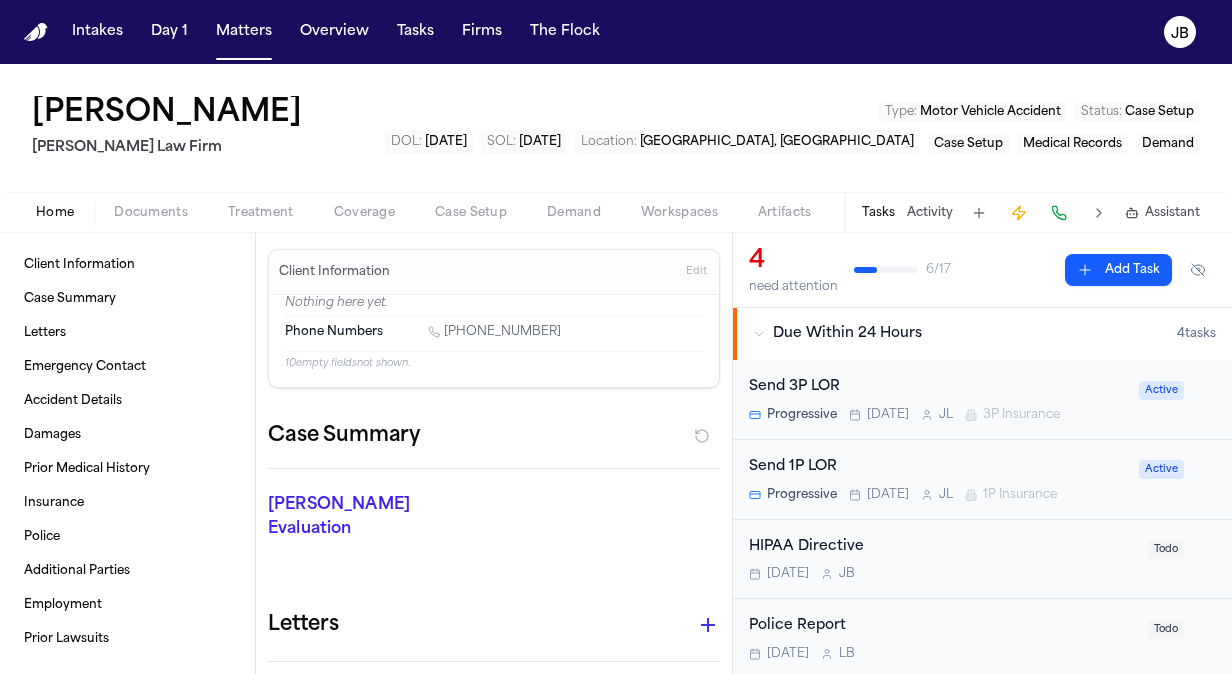 scroll, scrollTop: 0, scrollLeft: 0, axis: both 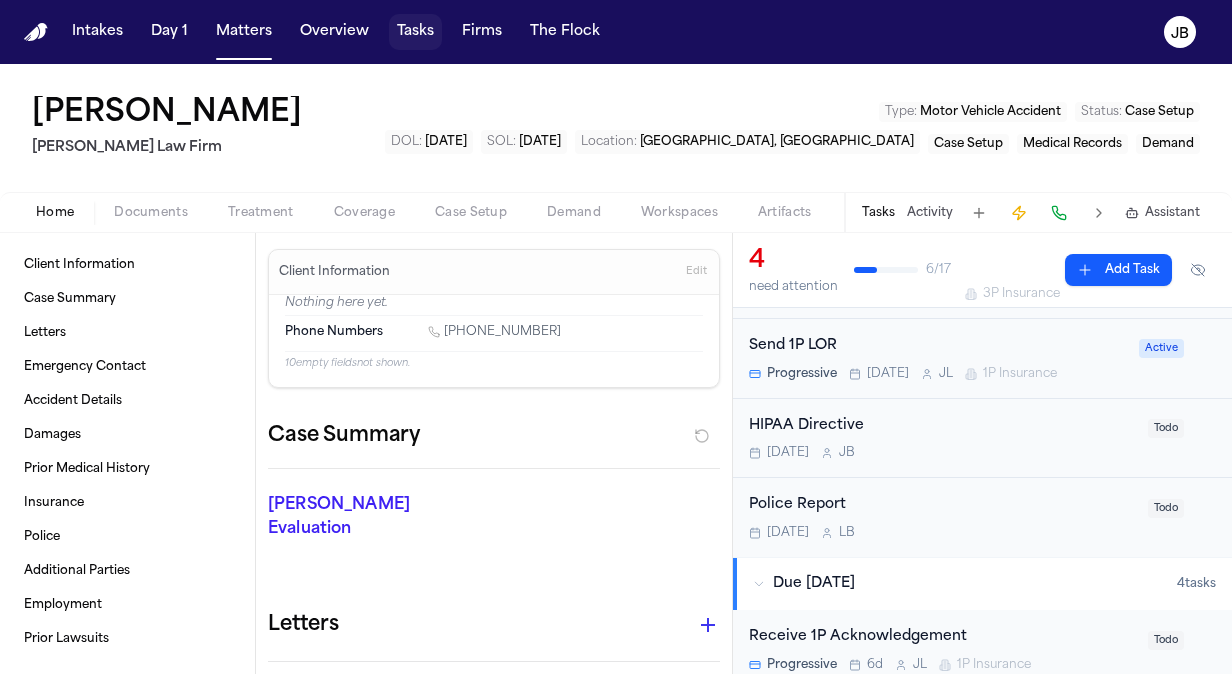 click on "Tasks" at bounding box center (415, 32) 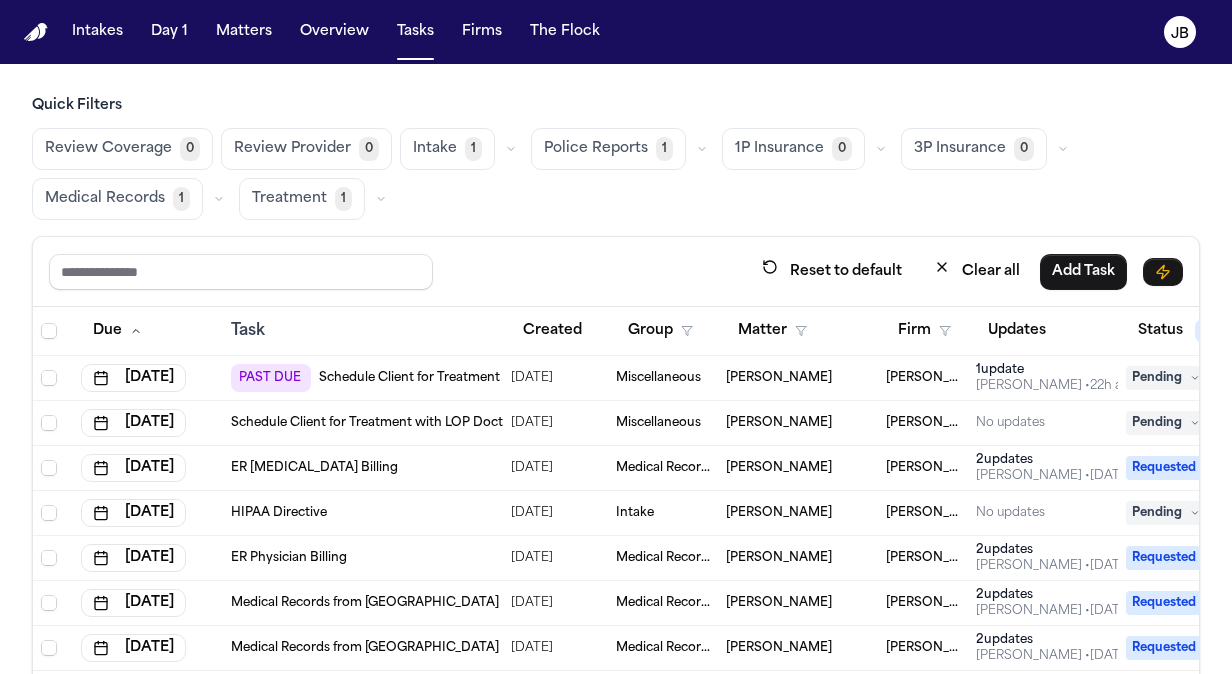 click on "1  update" at bounding box center [1057, 370] 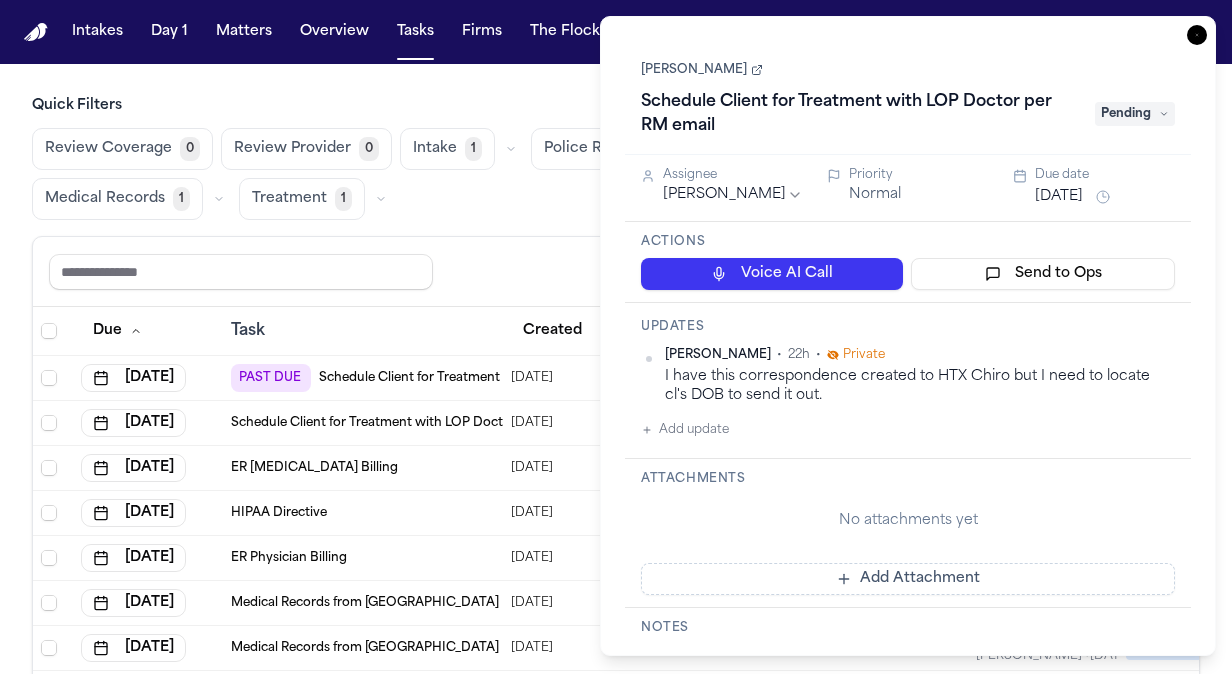 click on "Pending" at bounding box center (1135, 114) 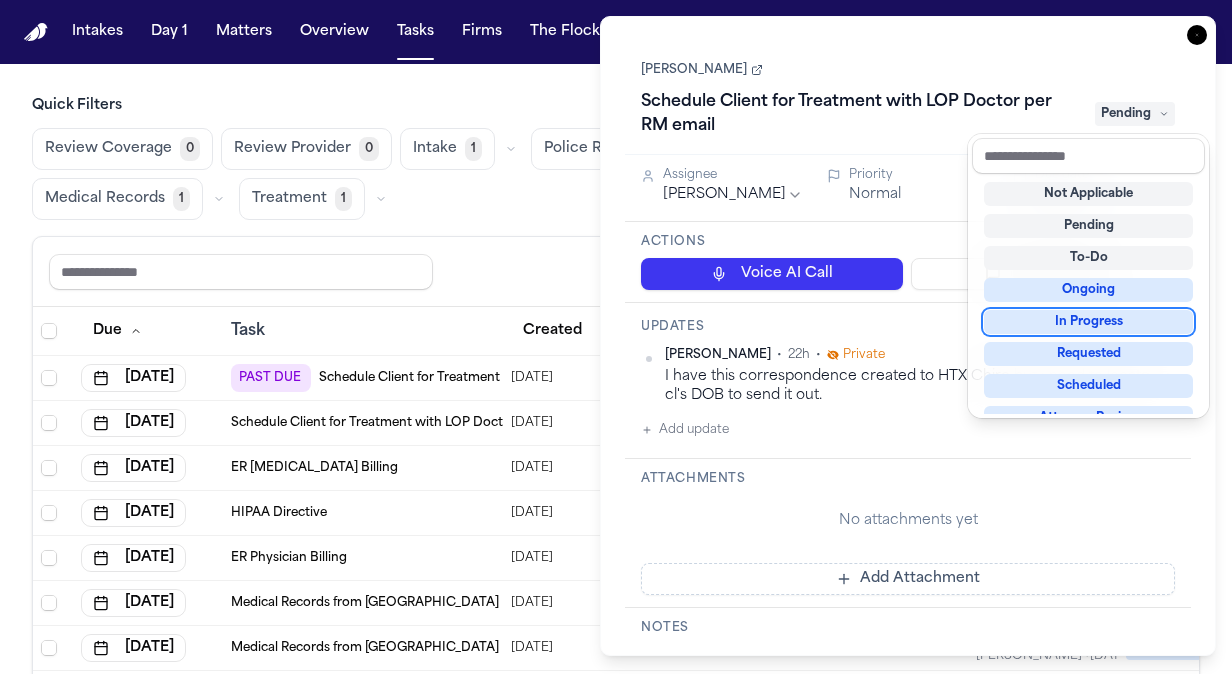 click on "[PERSON_NAME] Schedule Client for Treatment with LOP Doctor per RM email Pending Assignee [PERSON_NAME] Priority Normal Due date [DATE] Actions Voice AI Call Send to Ops Updates [PERSON_NAME] • 22h • Private I have this correspondence created to HTX Chiro but I need to locate cl's DOB to send it out.  Add update Attachments No attachments yet Add Attachment Notes These notes are only visible to your team and will not be shared with attorneys. Schedules Schedule Voice AI Call No Scheduled Calls You haven't set up any scheduled calls for this task yet. Create a schedule to automatically run this task at specific times. Delete Task" at bounding box center (908, 336) 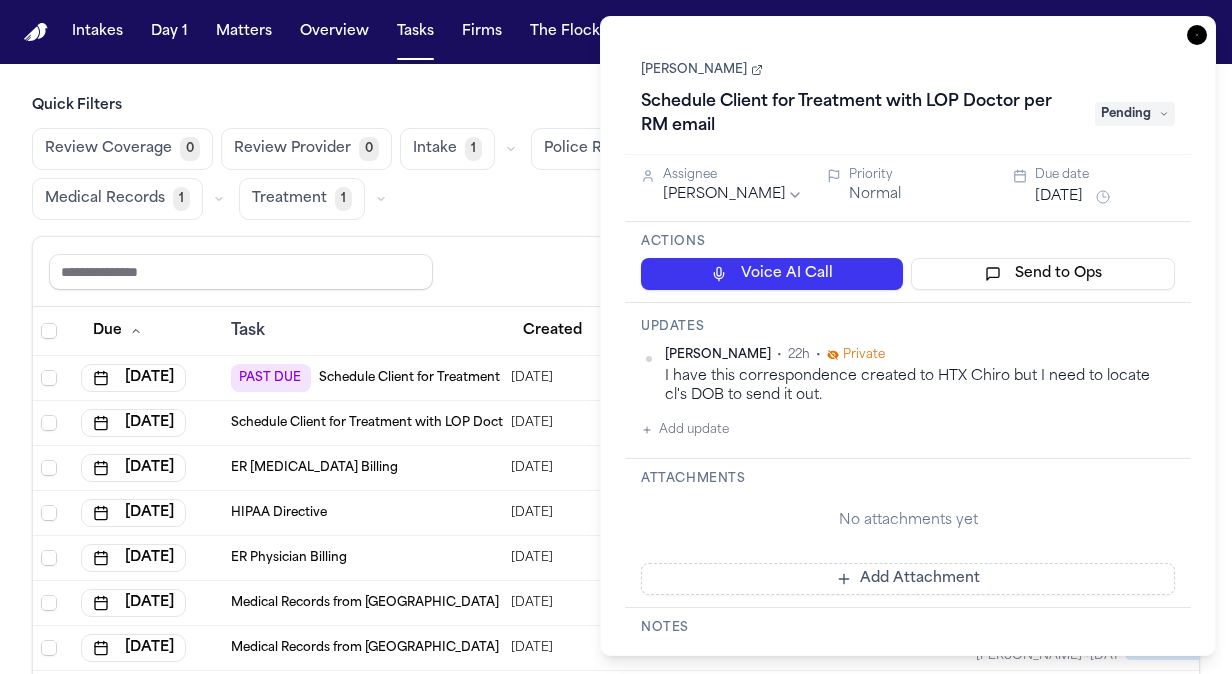 click on "Pending" at bounding box center [1135, 114] 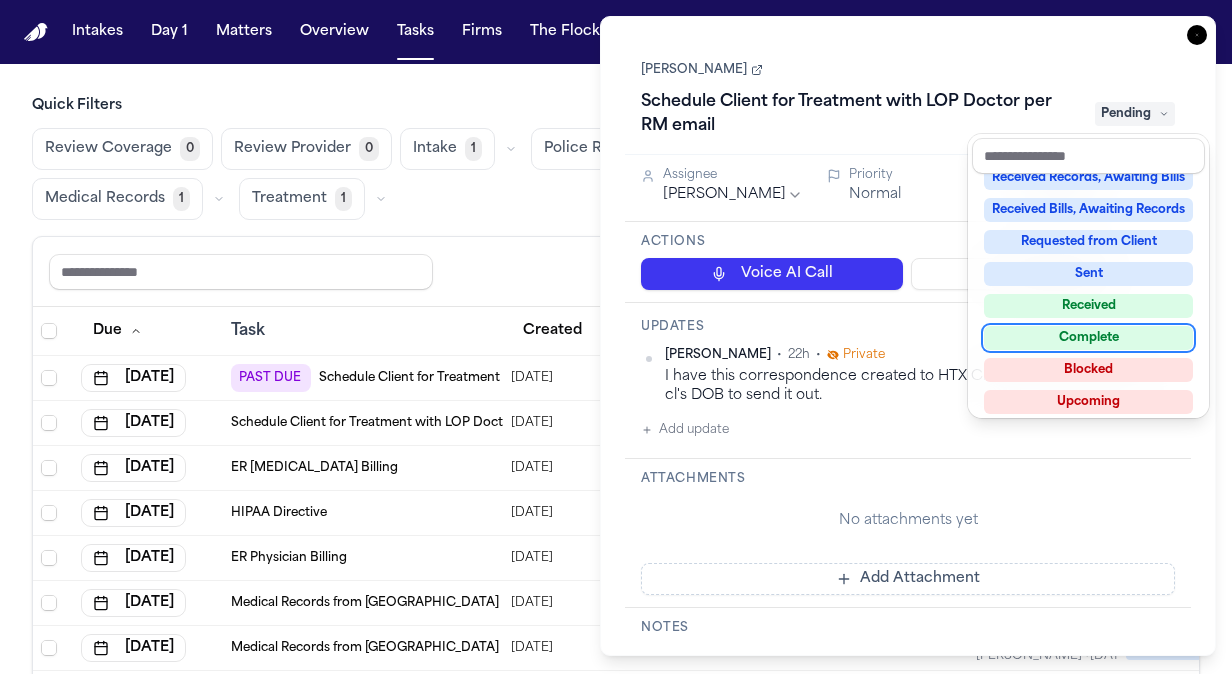 click on "Complete" at bounding box center (1088, 338) 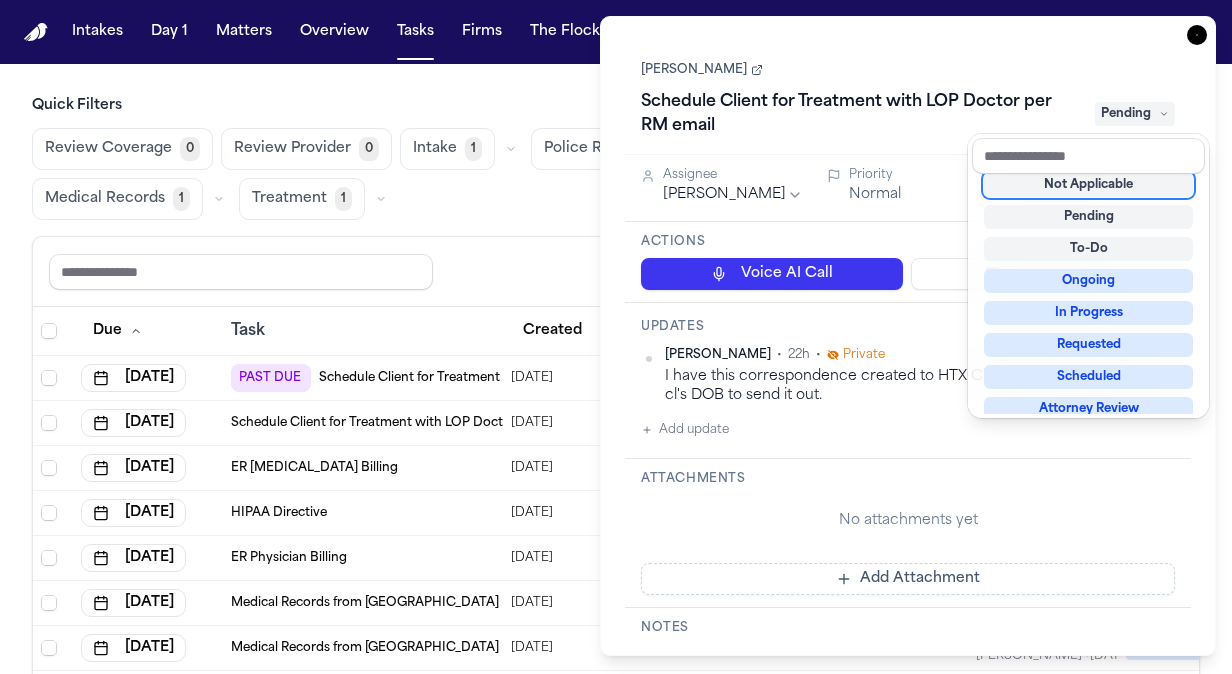 scroll, scrollTop: 8, scrollLeft: 0, axis: vertical 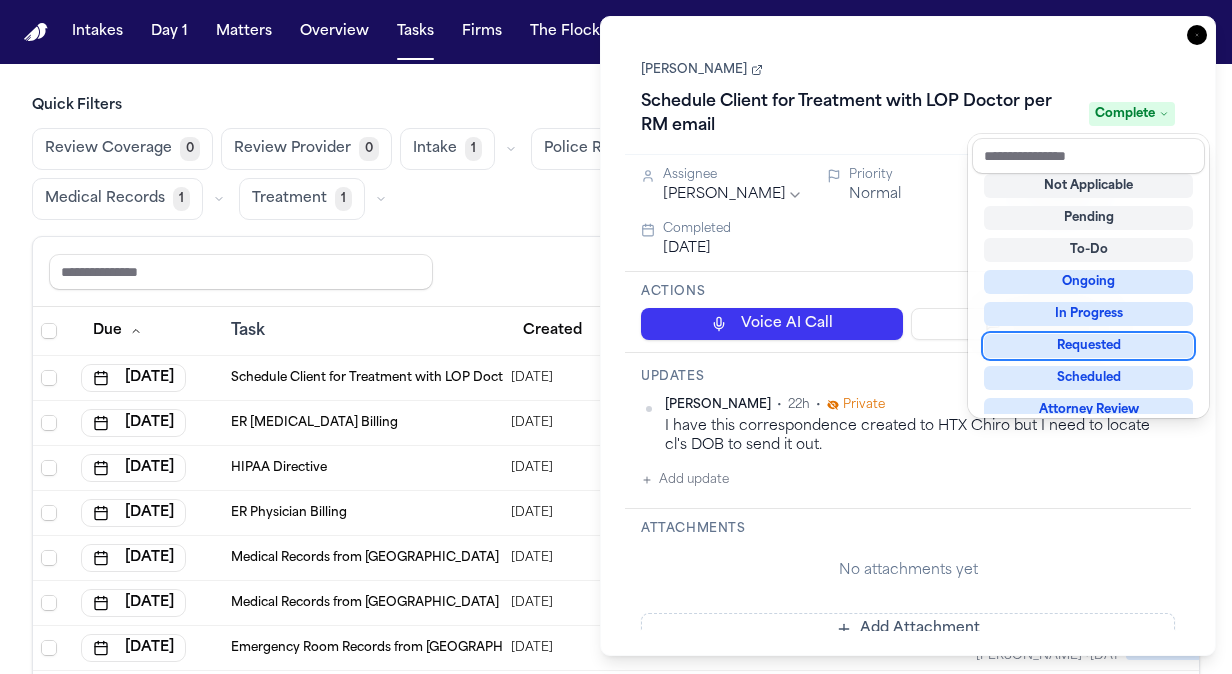 click on "Requested" at bounding box center (1088, 346) 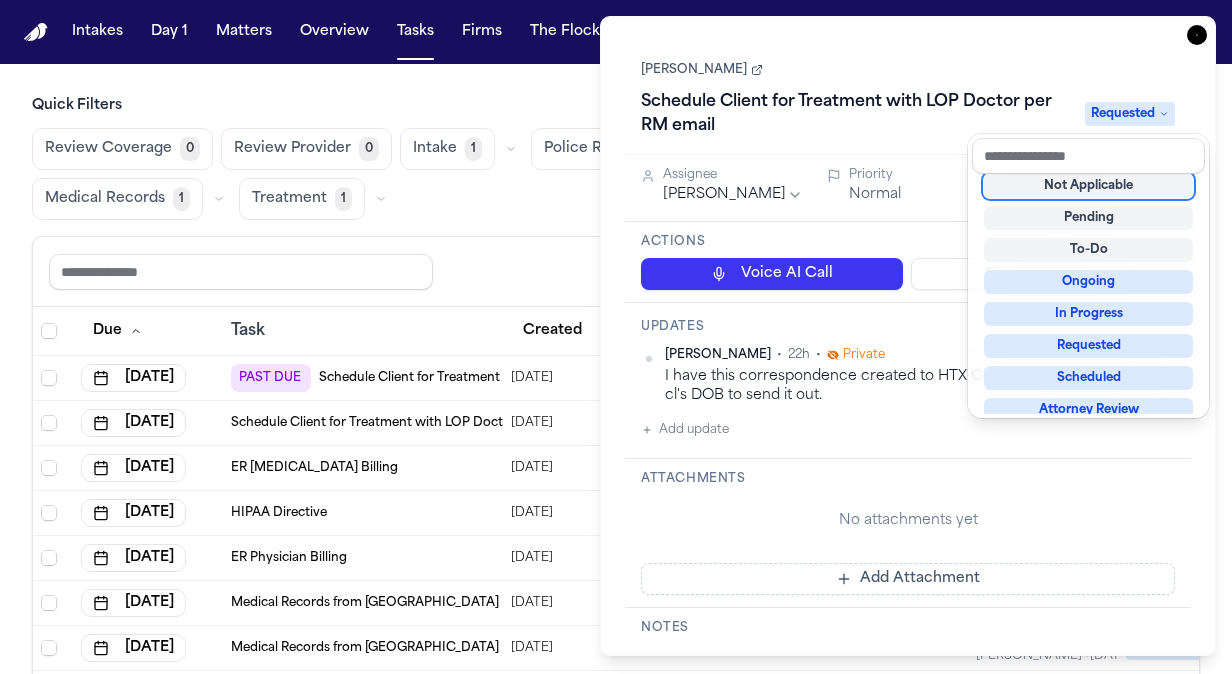 click on "[PERSON_NAME] Schedule Client for Treatment with LOP Doctor per RM email Requested Assignee [PERSON_NAME] Priority Normal Due date [DATE] Actions Voice AI Call Send to Ops Updates [PERSON_NAME] • 22h • Private I have this correspondence created to HTX Chiro but I need to locate cl's DOB to send it out.  Add update Attachments No attachments yet Add Attachment Notes These notes are only visible to your team and will not be shared with attorneys. Schedules Schedule Voice AI Call No Scheduled Calls You haven't set up any scheduled calls for this task yet. Create a schedule to automatically run this task at specific times. Delete Task" at bounding box center (908, 336) 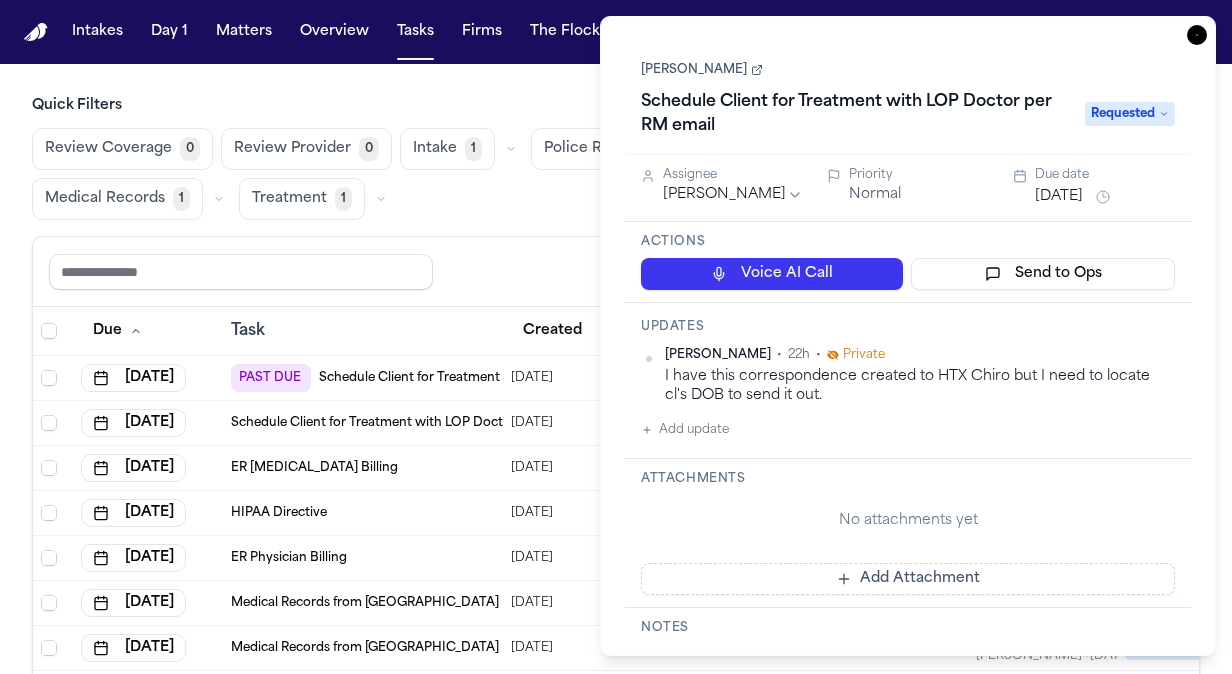 click on "Add update" at bounding box center [685, 430] 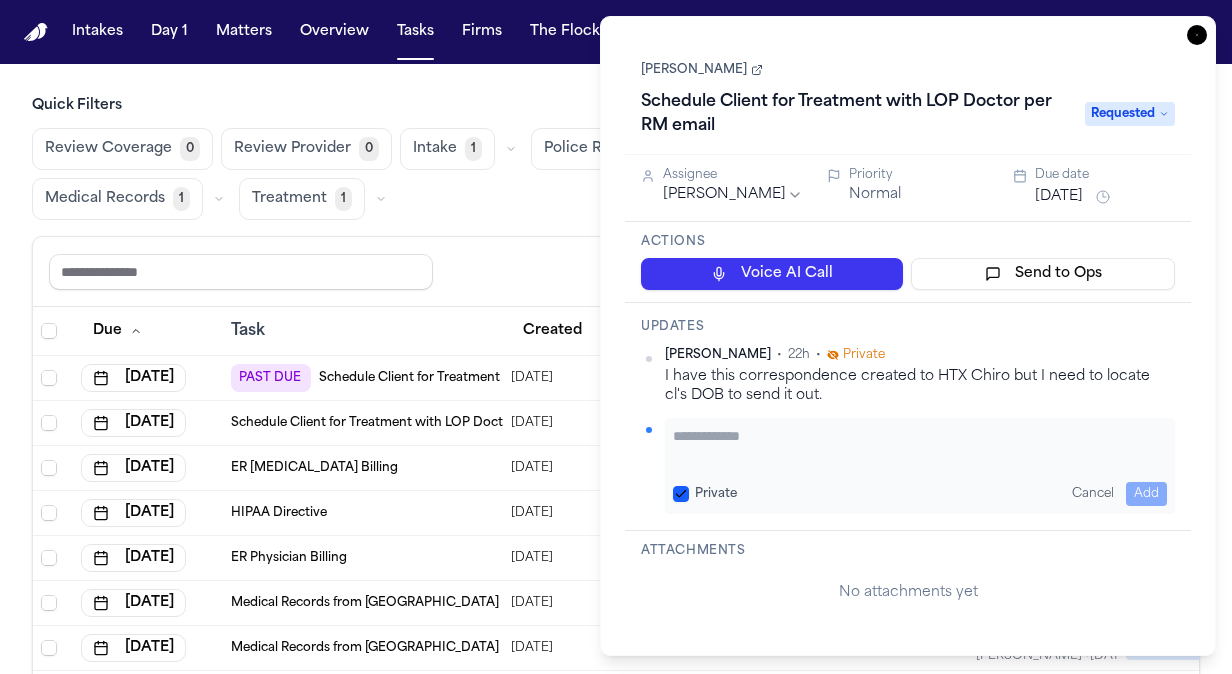 click at bounding box center [920, 446] 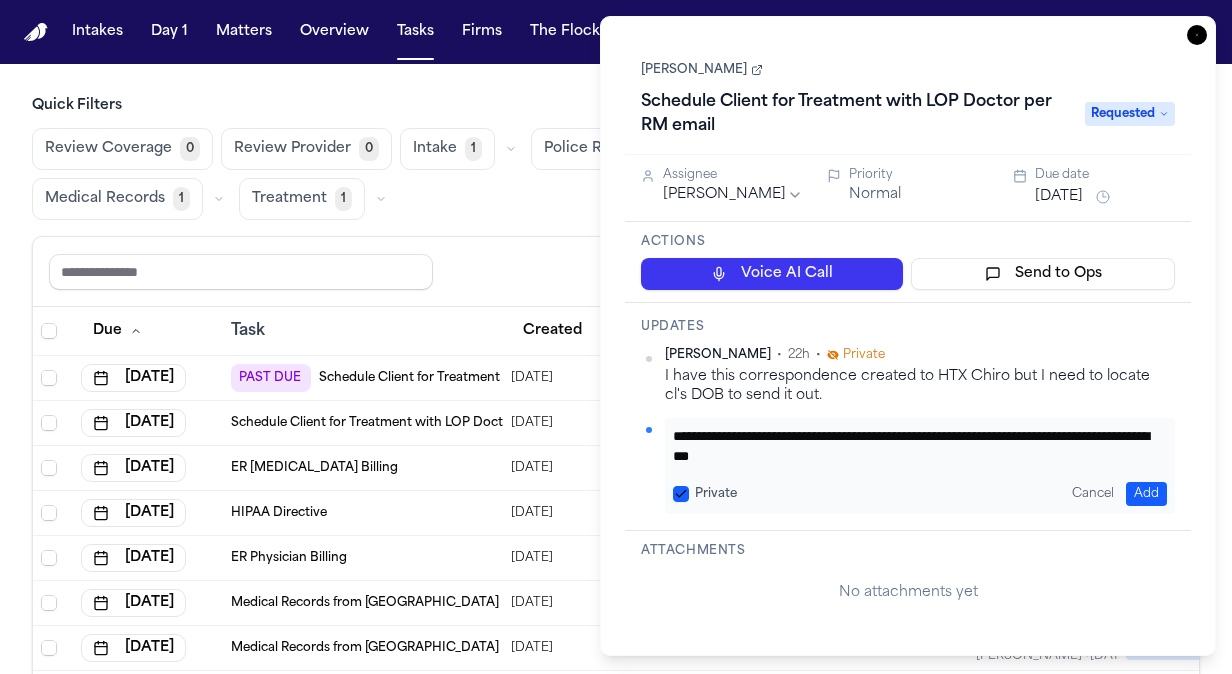 type on "**********" 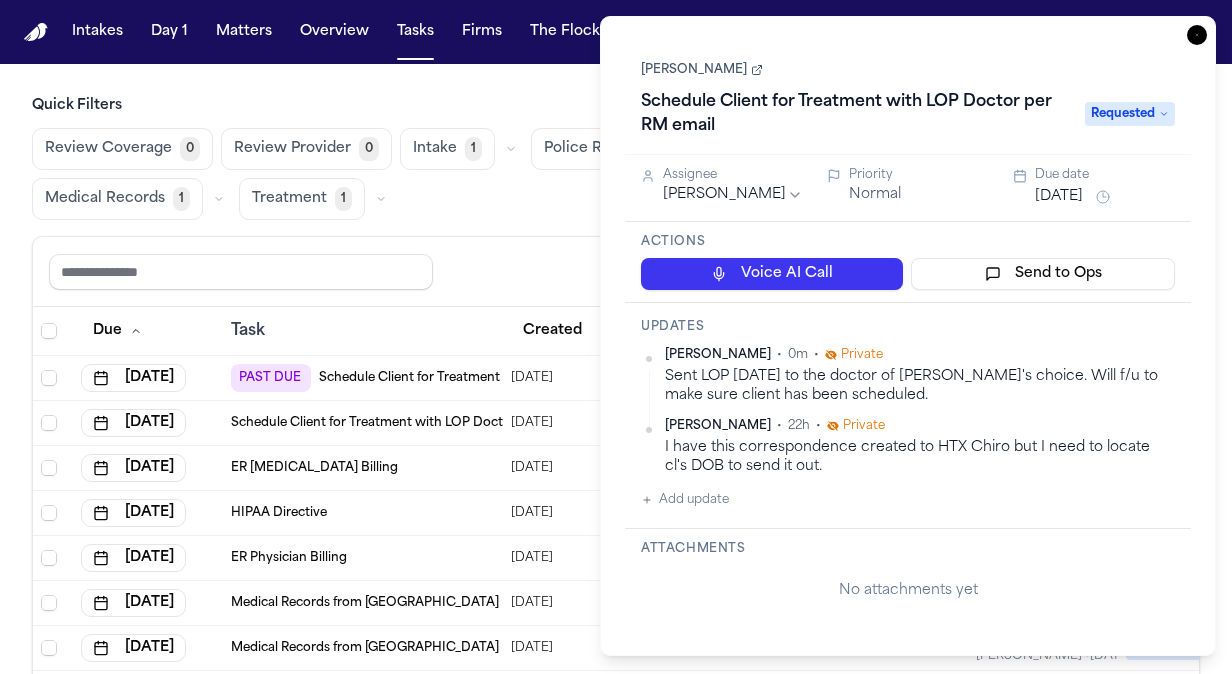 click on "[DATE]" at bounding box center (1059, 197) 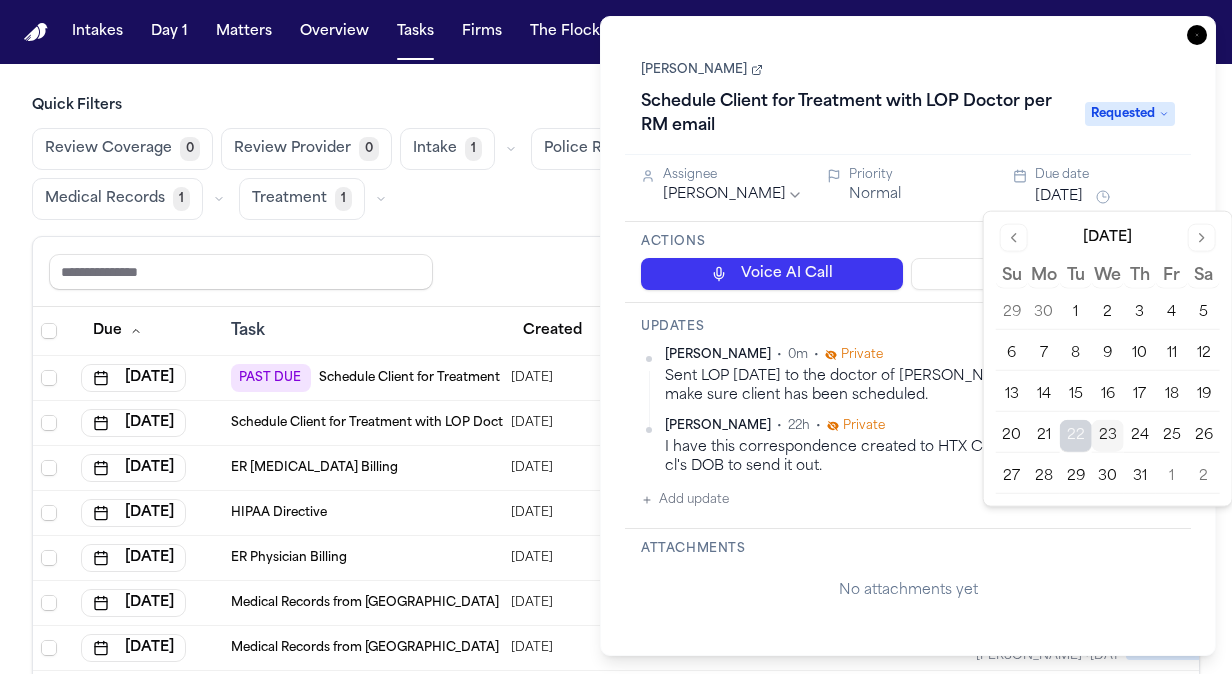 click on "24" at bounding box center [1140, 436] 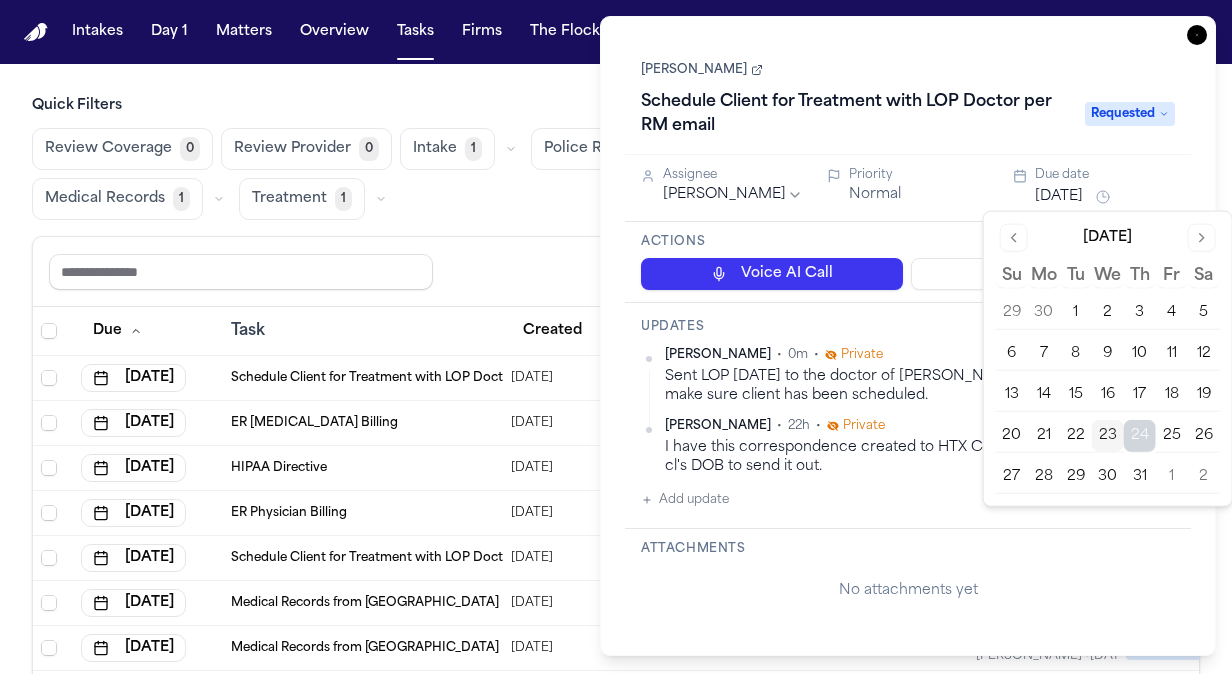 click on "25" at bounding box center (1172, 436) 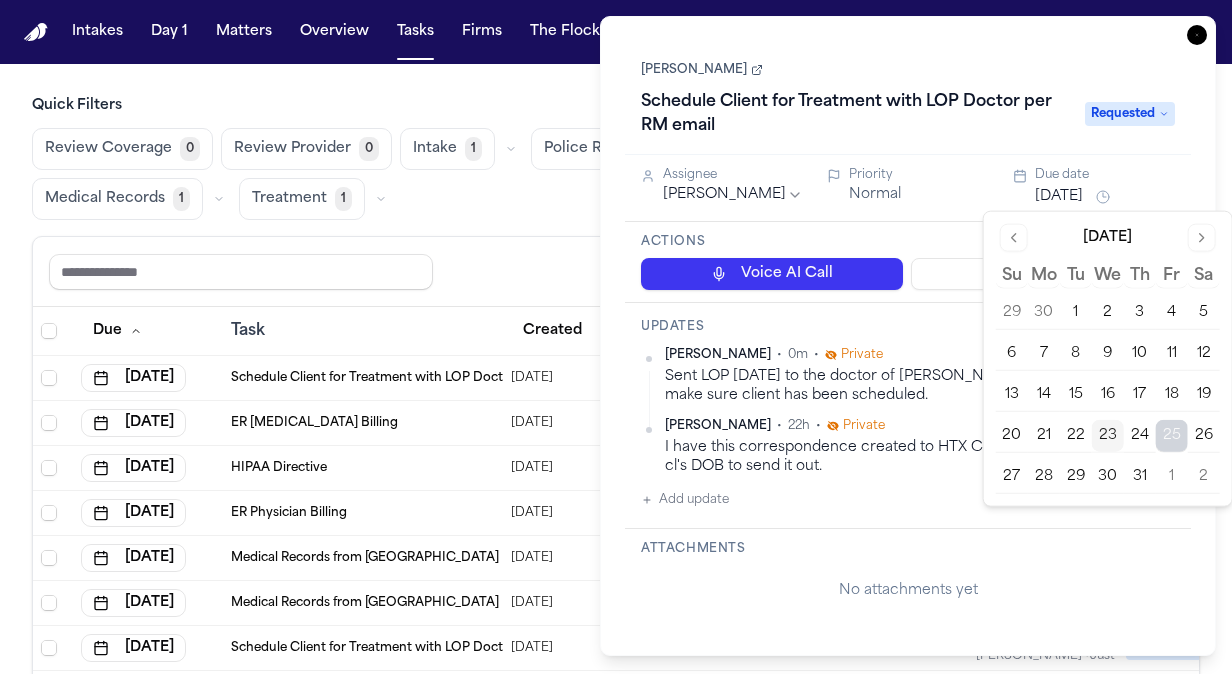 click on "24" at bounding box center (1140, 436) 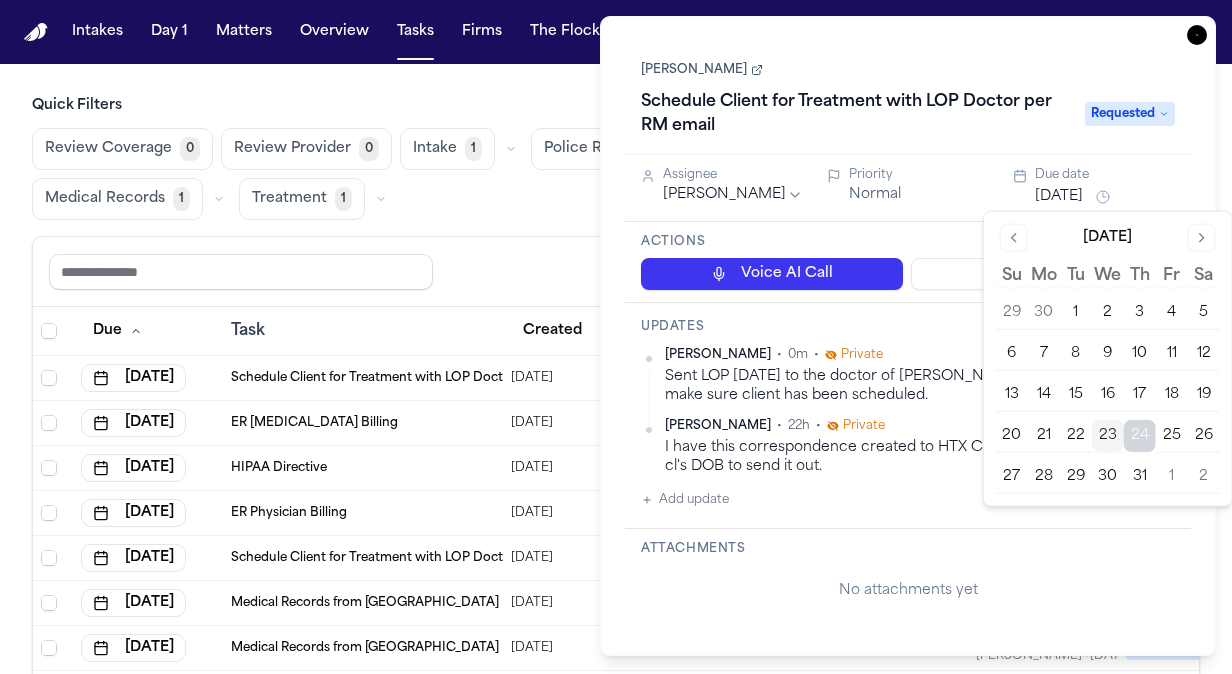 click 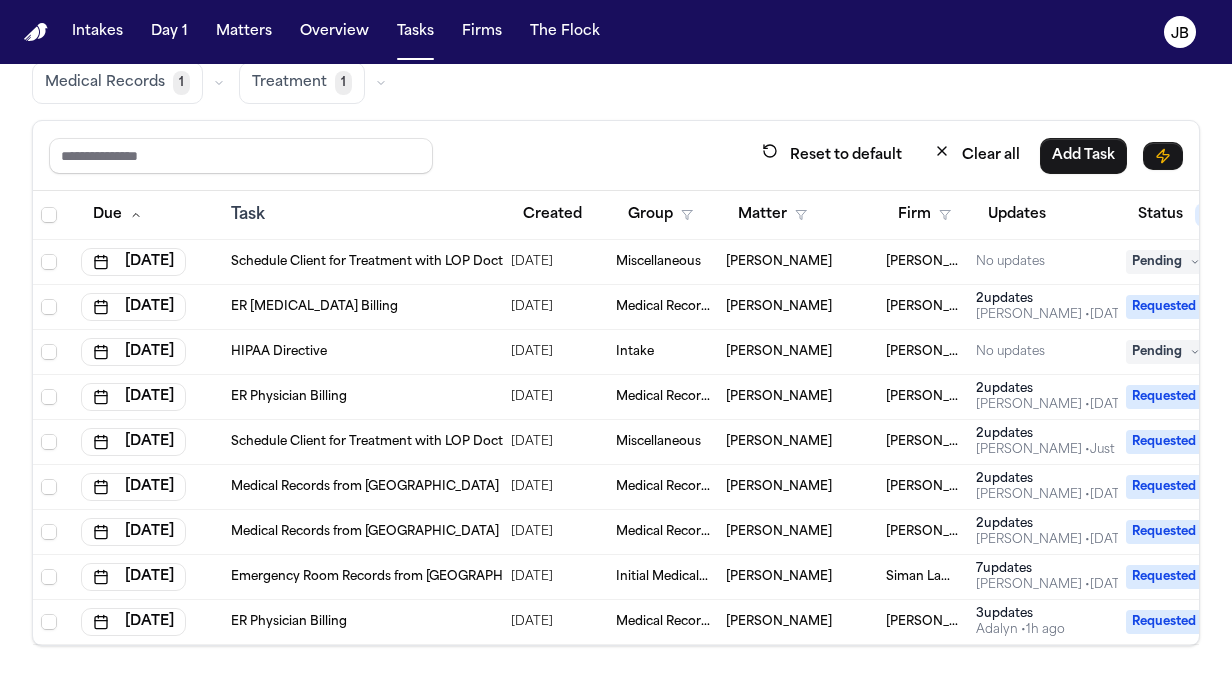 scroll, scrollTop: 116, scrollLeft: 0, axis: vertical 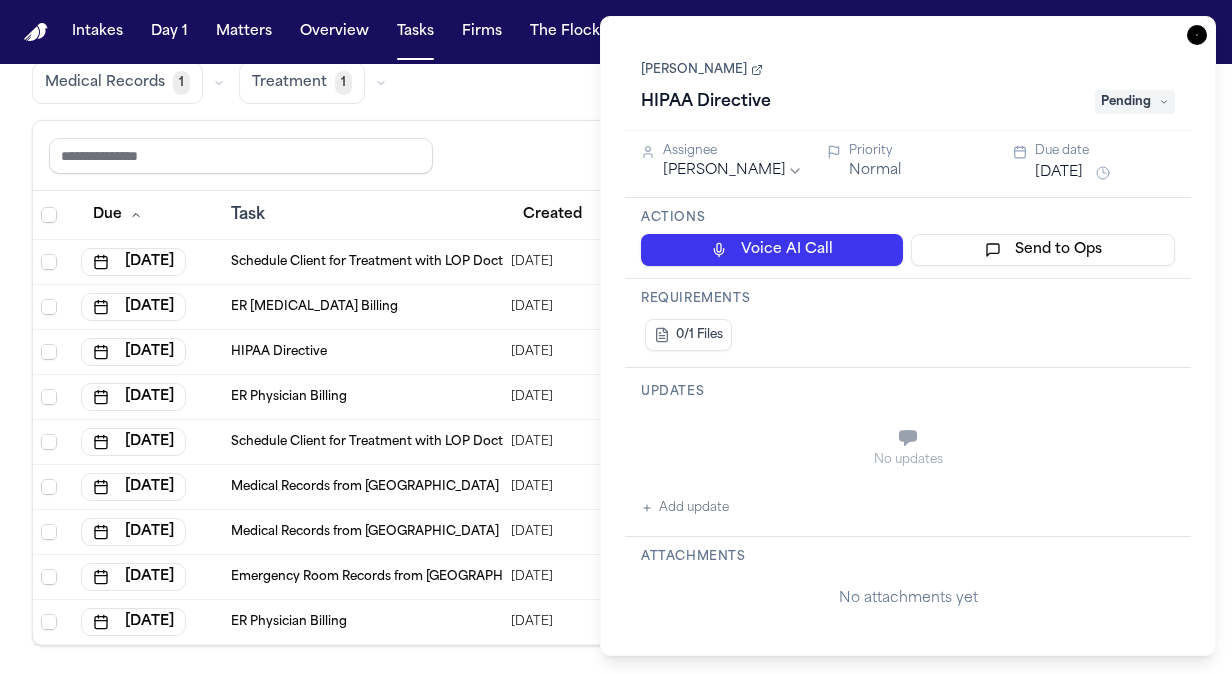 click 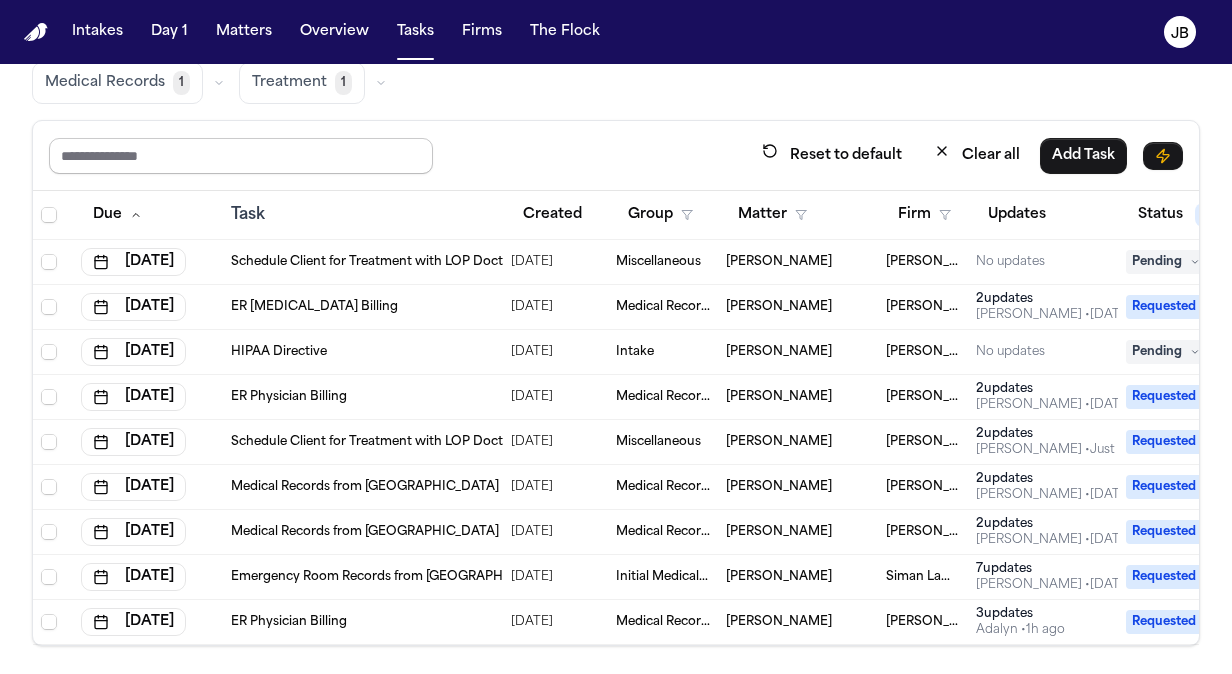 click at bounding box center (241, 156) 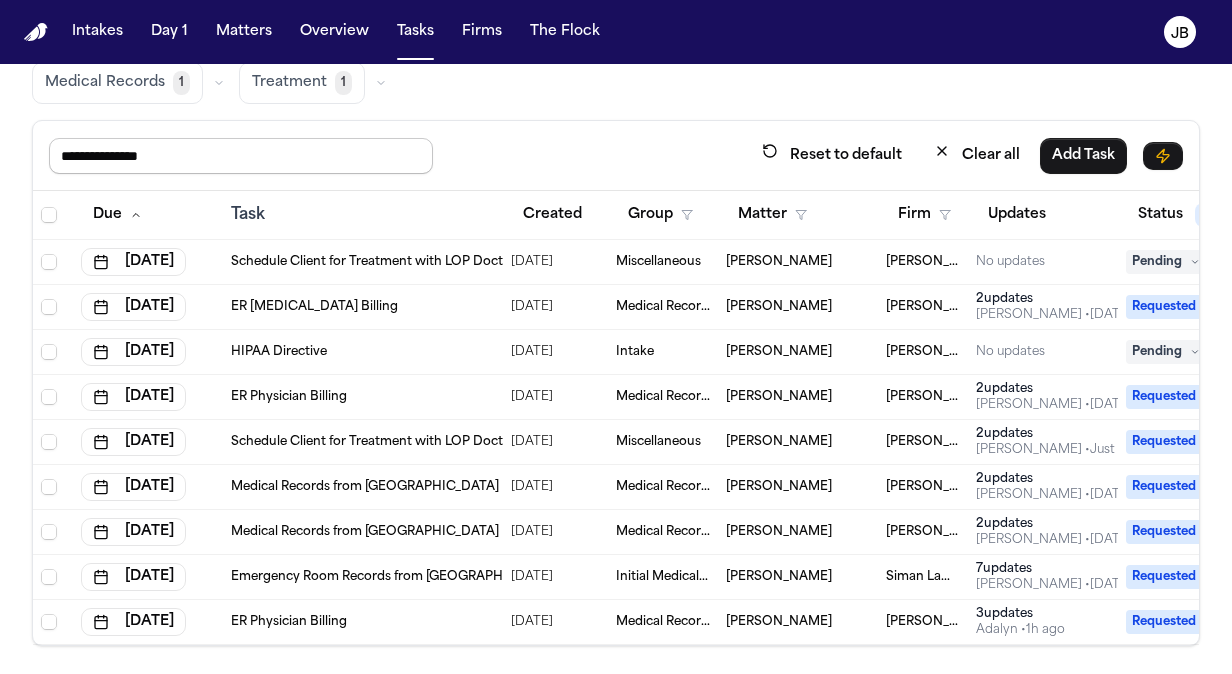 type on "**********" 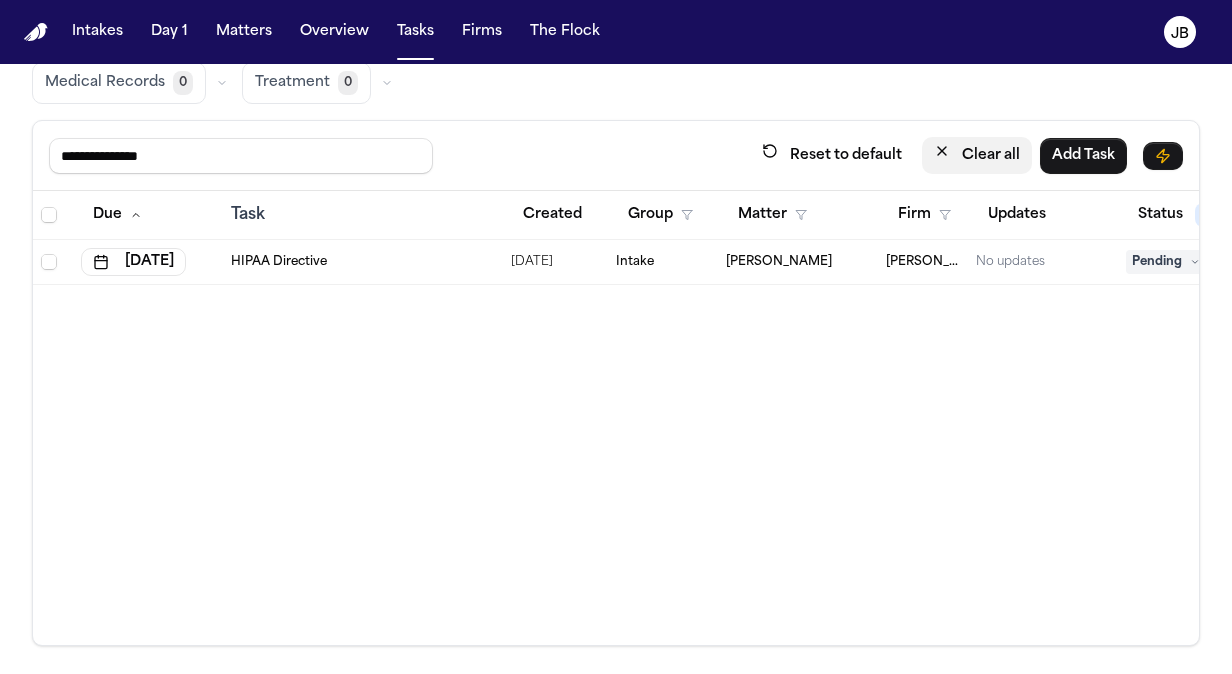 click 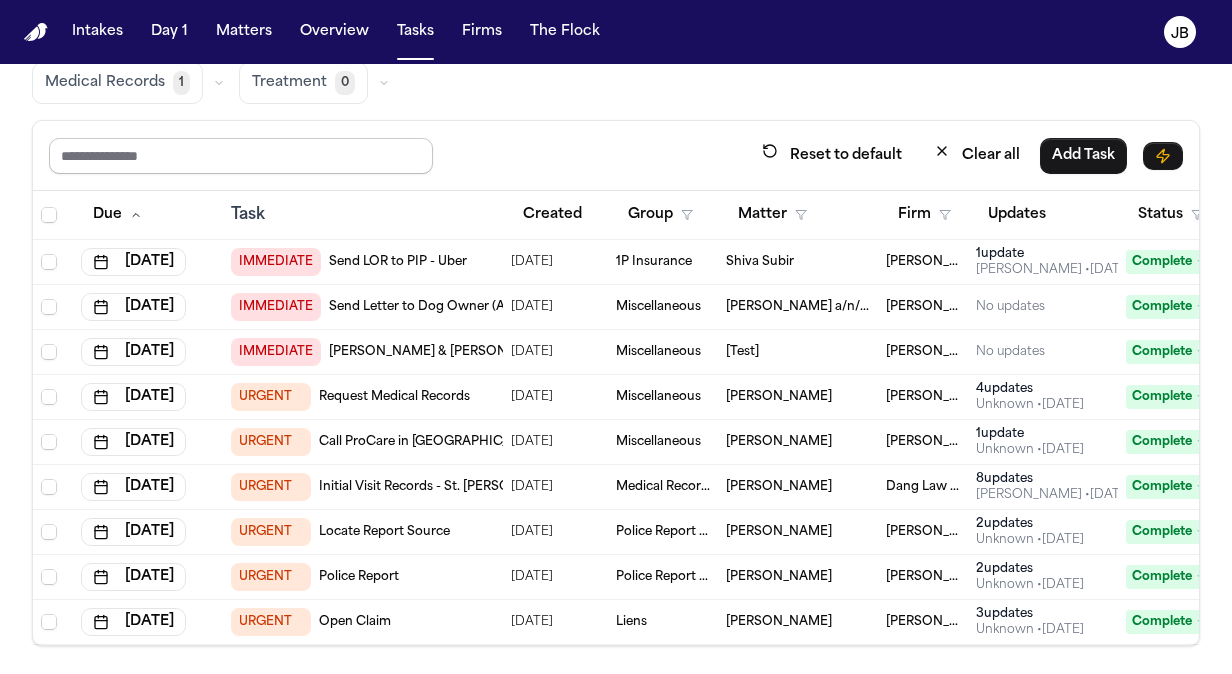 click at bounding box center [241, 156] 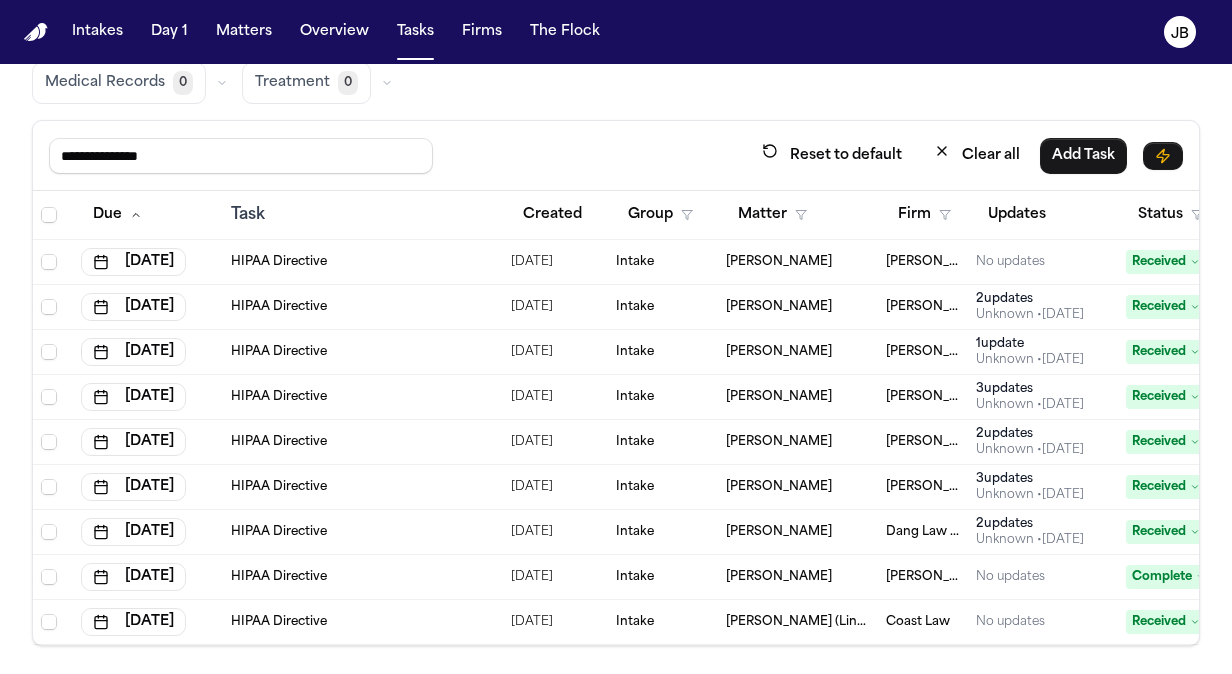 type on "**********" 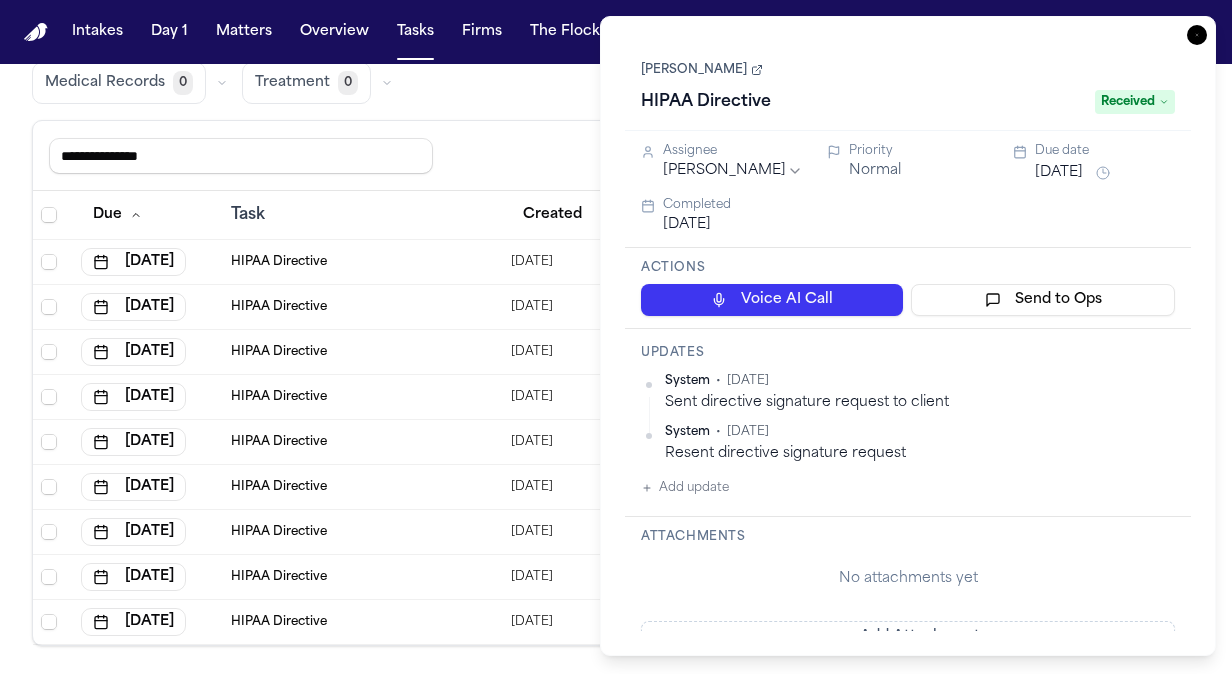 click on "[PERSON_NAME]" at bounding box center [702, 70] 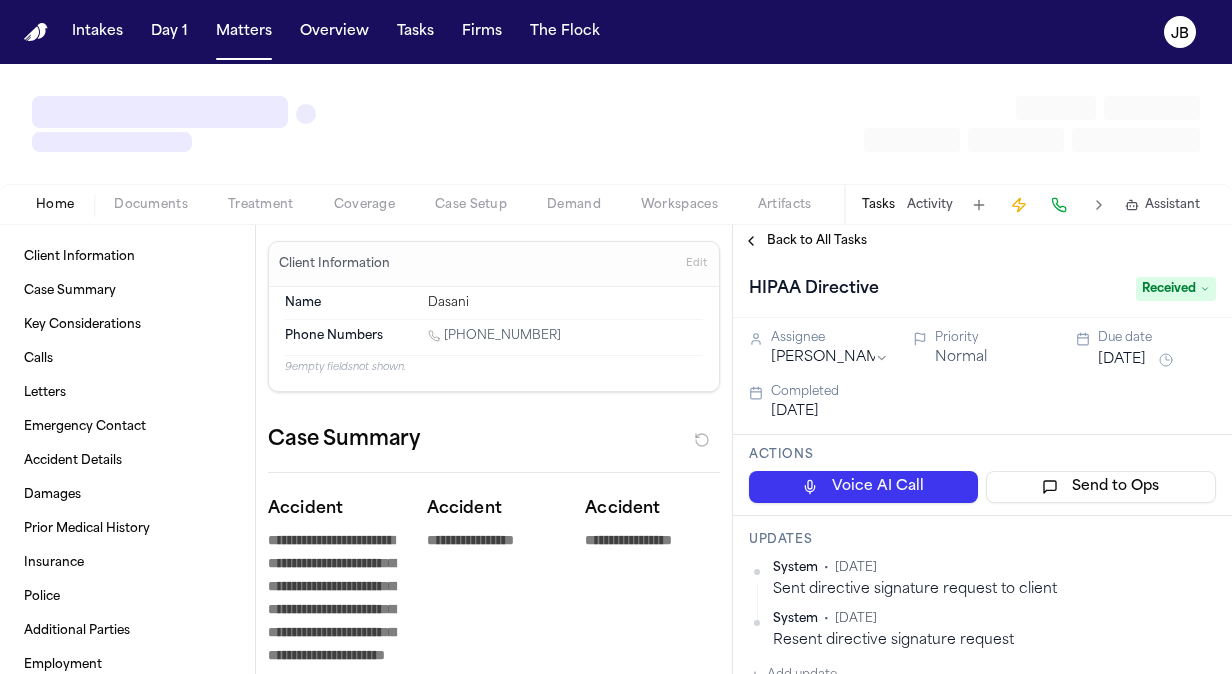 type on "*" 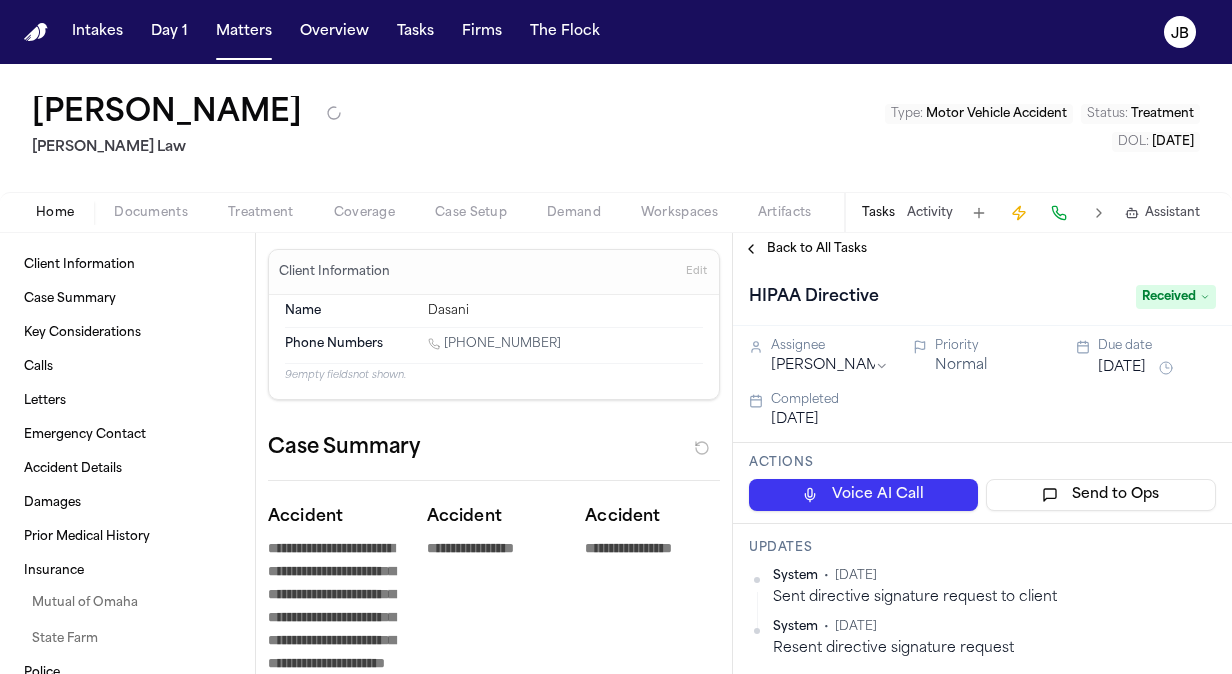type on "*" 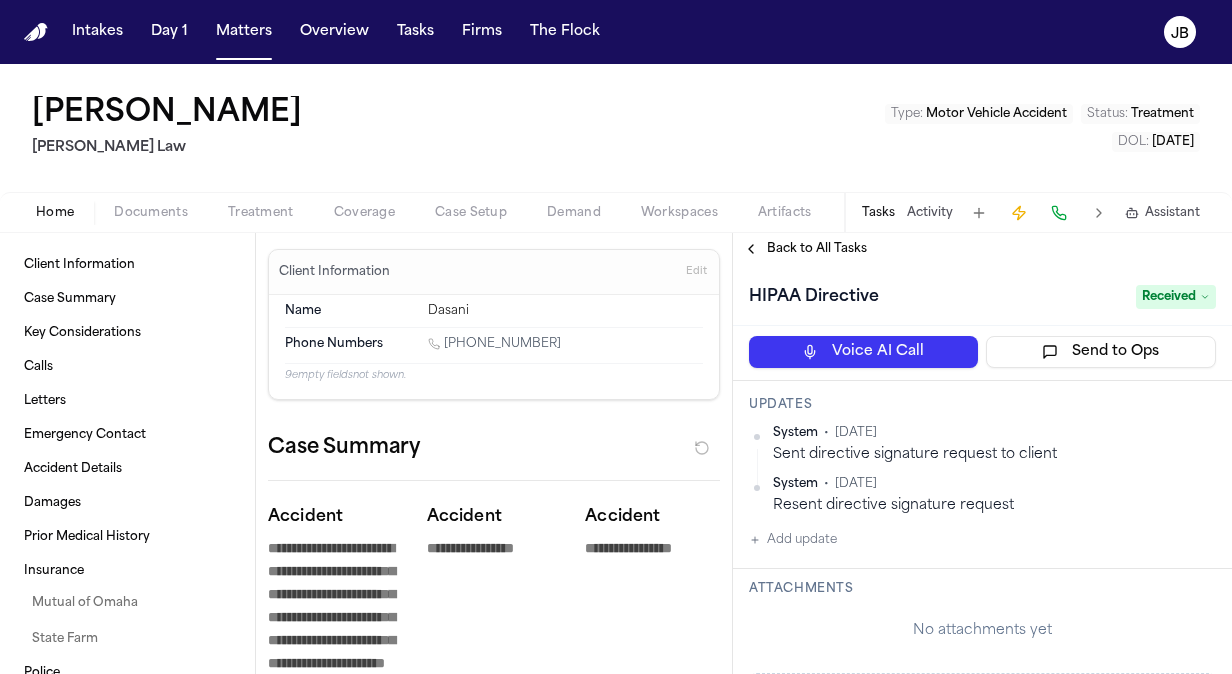 scroll, scrollTop: 178, scrollLeft: 0, axis: vertical 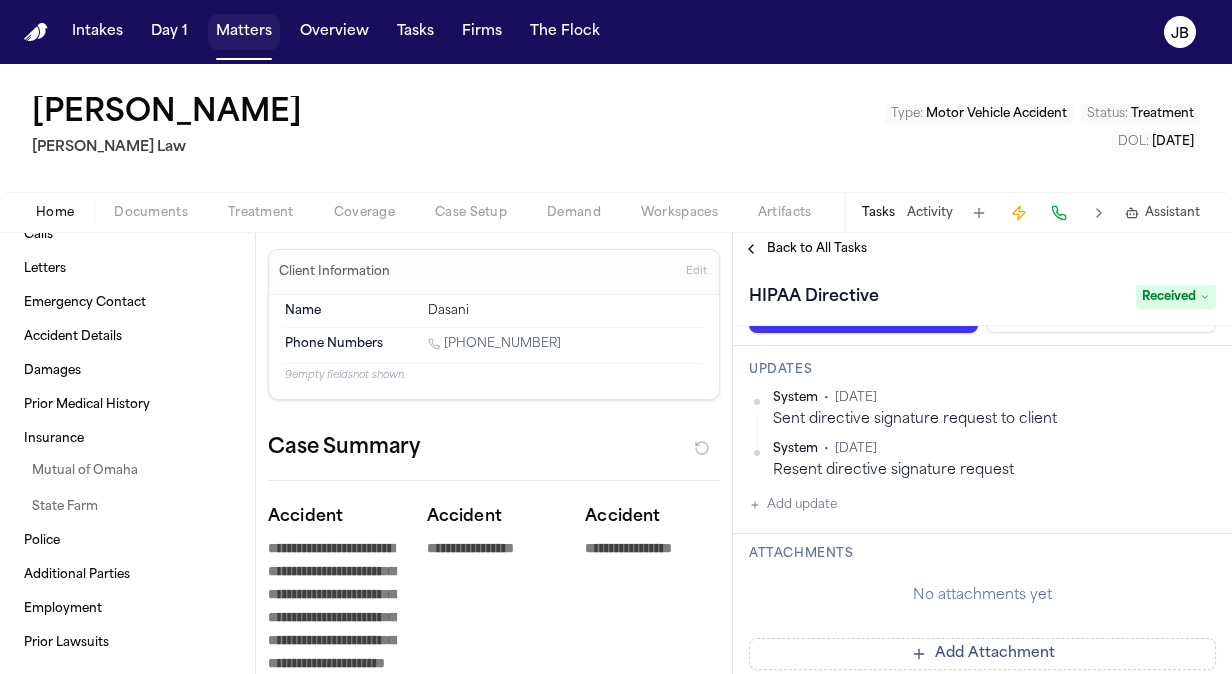 click on "Matters" at bounding box center [244, 32] 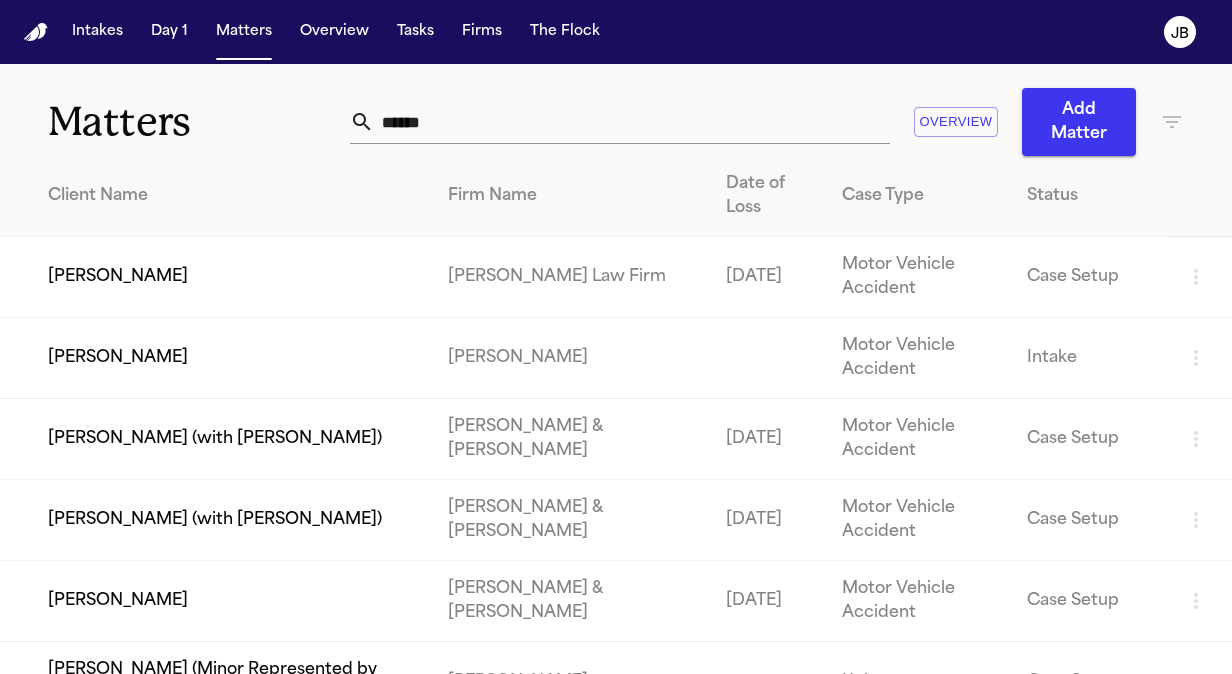 click on "[PERSON_NAME]" at bounding box center (216, 277) 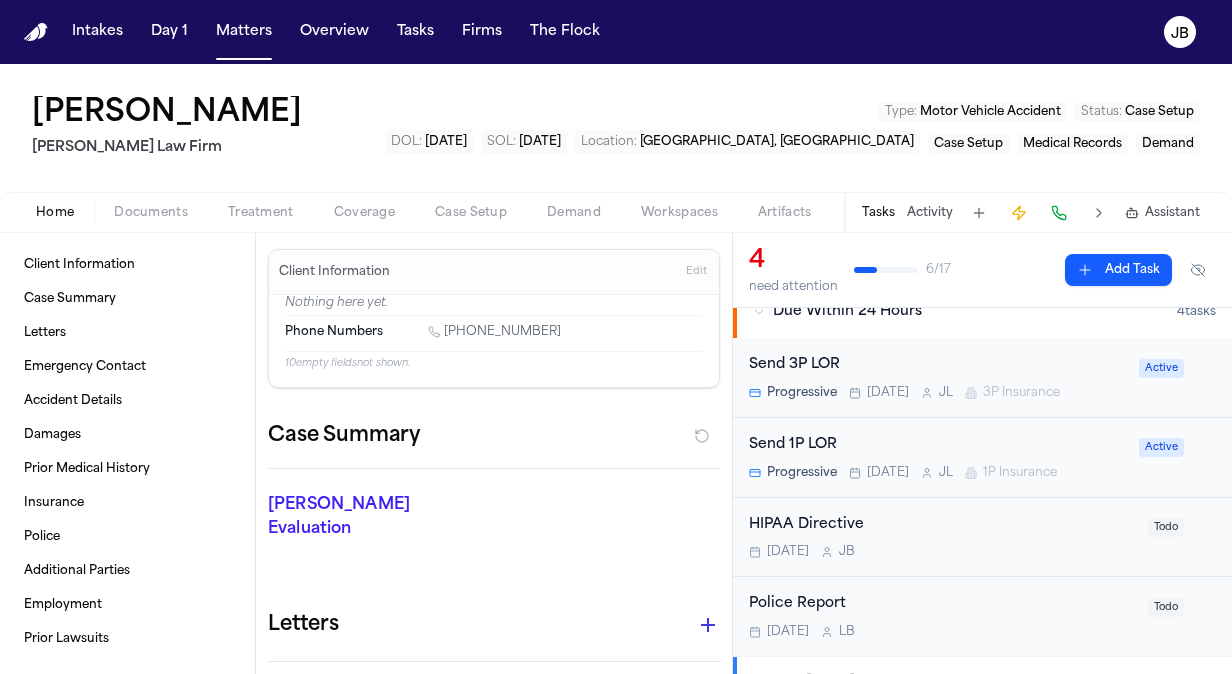 scroll, scrollTop: 0, scrollLeft: 0, axis: both 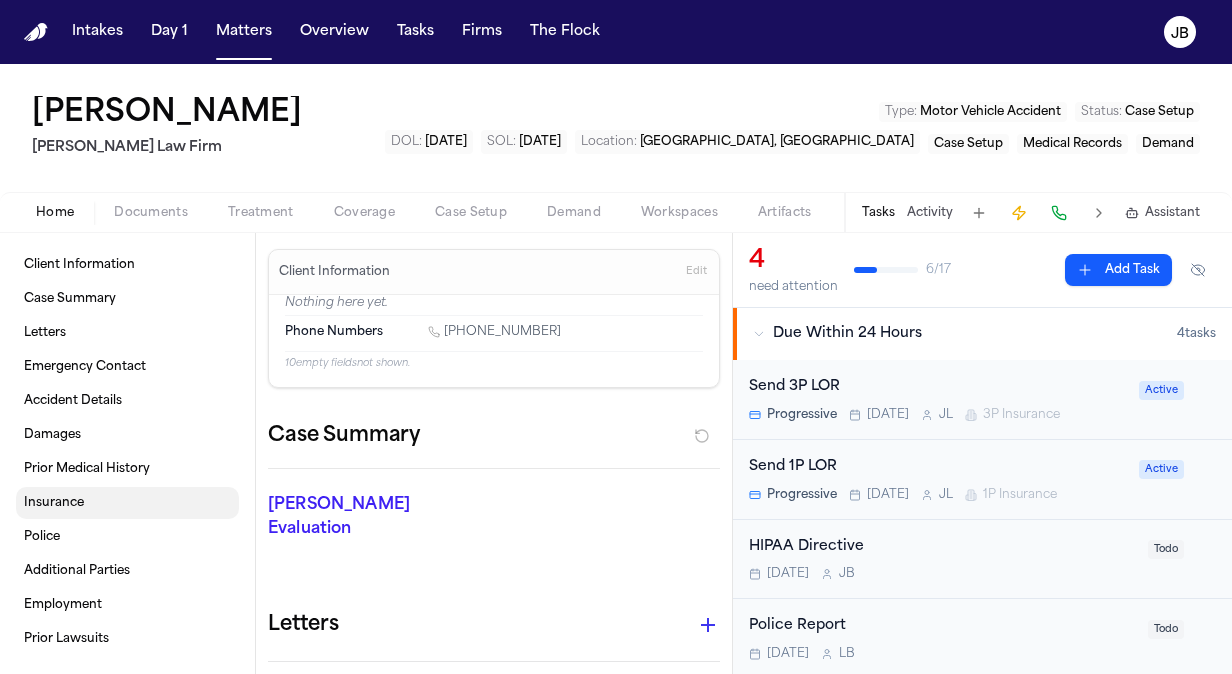 click on "Insurance" at bounding box center [127, 503] 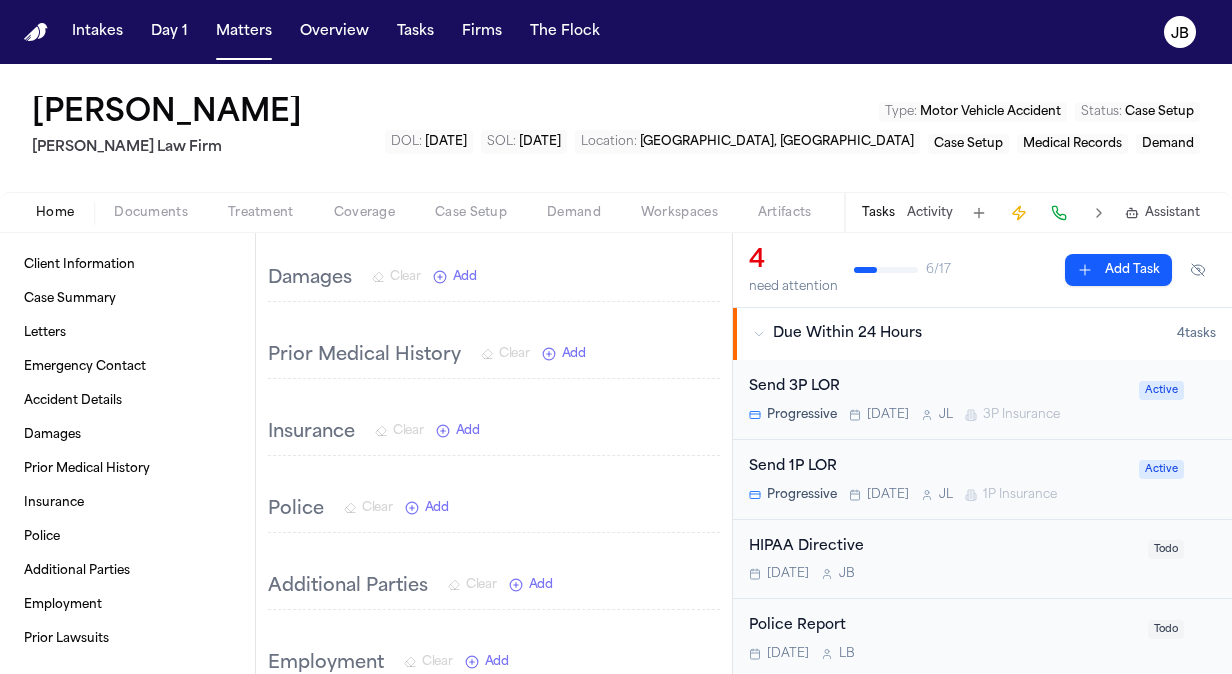 scroll, scrollTop: 1528, scrollLeft: 0, axis: vertical 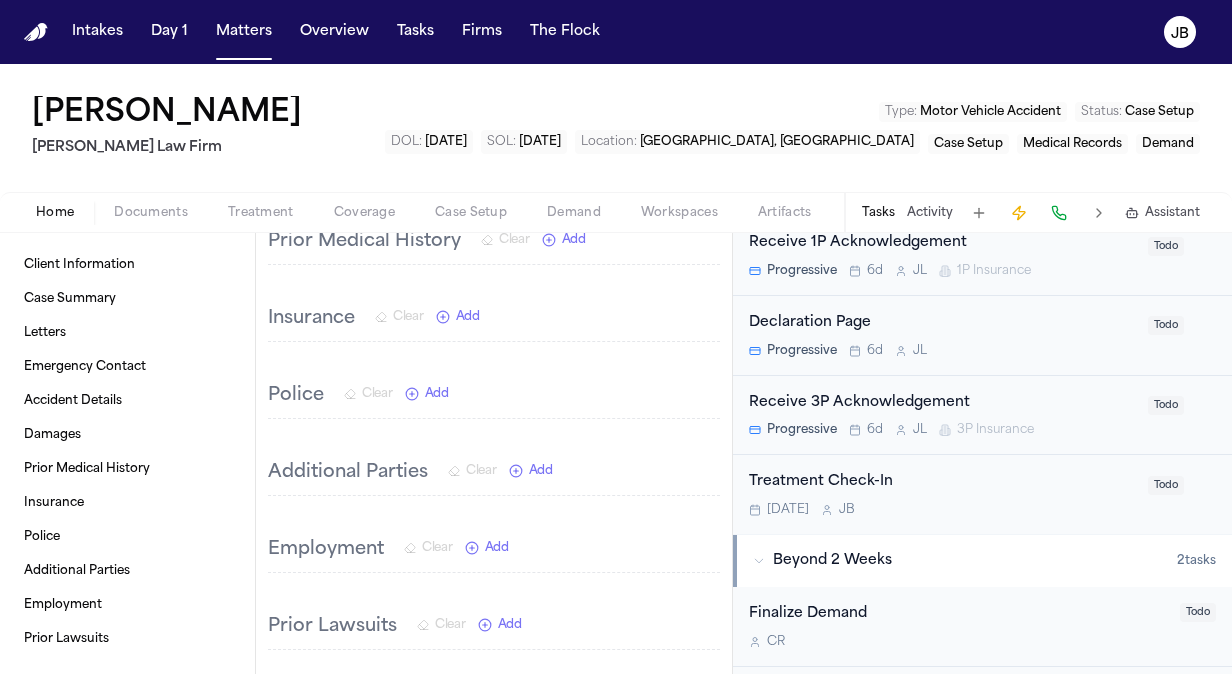 click on "Receive 3P Acknowledgement" at bounding box center (942, 403) 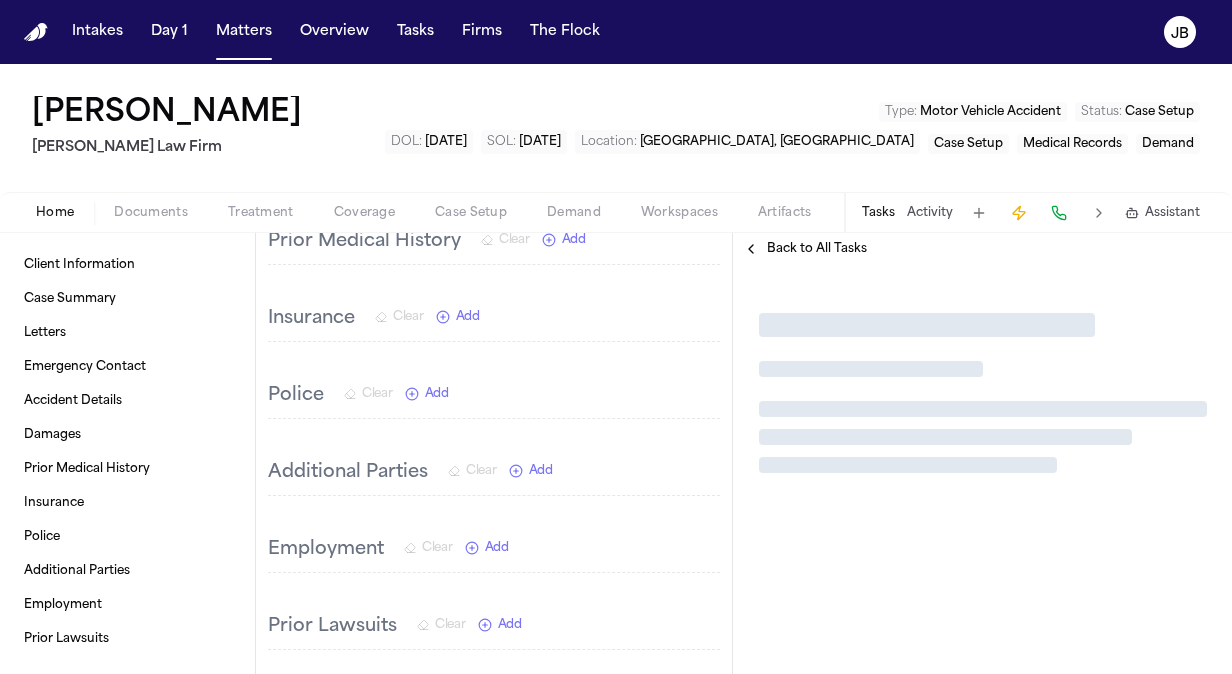 scroll, scrollTop: 0, scrollLeft: 0, axis: both 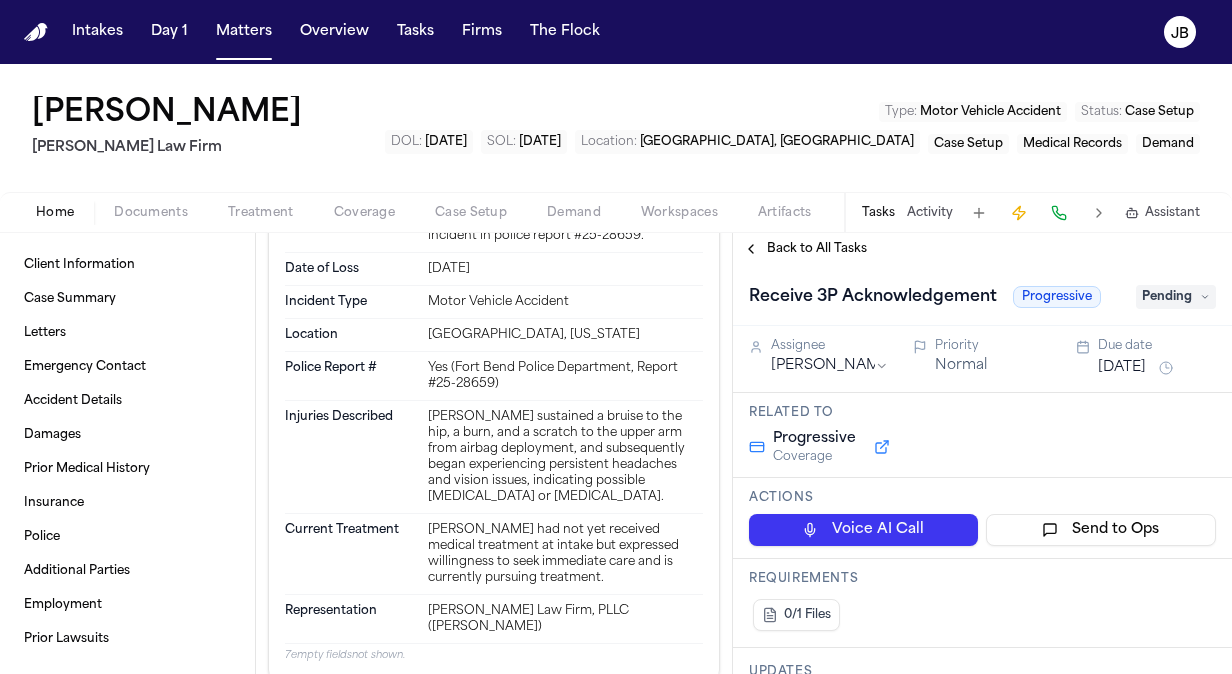 click on "Back to All Tasks" at bounding box center (805, 249) 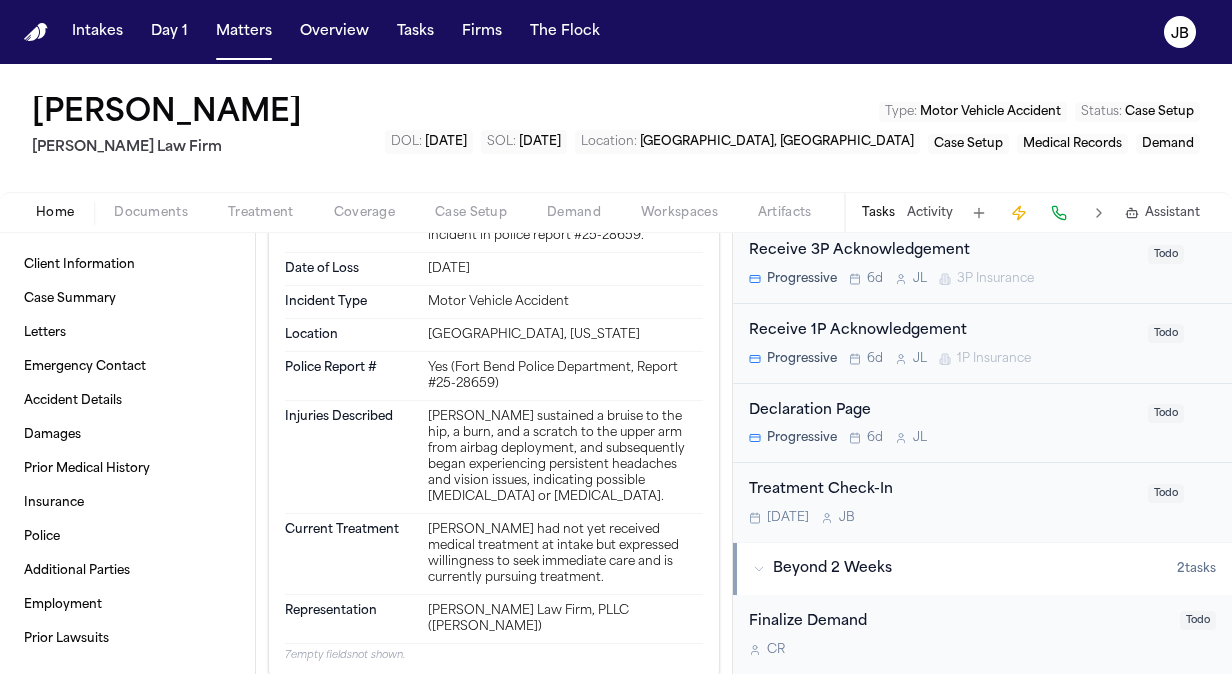 scroll, scrollTop: 0, scrollLeft: 0, axis: both 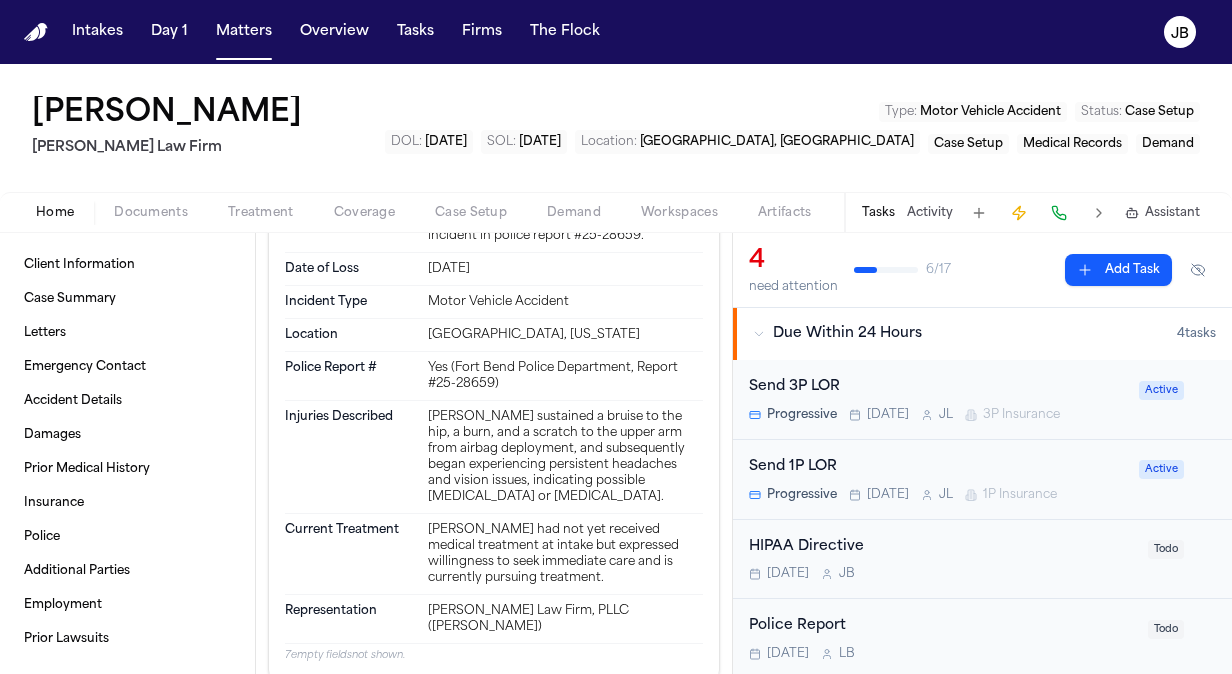 click on "[PERSON_NAME] [PERSON_NAME] Law Firm Type :   Motor Vehicle Accident Status :   Case Setup DOL :   [DATE] SOL :   [DATE] Location :   [GEOGRAPHIC_DATA], [GEOGRAPHIC_DATA] Case Setup Medical Records Demand" at bounding box center (616, 128) 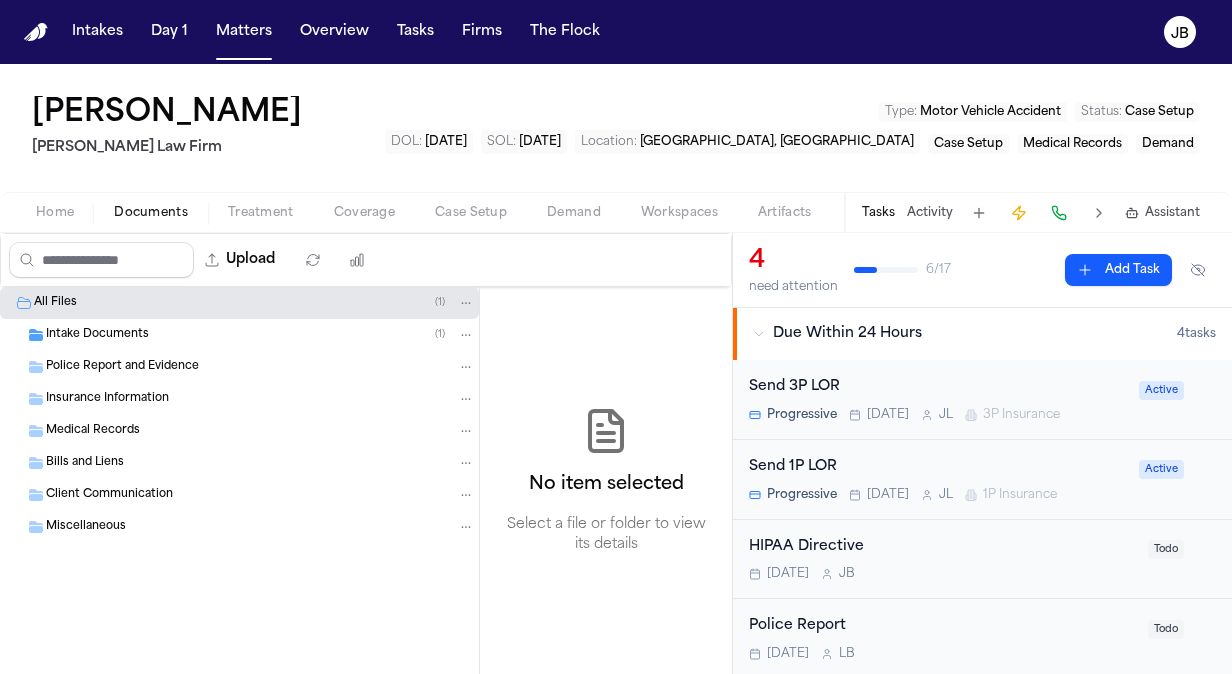 click on "Insurance Information" at bounding box center (107, 399) 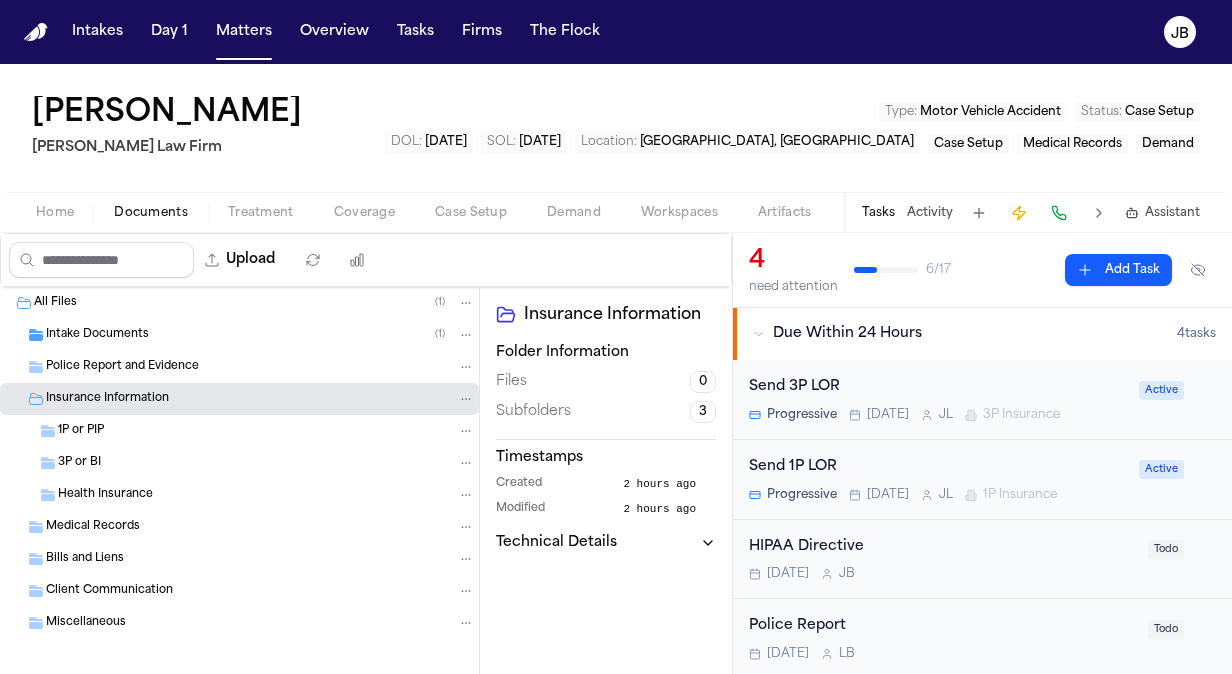 click on "1P or PIP" at bounding box center (266, 431) 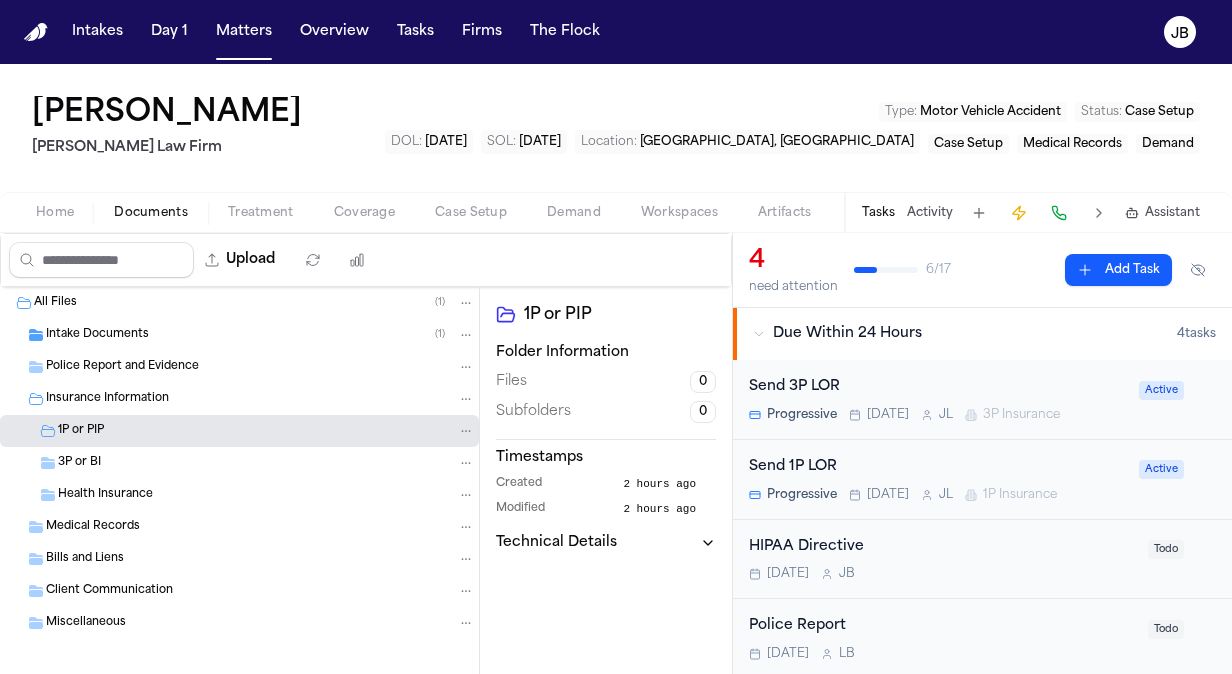click on "Miscellaneous" at bounding box center (260, 623) 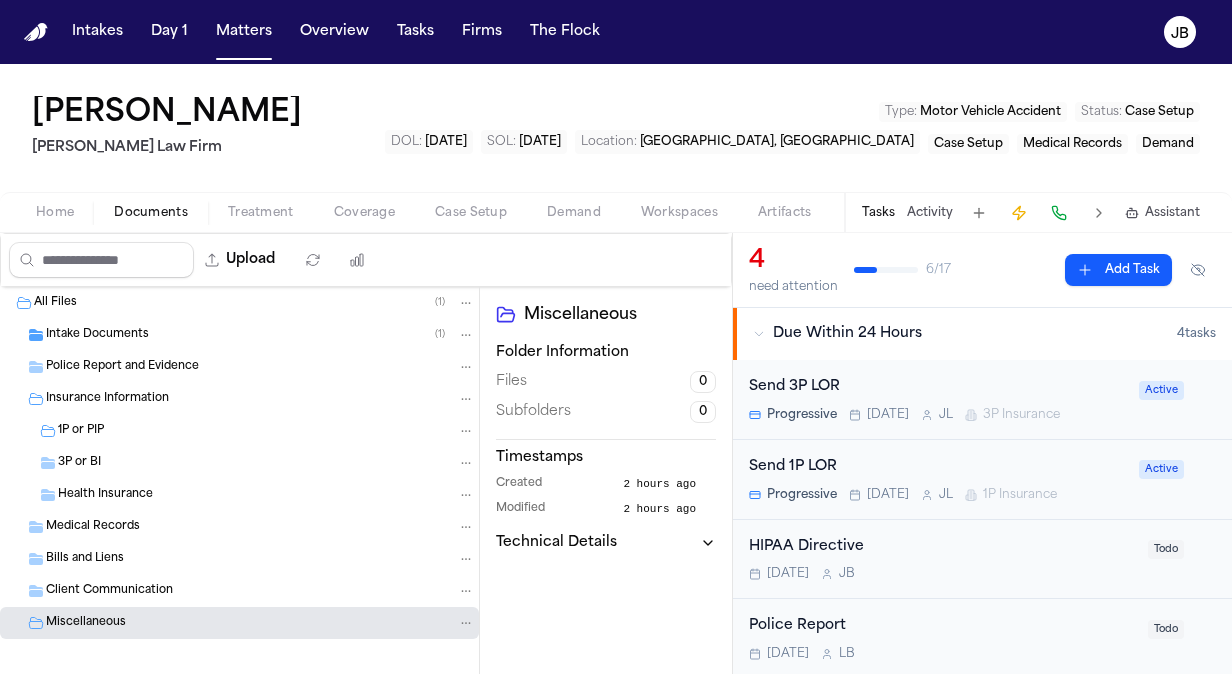 click on "All Files ( 1 )" at bounding box center (239, 303) 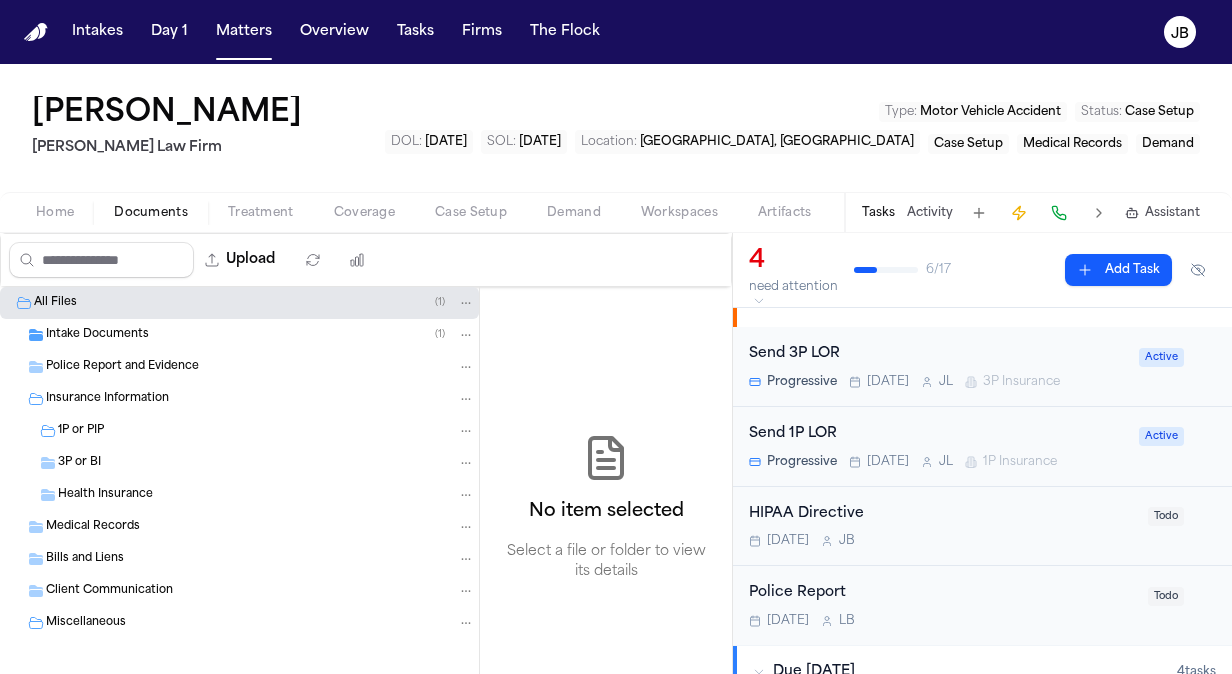 scroll, scrollTop: 0, scrollLeft: 0, axis: both 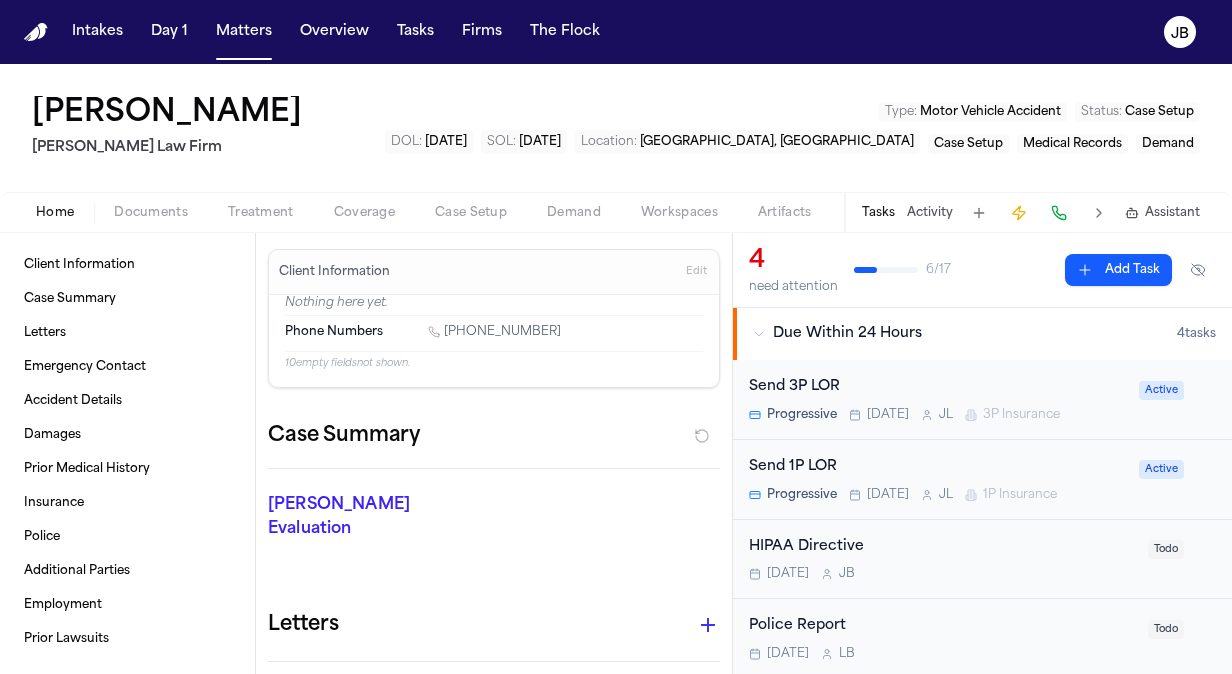 click on "Home" at bounding box center [55, 213] 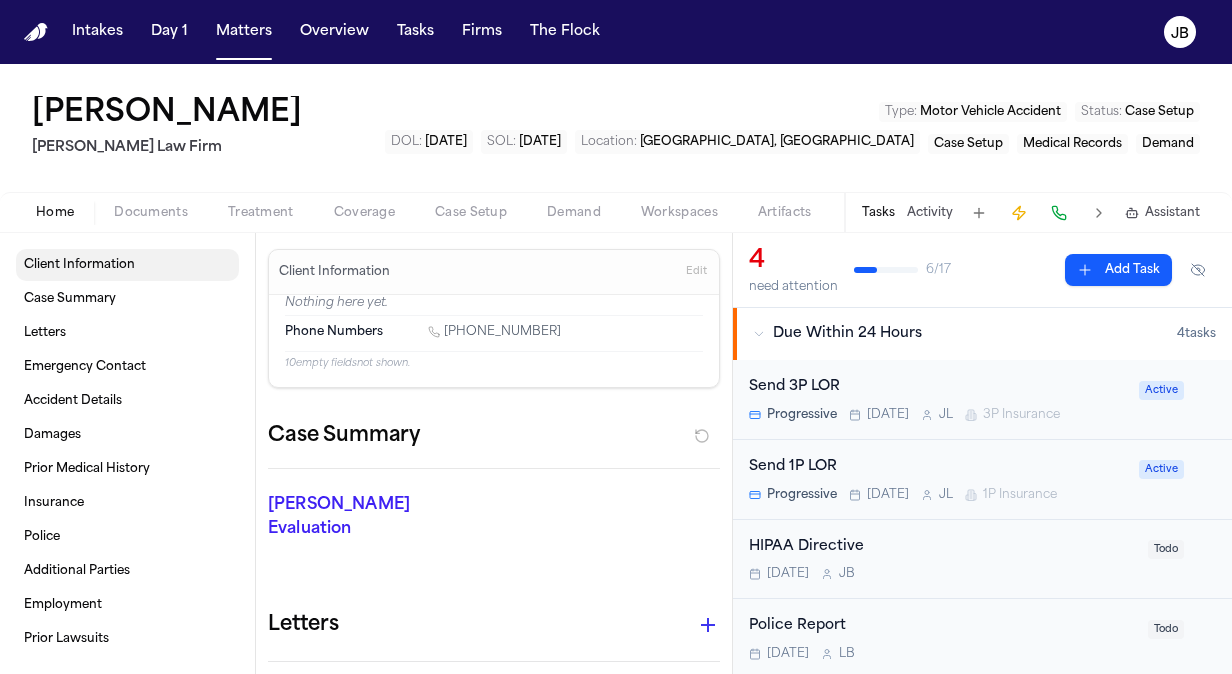 click on "Client Information" at bounding box center [79, 265] 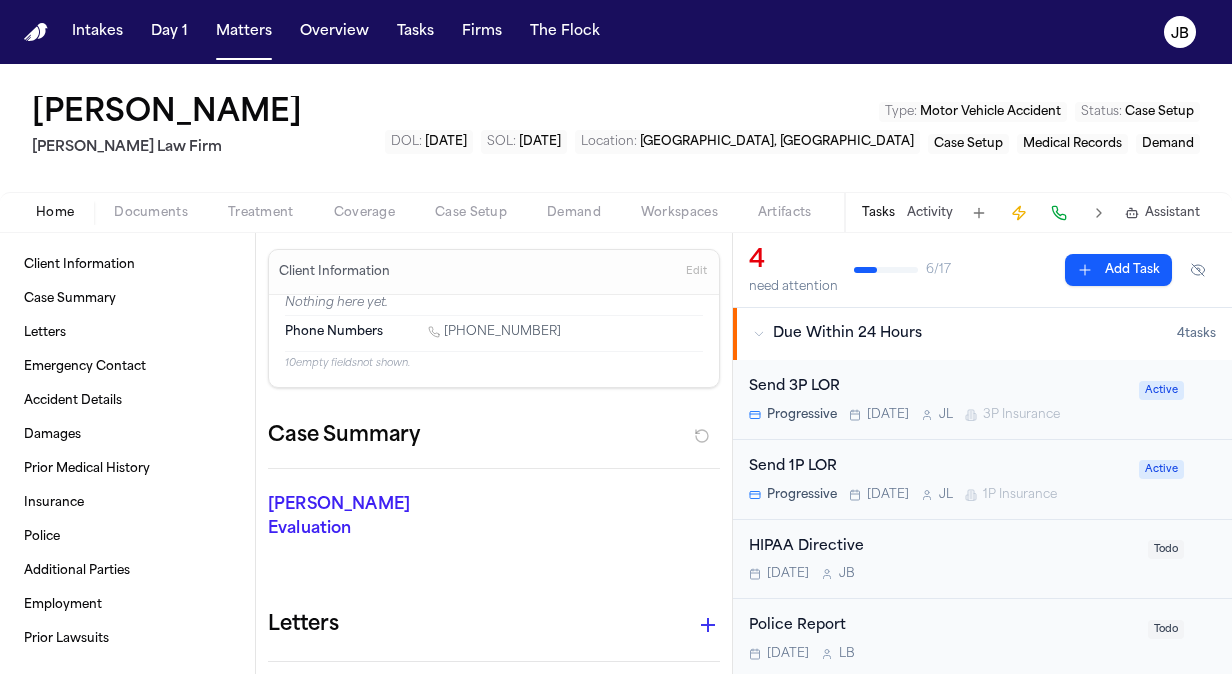 drag, startPoint x: 528, startPoint y: 330, endPoint x: 446, endPoint y: 330, distance: 82 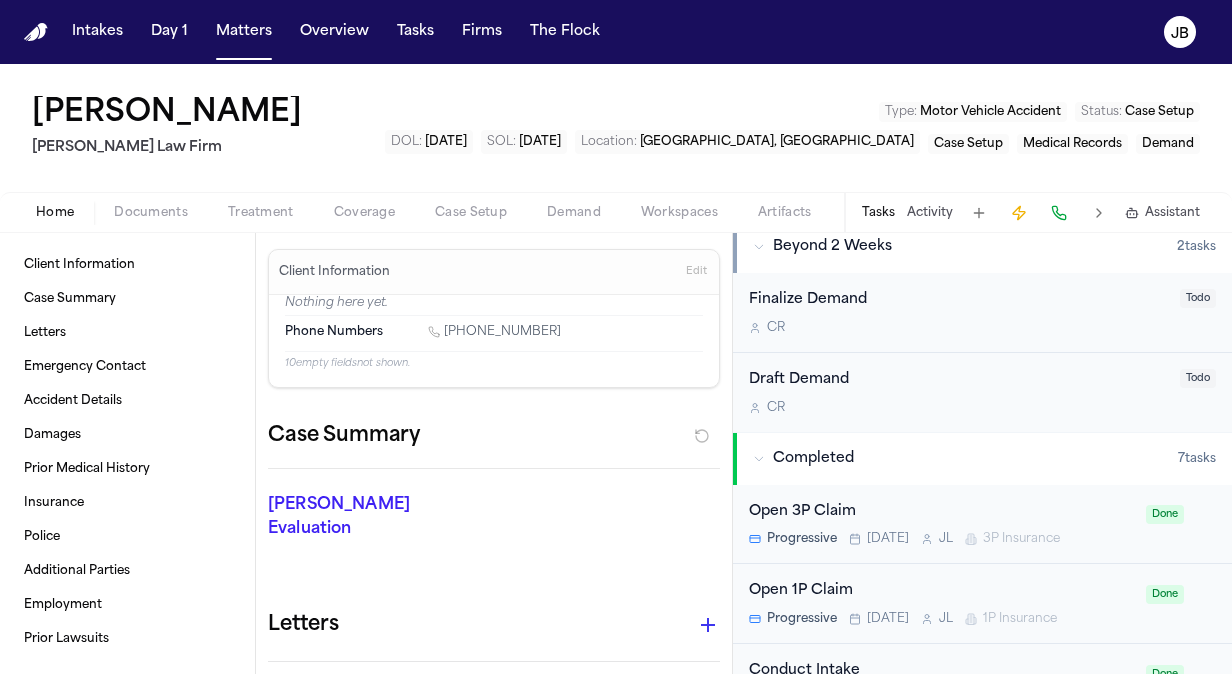 scroll, scrollTop: 0, scrollLeft: 0, axis: both 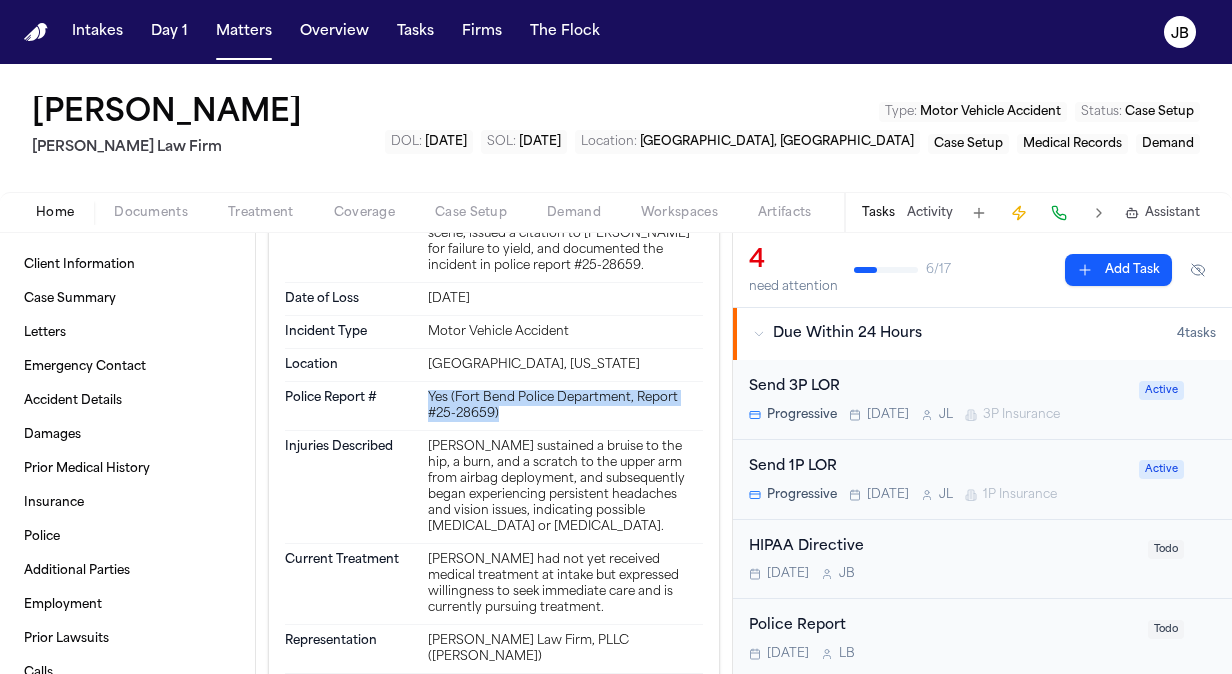 drag, startPoint x: 503, startPoint y: 393, endPoint x: 422, endPoint y: 374, distance: 83.198555 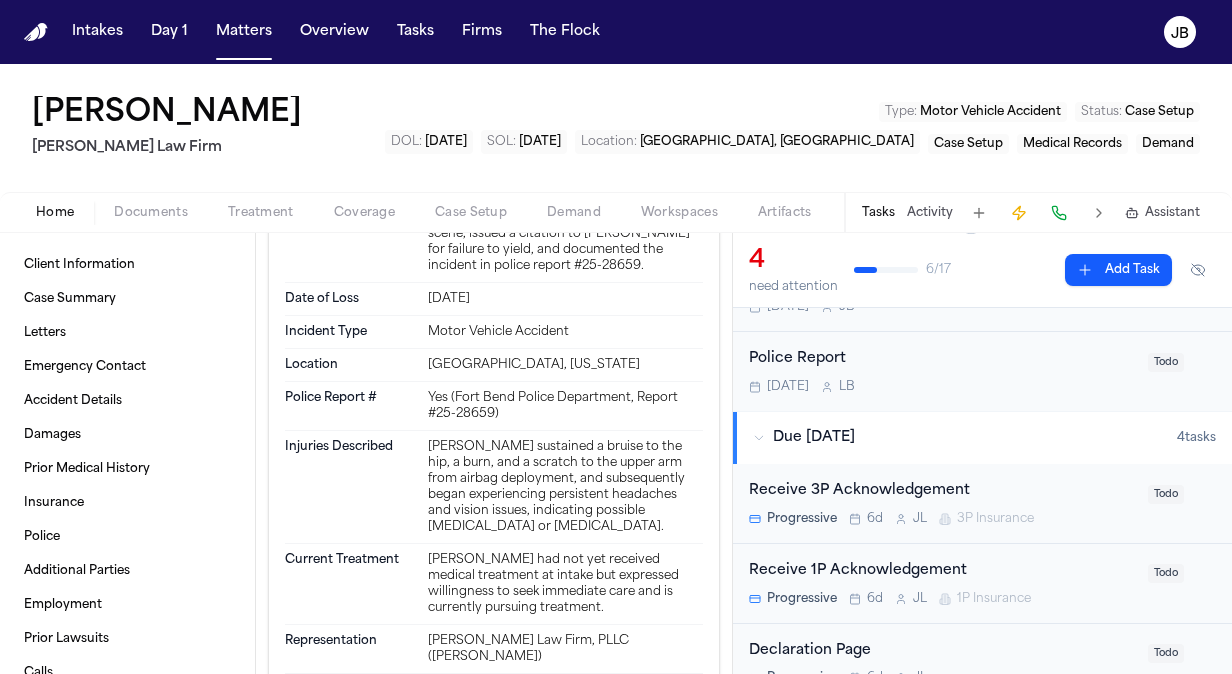 scroll, scrollTop: 0, scrollLeft: 0, axis: both 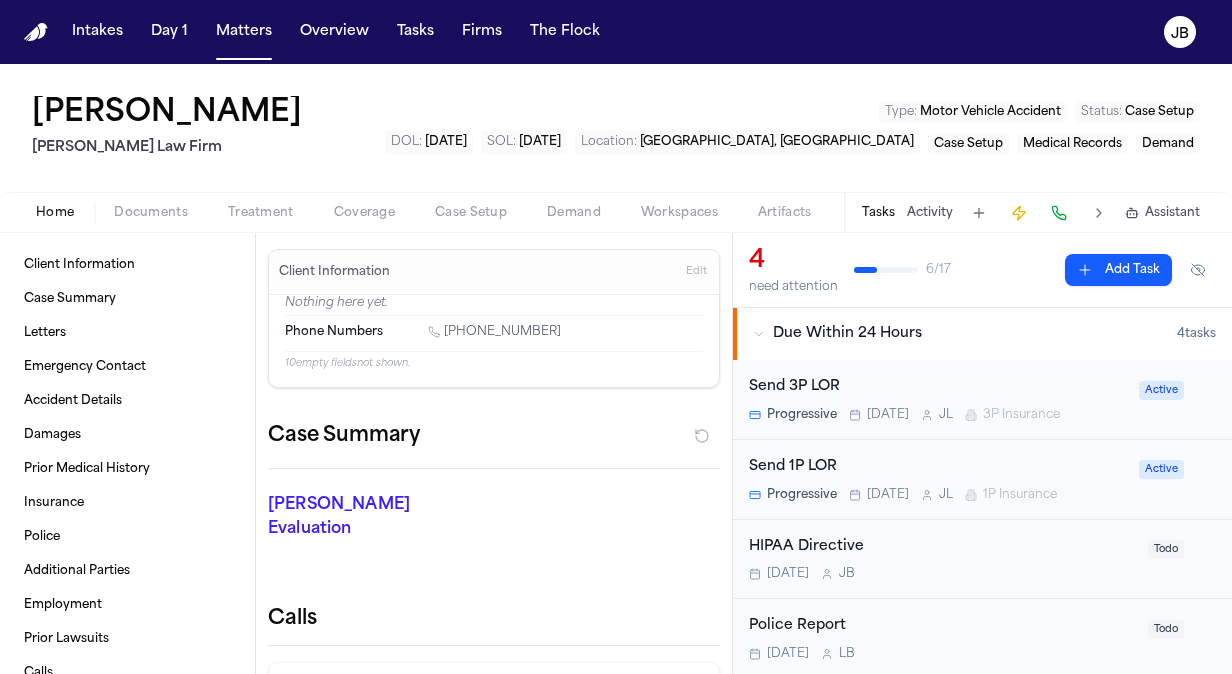 click on "Edit" at bounding box center (696, 272) 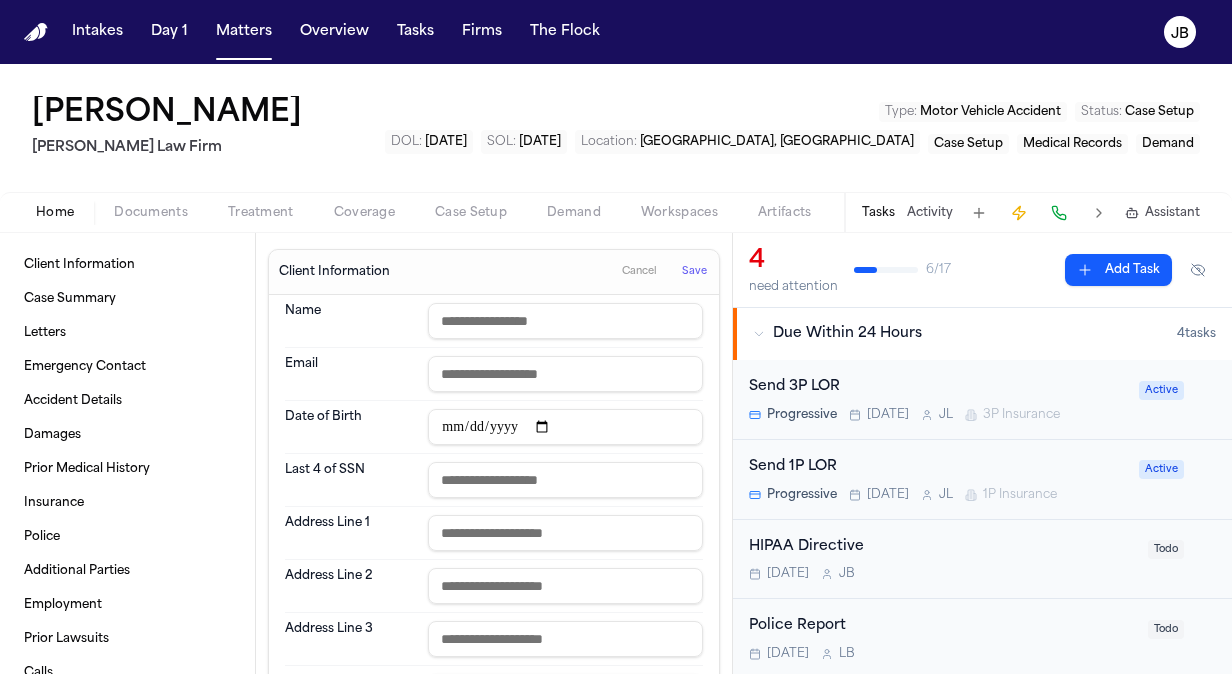click at bounding box center (565, 321) 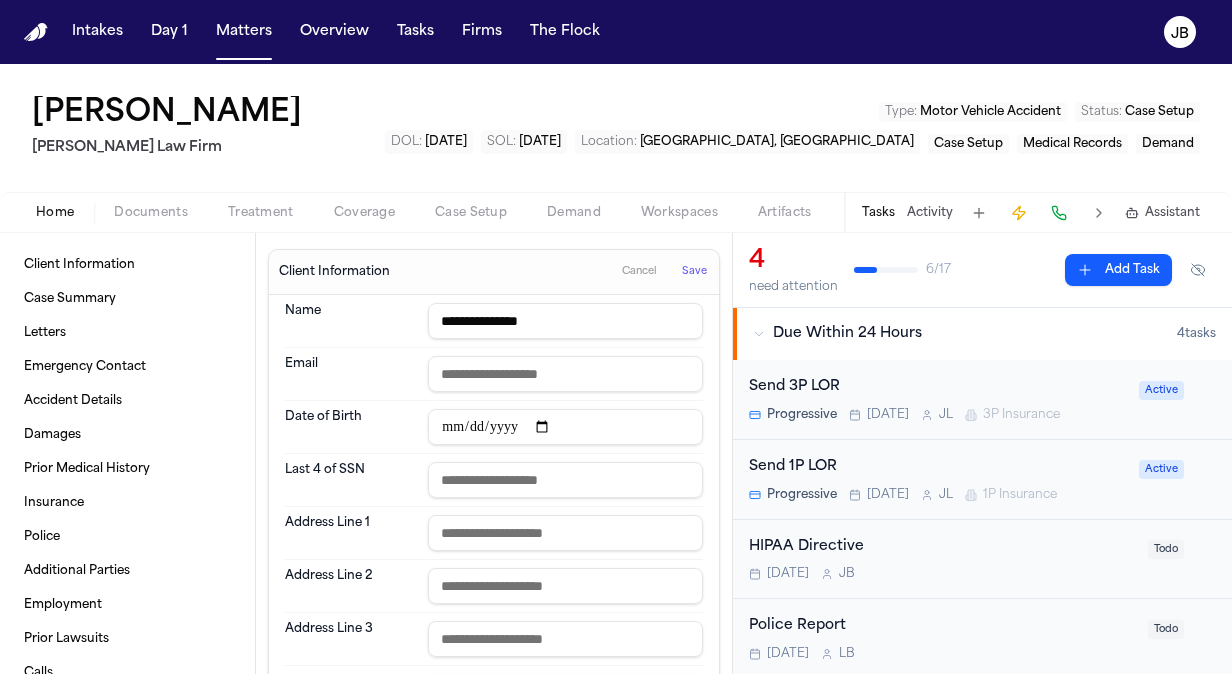 click on "Date of Birth" at bounding box center [350, 427] 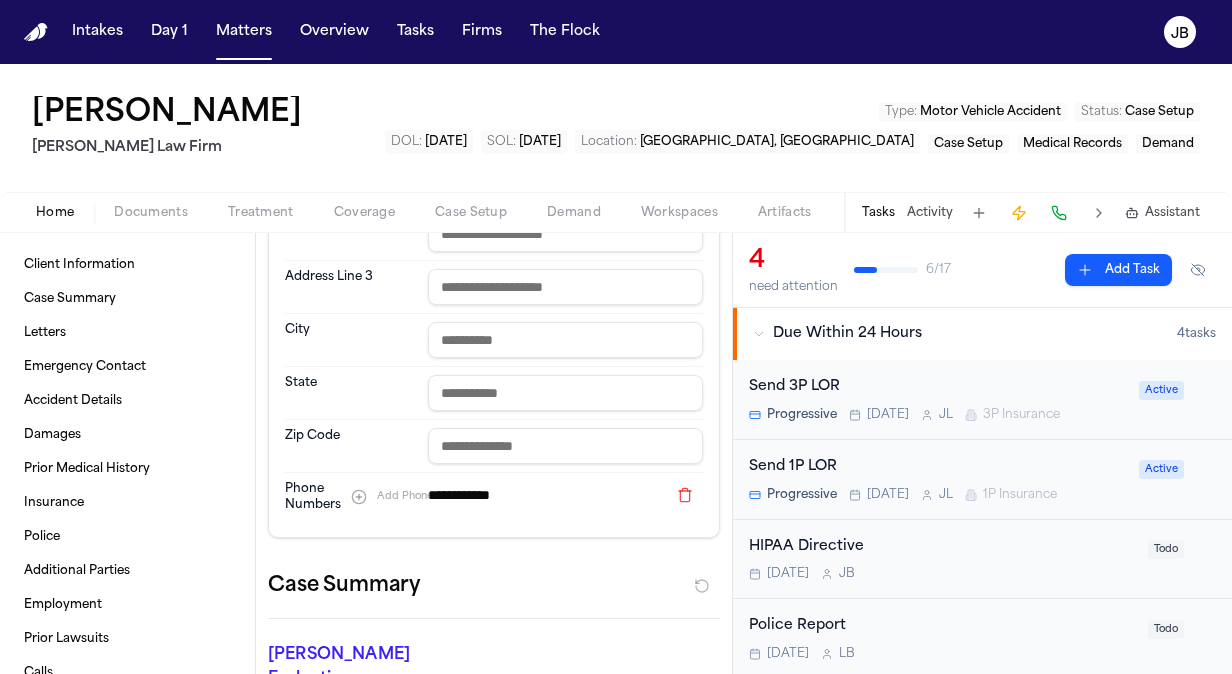 scroll, scrollTop: 362, scrollLeft: 0, axis: vertical 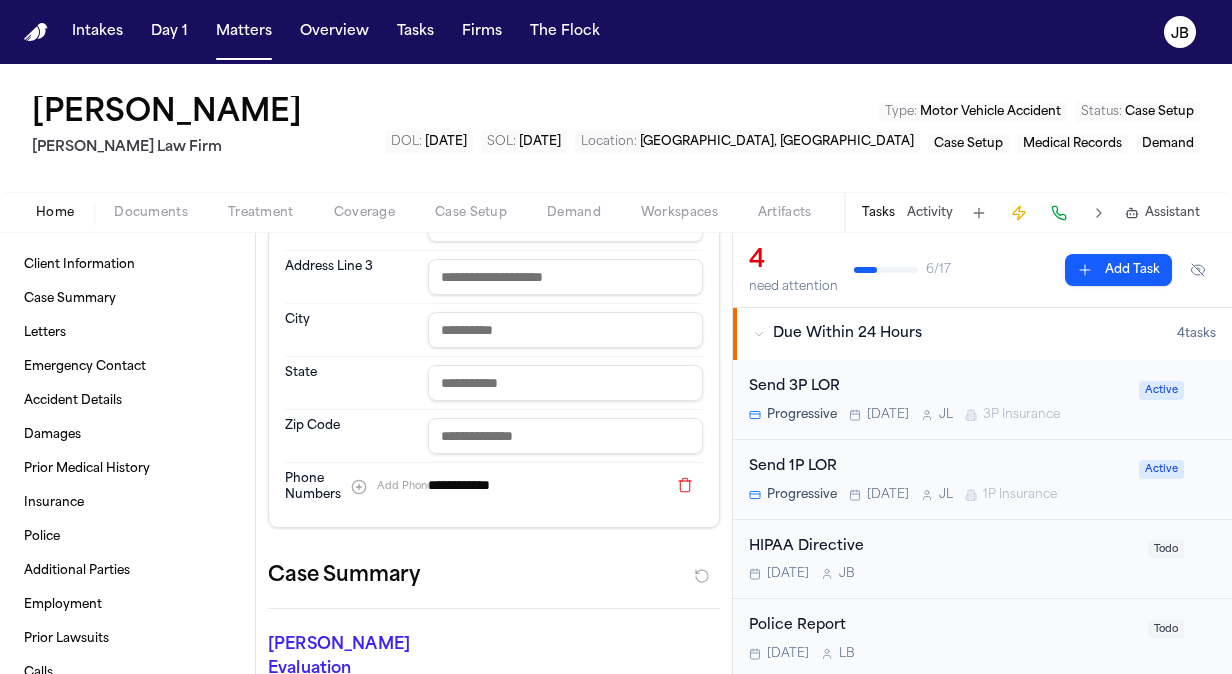 click on "Add Phone" at bounding box center (392, 487) 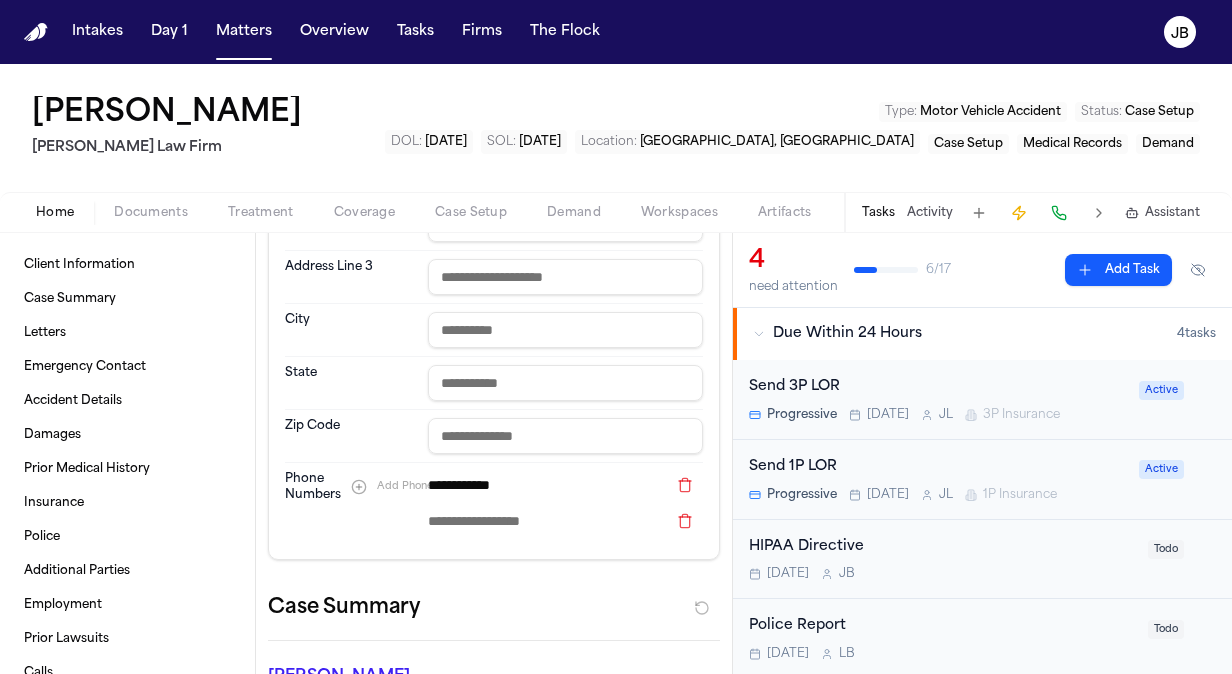 click at bounding box center [685, 485] 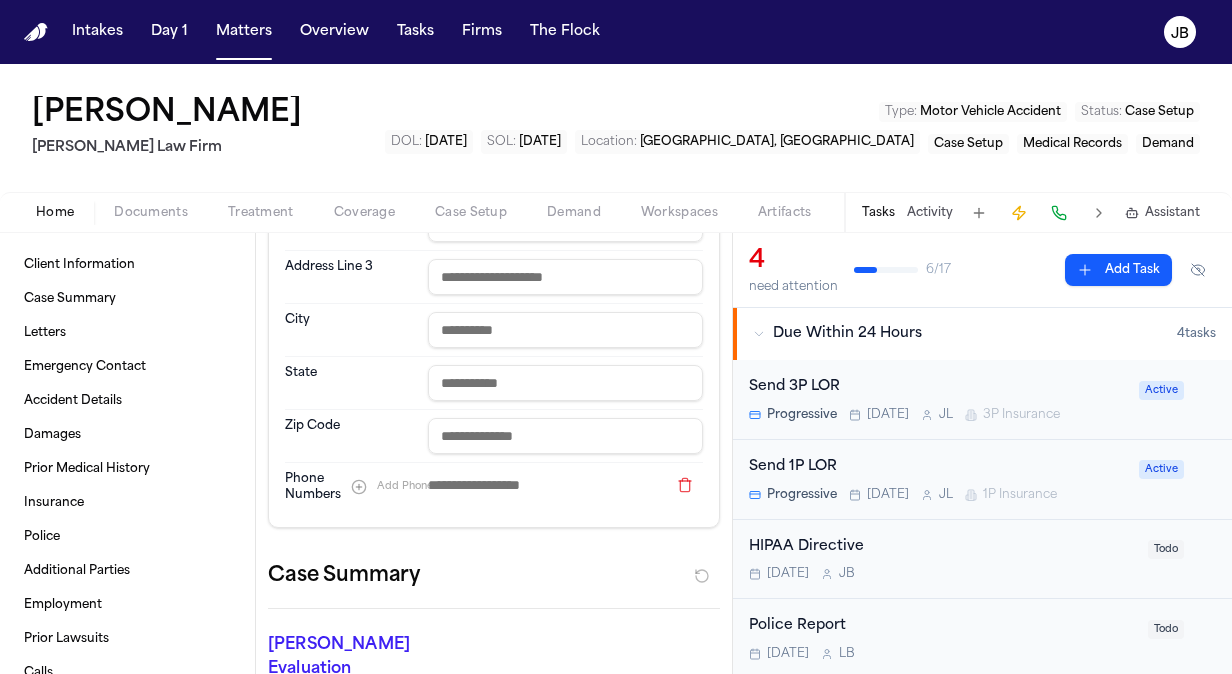 click at bounding box center [547, 485] 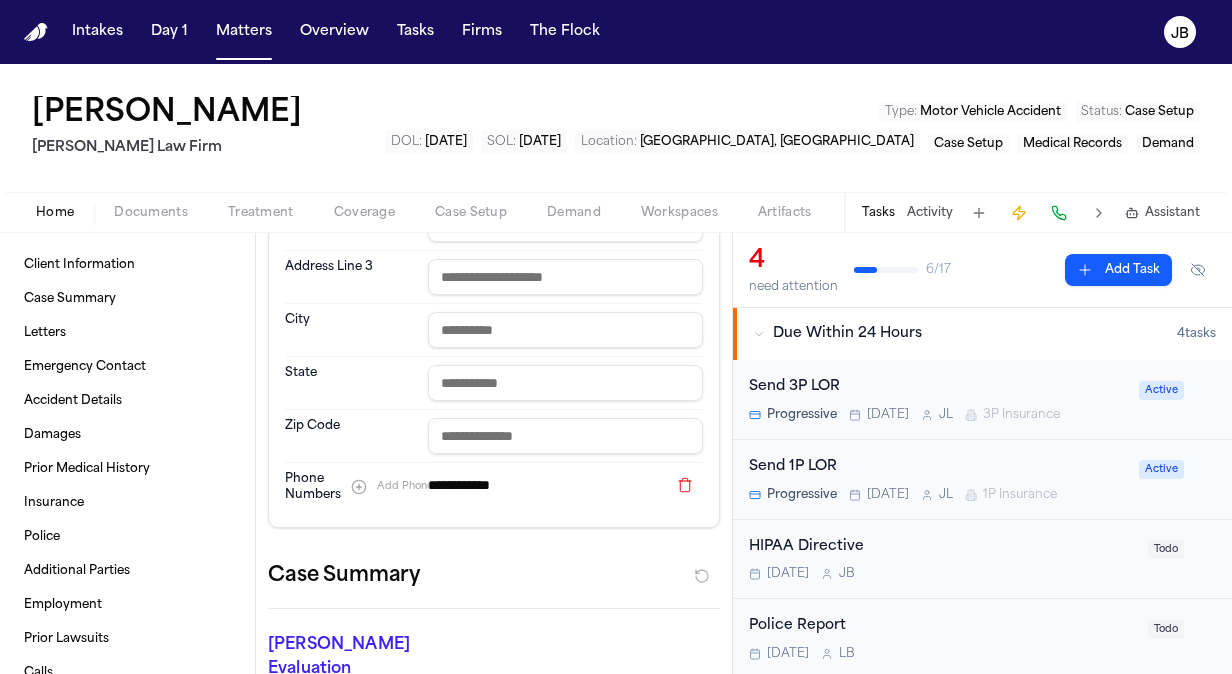 click on "**********" at bounding box center [494, 1495] 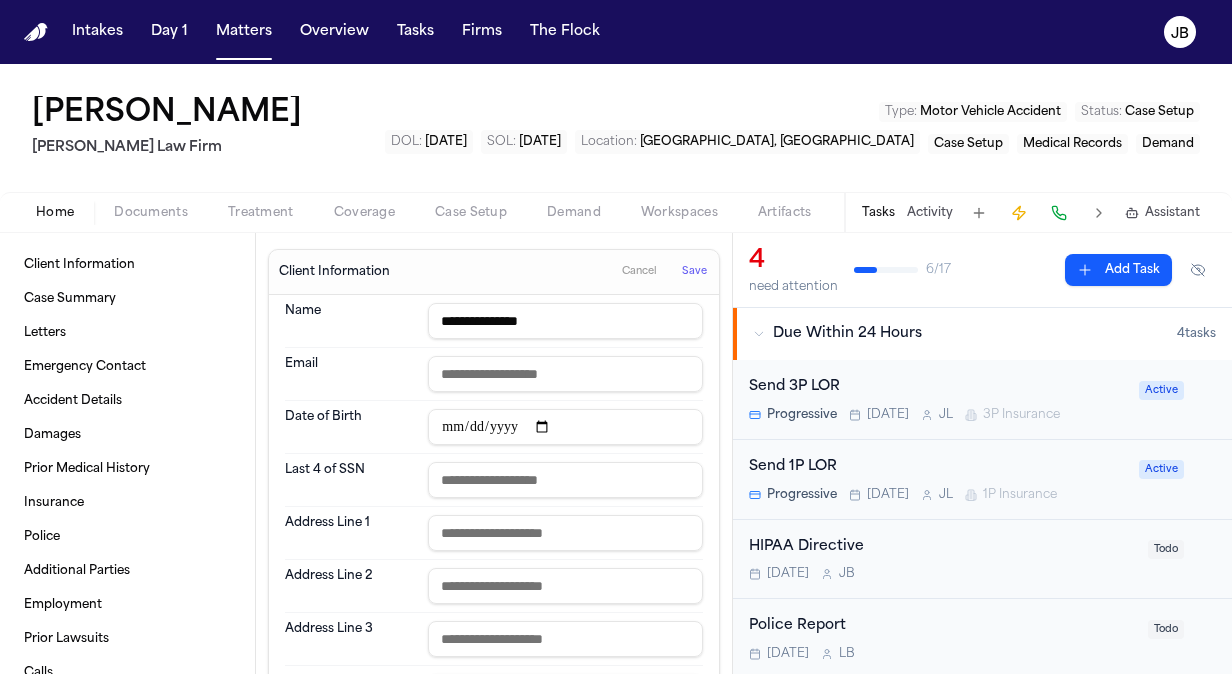 click on "Save" at bounding box center (694, 272) 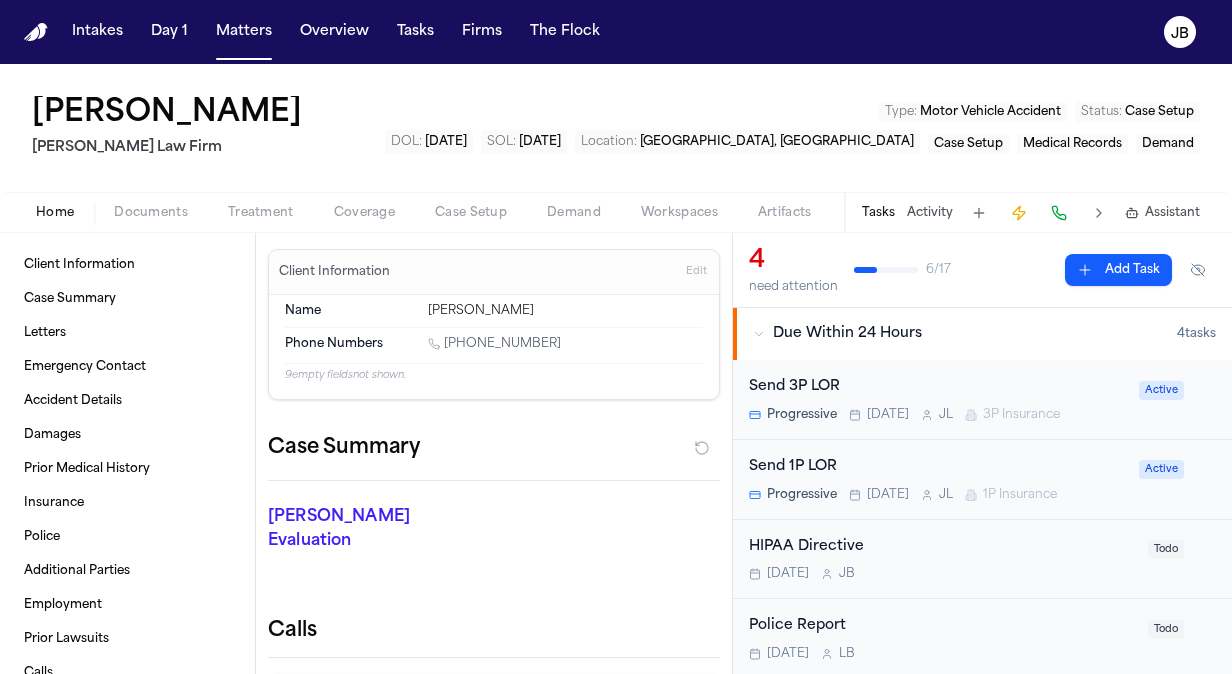 drag, startPoint x: 544, startPoint y: 346, endPoint x: 429, endPoint y: 346, distance: 115 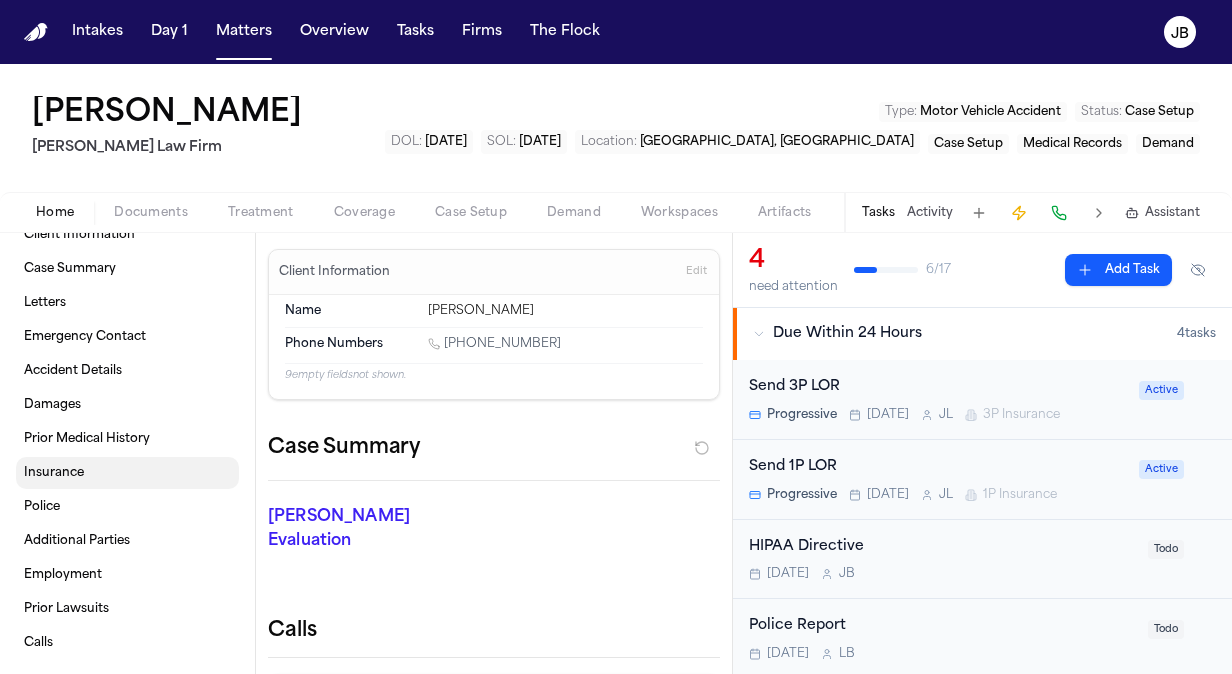click on "Insurance" at bounding box center [54, 473] 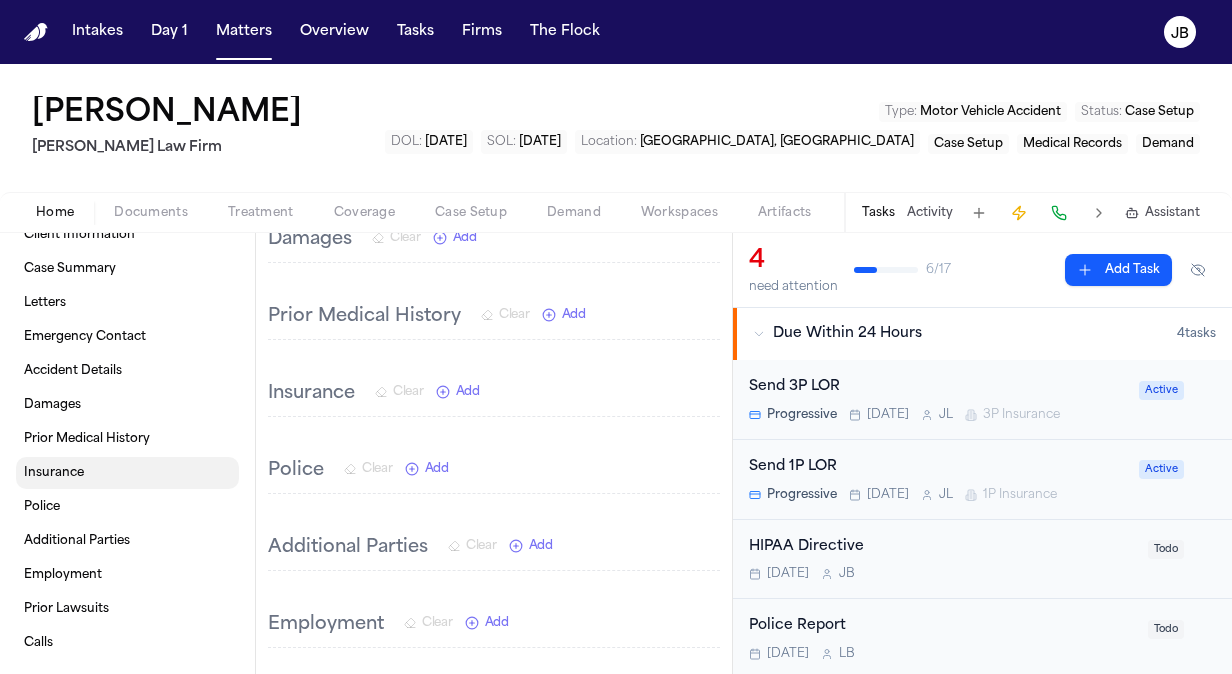 scroll, scrollTop: 1820, scrollLeft: 0, axis: vertical 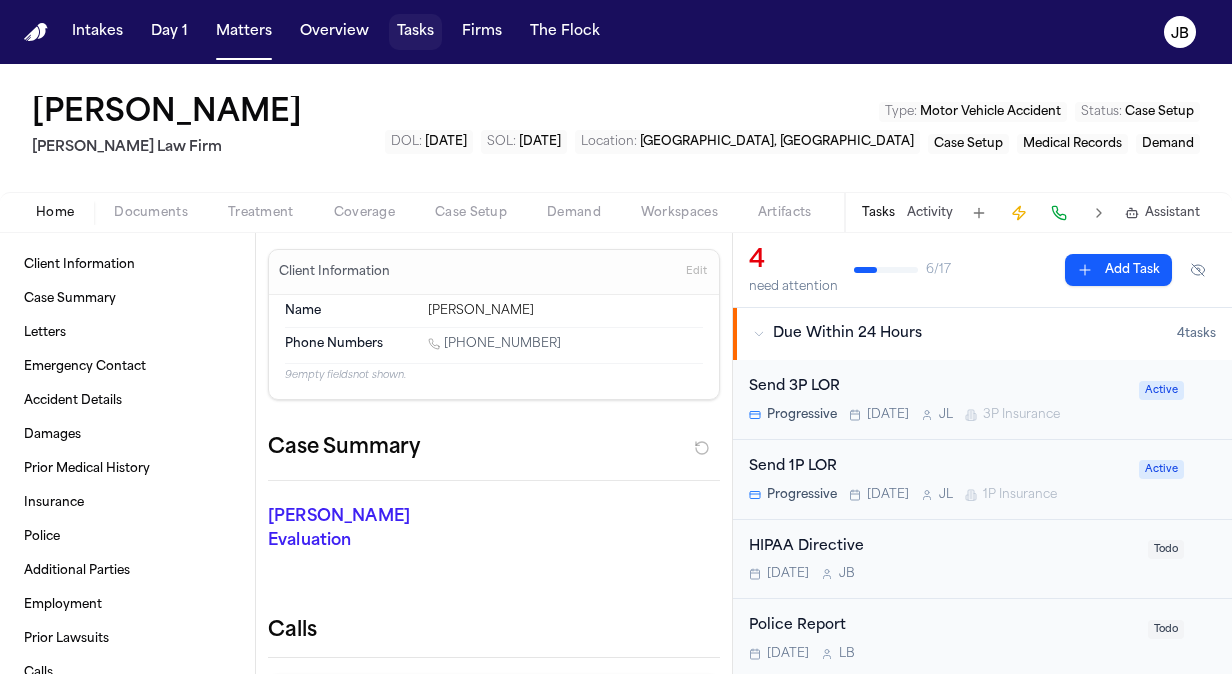 click on "Tasks" at bounding box center [415, 32] 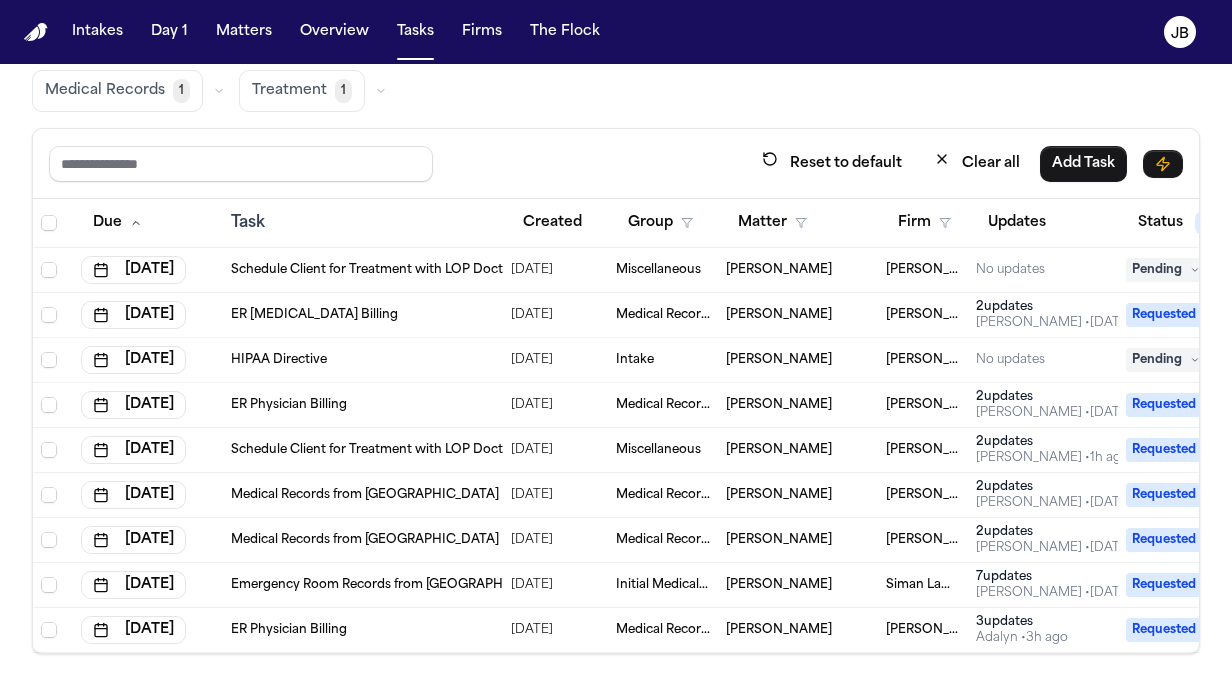 scroll, scrollTop: 116, scrollLeft: 0, axis: vertical 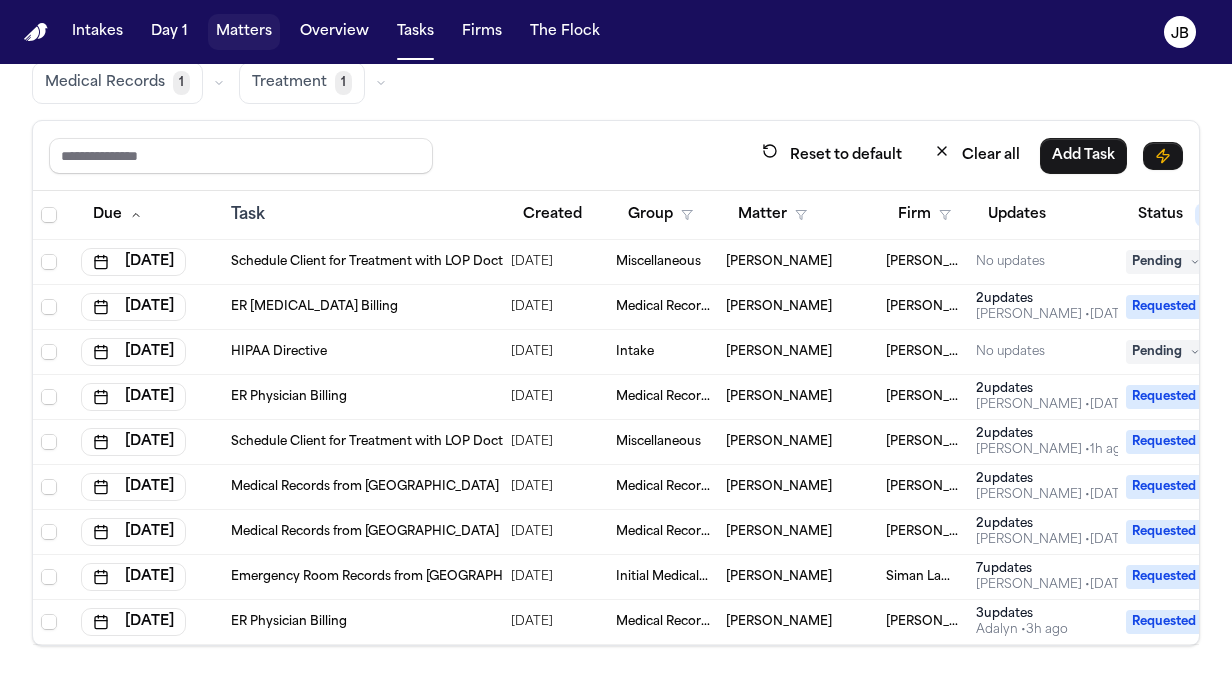 click on "Matters" at bounding box center (244, 32) 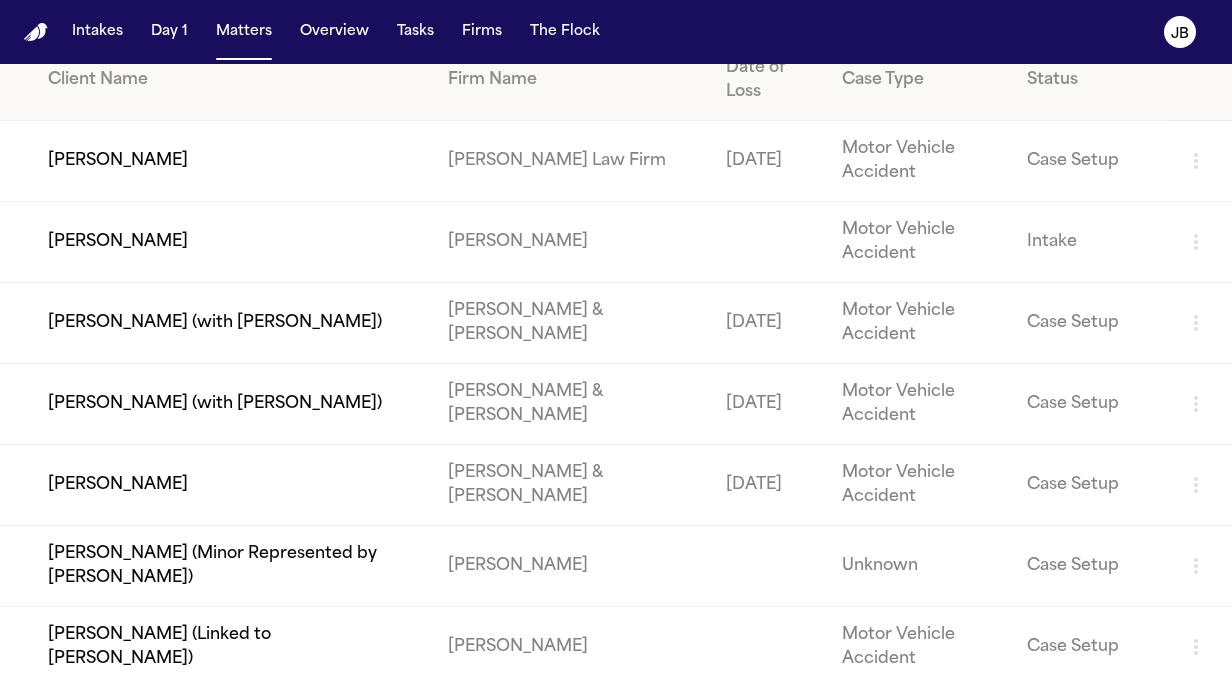 scroll, scrollTop: 0, scrollLeft: 0, axis: both 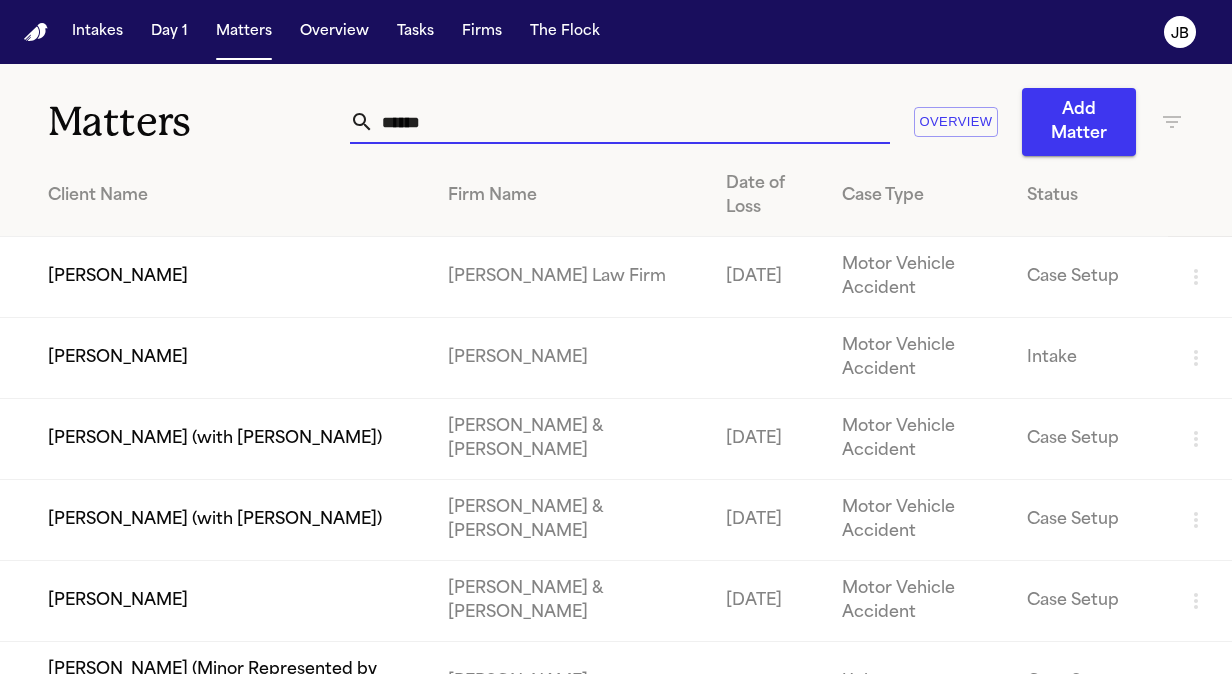 drag, startPoint x: 476, startPoint y: 114, endPoint x: 270, endPoint y: 154, distance: 209.84756 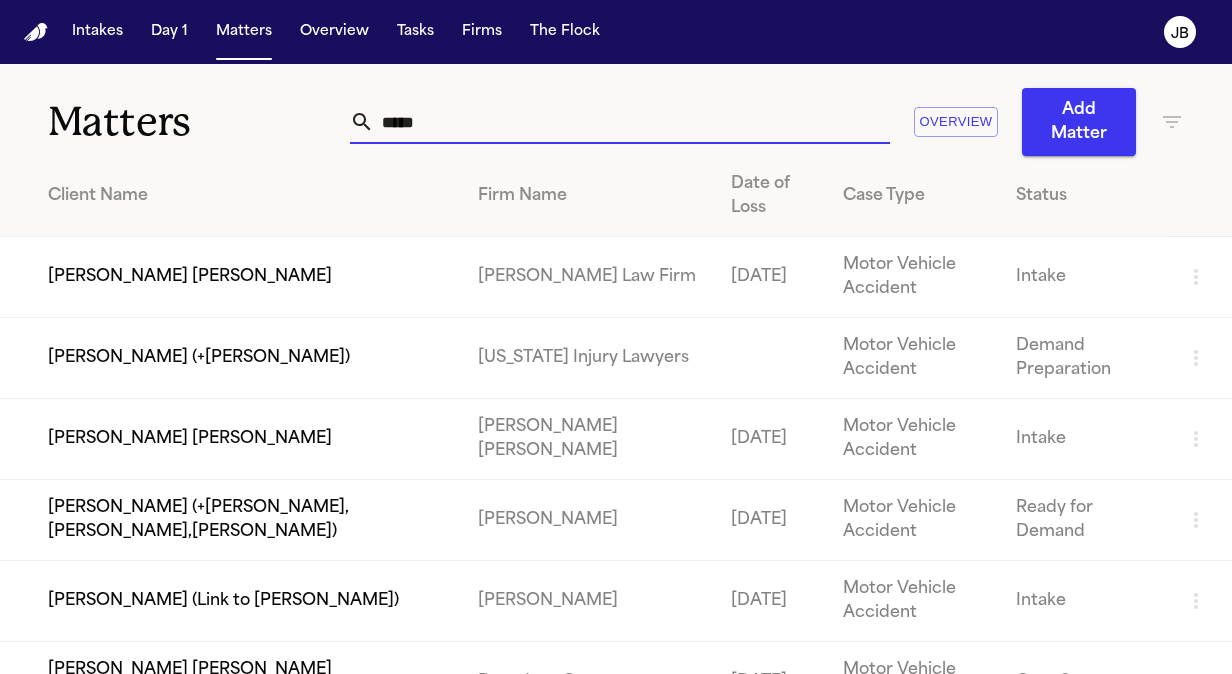 click on "[PERSON_NAME] [PERSON_NAME]" at bounding box center (231, 277) 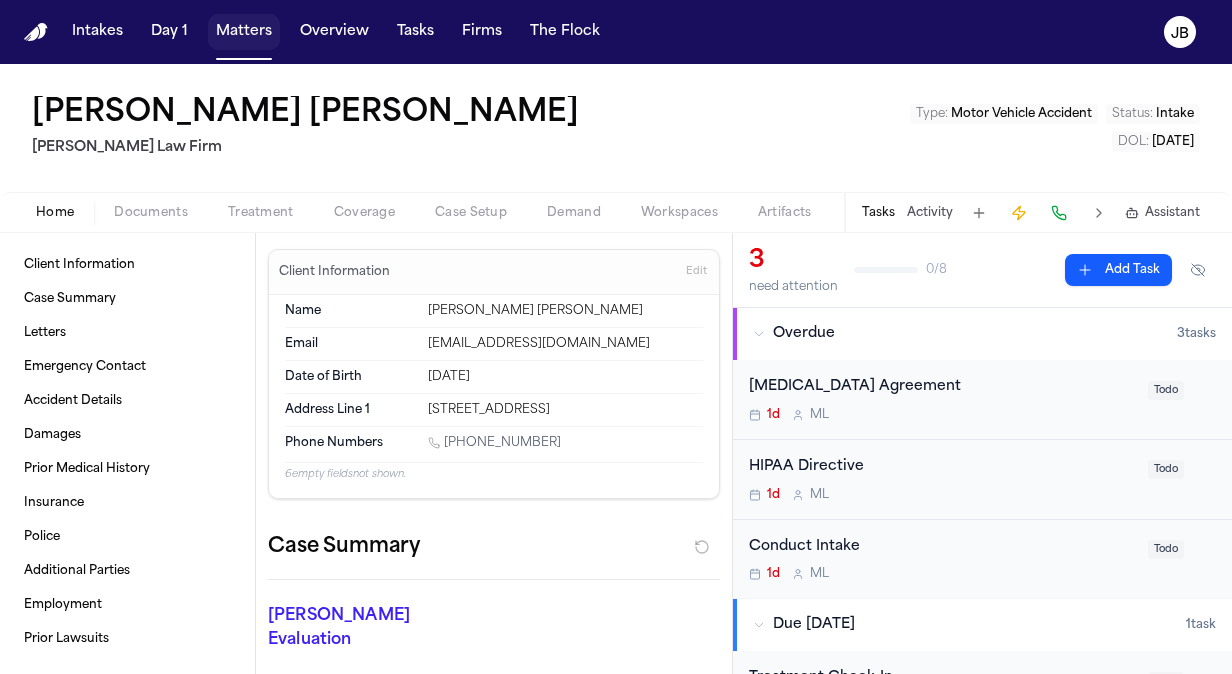 click on "Matters" at bounding box center (244, 32) 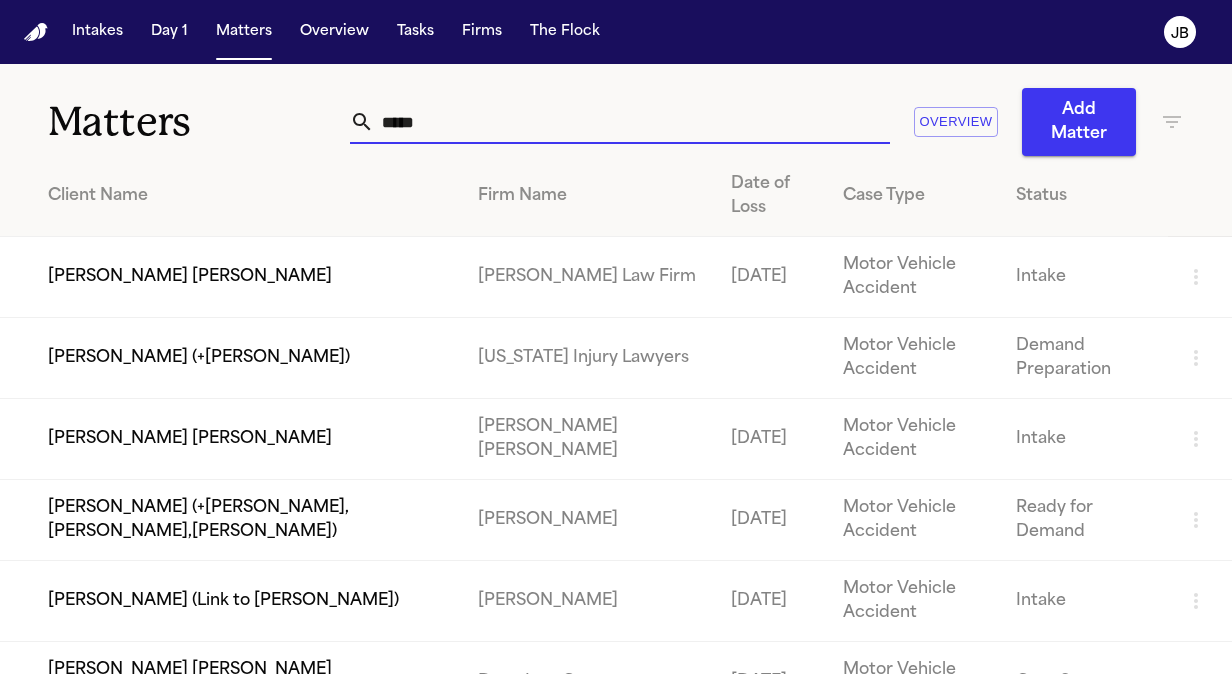 drag, startPoint x: 452, startPoint y: 132, endPoint x: 278, endPoint y: 116, distance: 174.73409 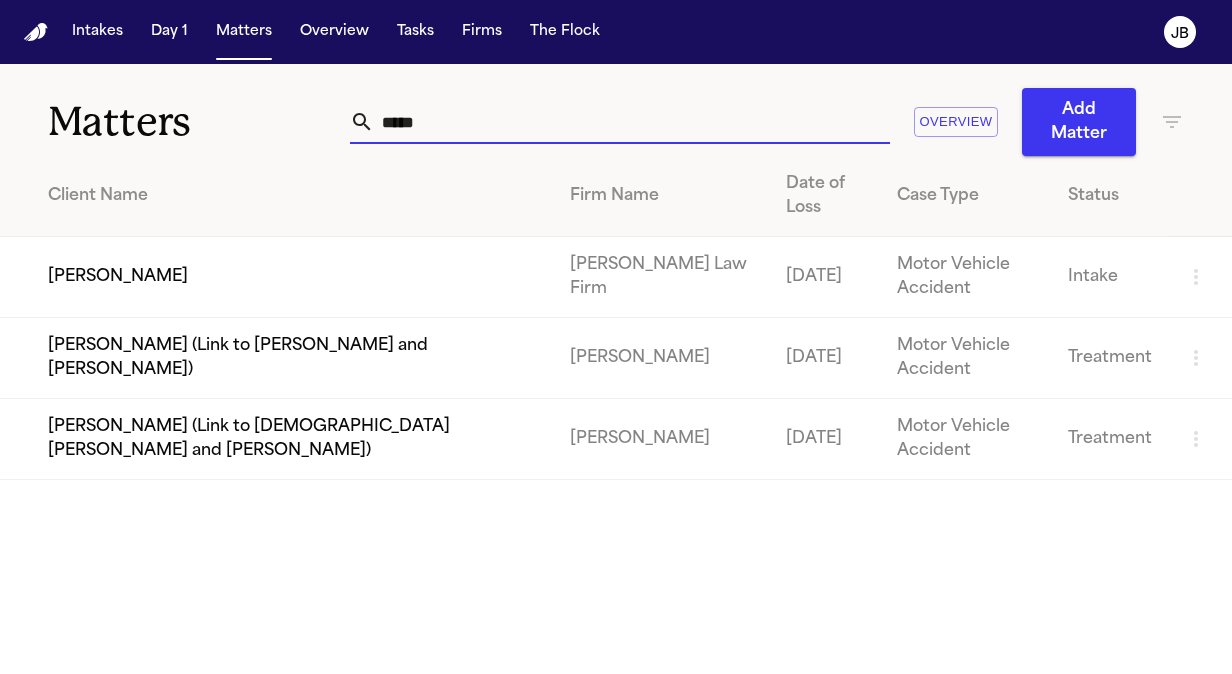 click on "[PERSON_NAME]" at bounding box center (277, 277) 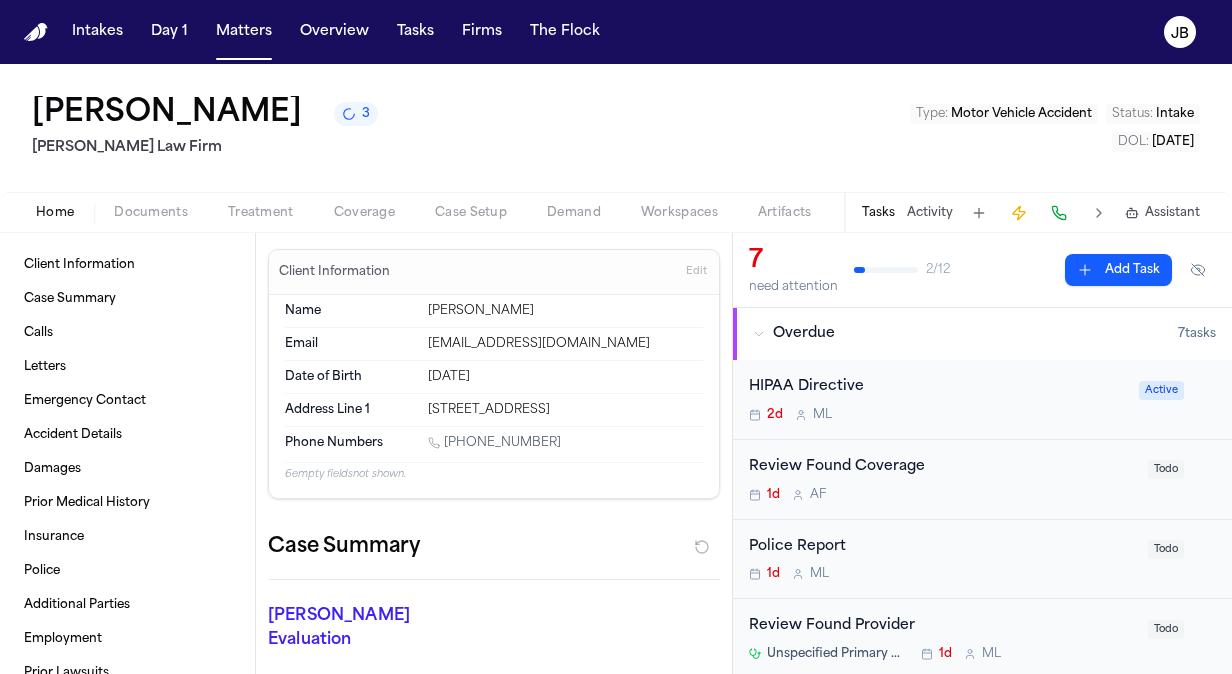 scroll, scrollTop: 30, scrollLeft: 0, axis: vertical 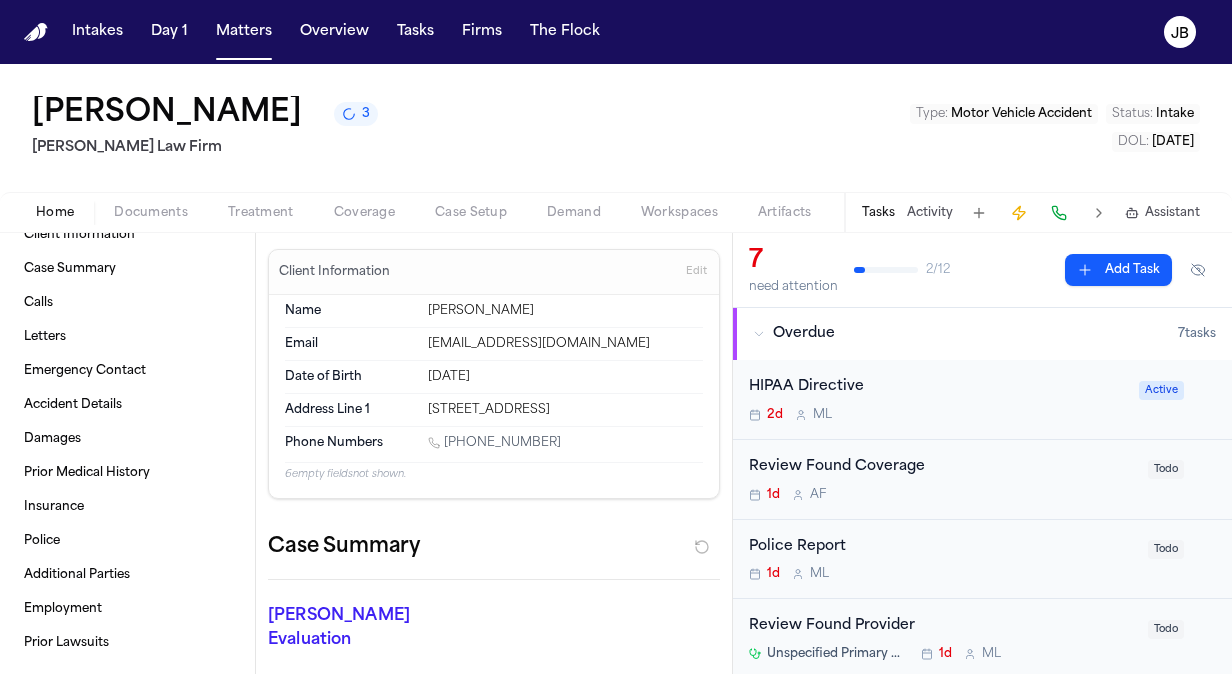 click on "Treatment" at bounding box center [261, 213] 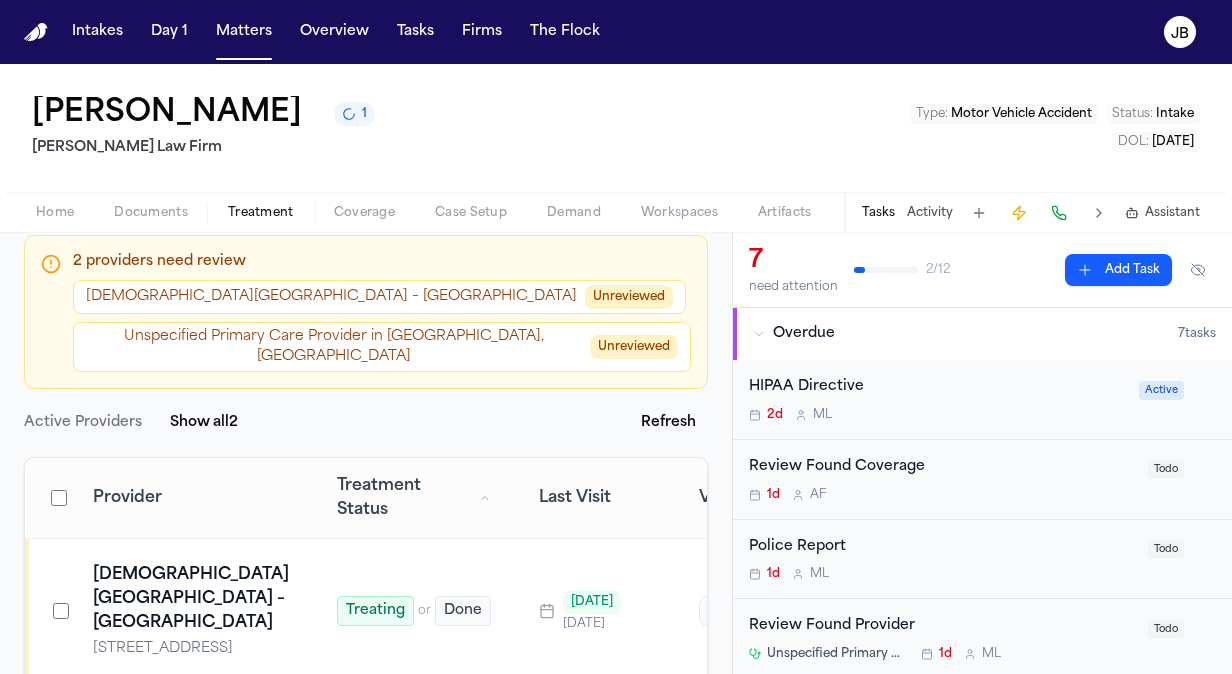 scroll, scrollTop: 160, scrollLeft: 0, axis: vertical 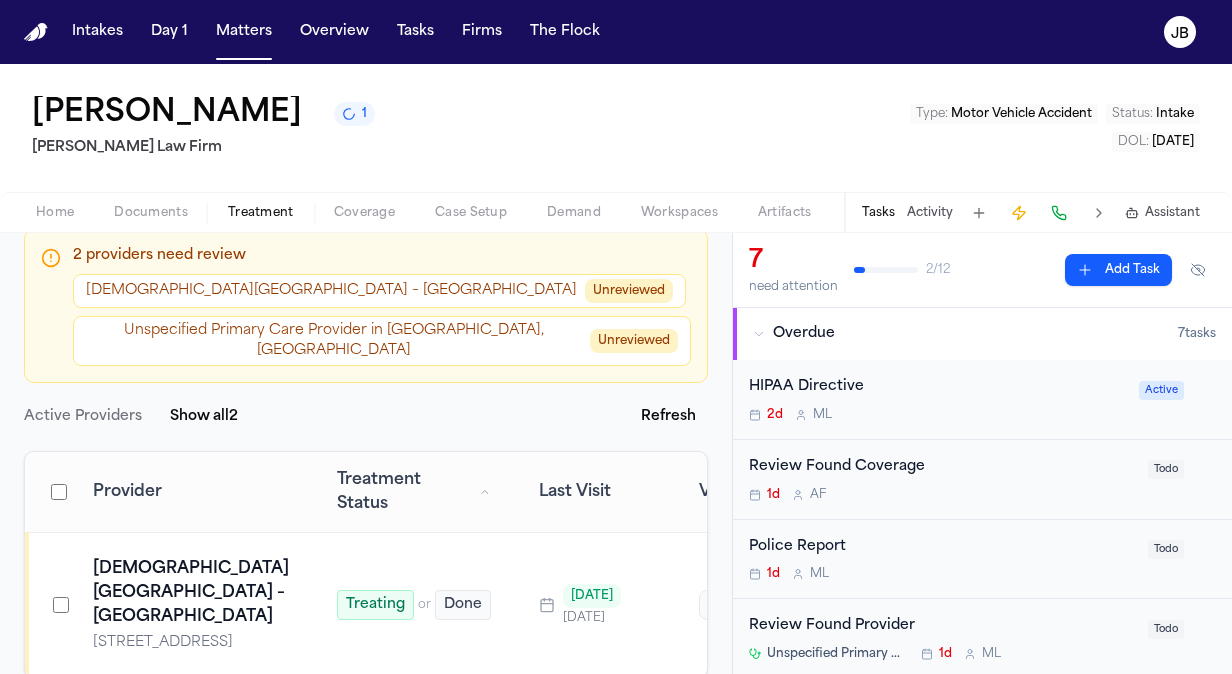 click on "Unreviewed" at bounding box center (629, 291) 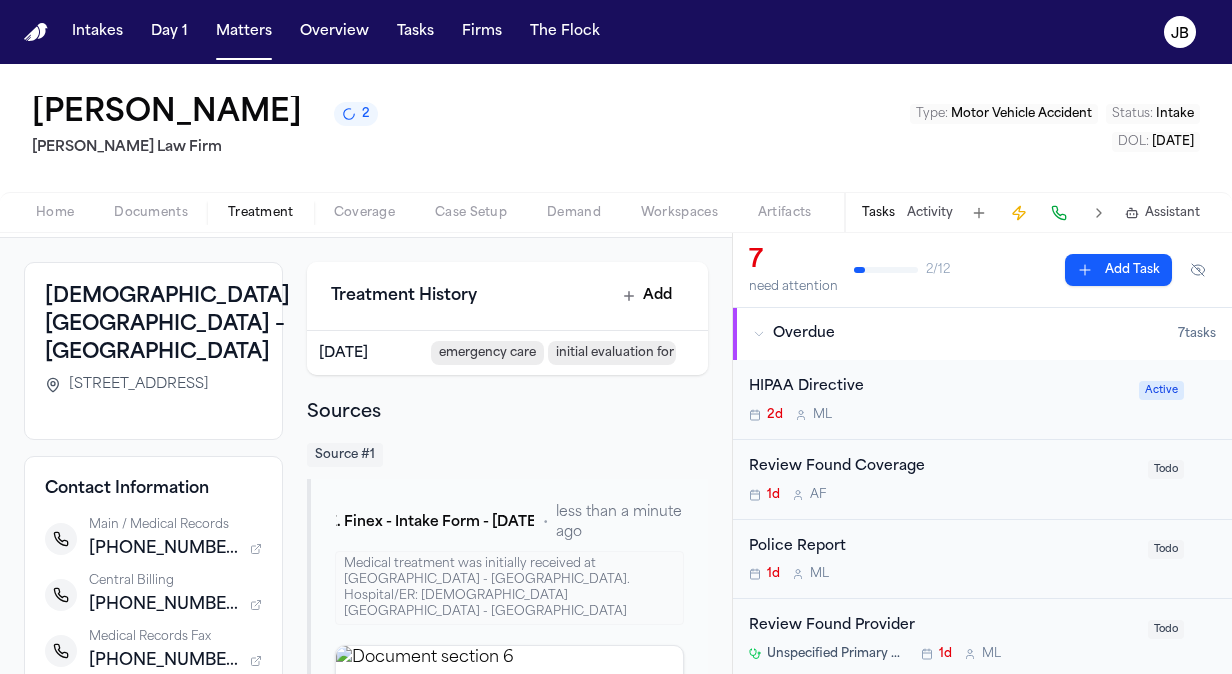 scroll, scrollTop: 0, scrollLeft: 0, axis: both 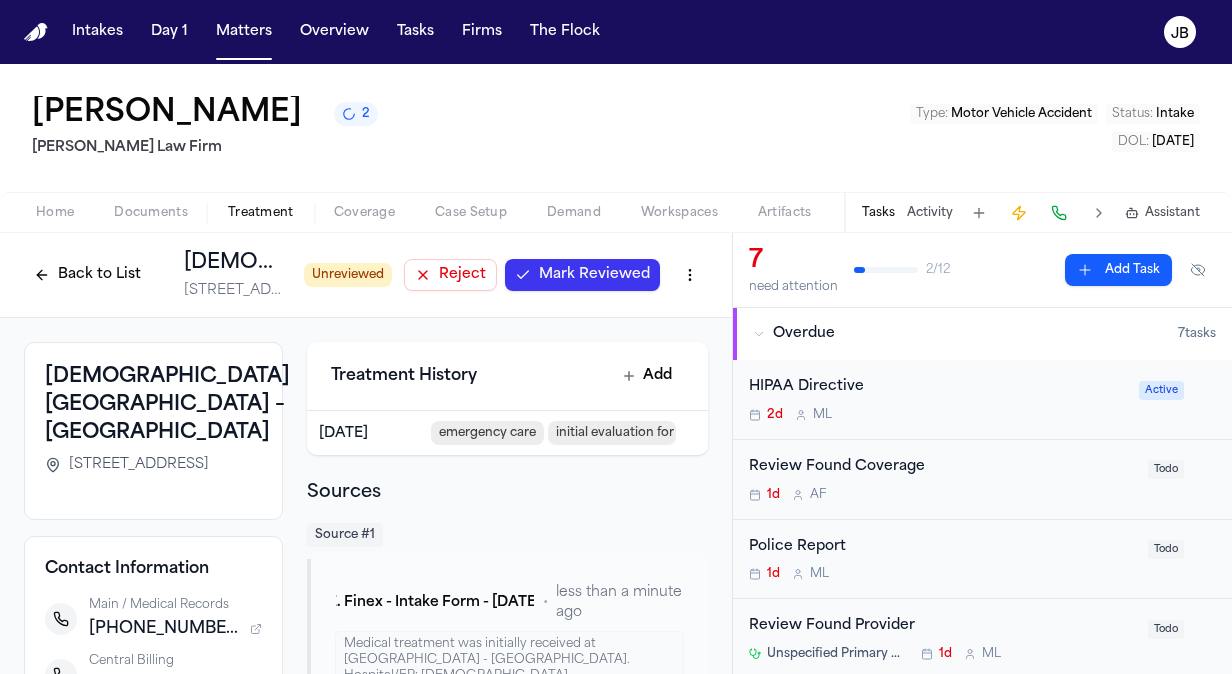 click on "Mark Reviewed" at bounding box center (594, 275) 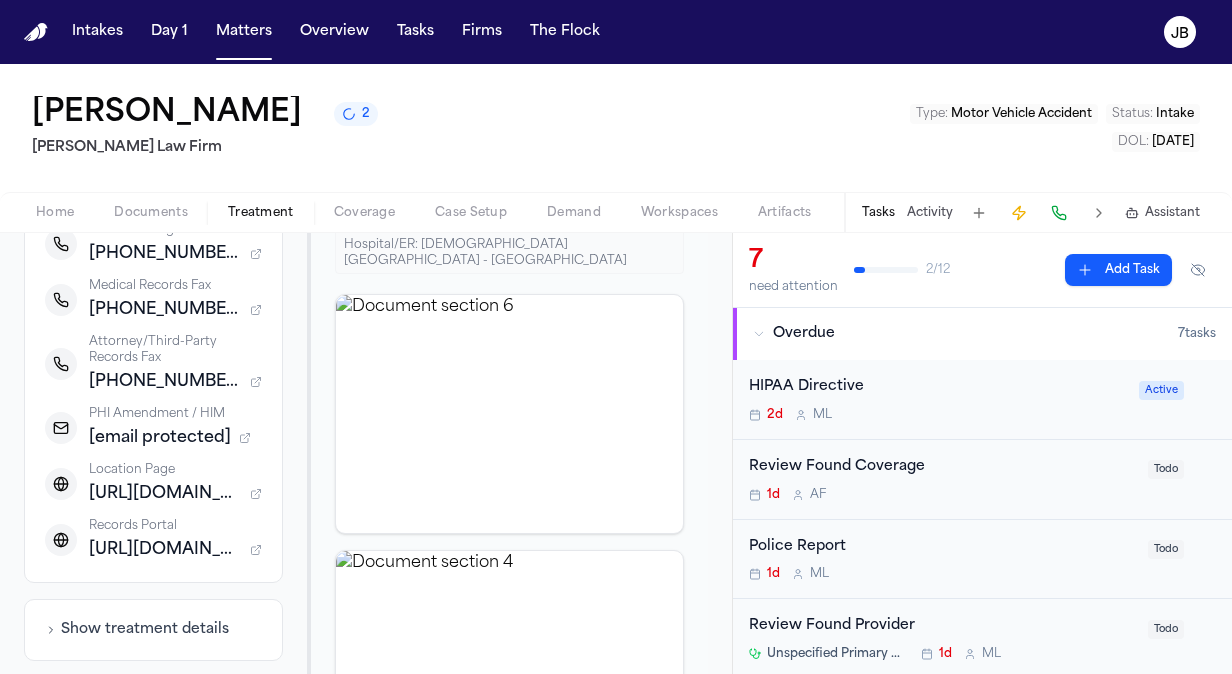scroll, scrollTop: 0, scrollLeft: 0, axis: both 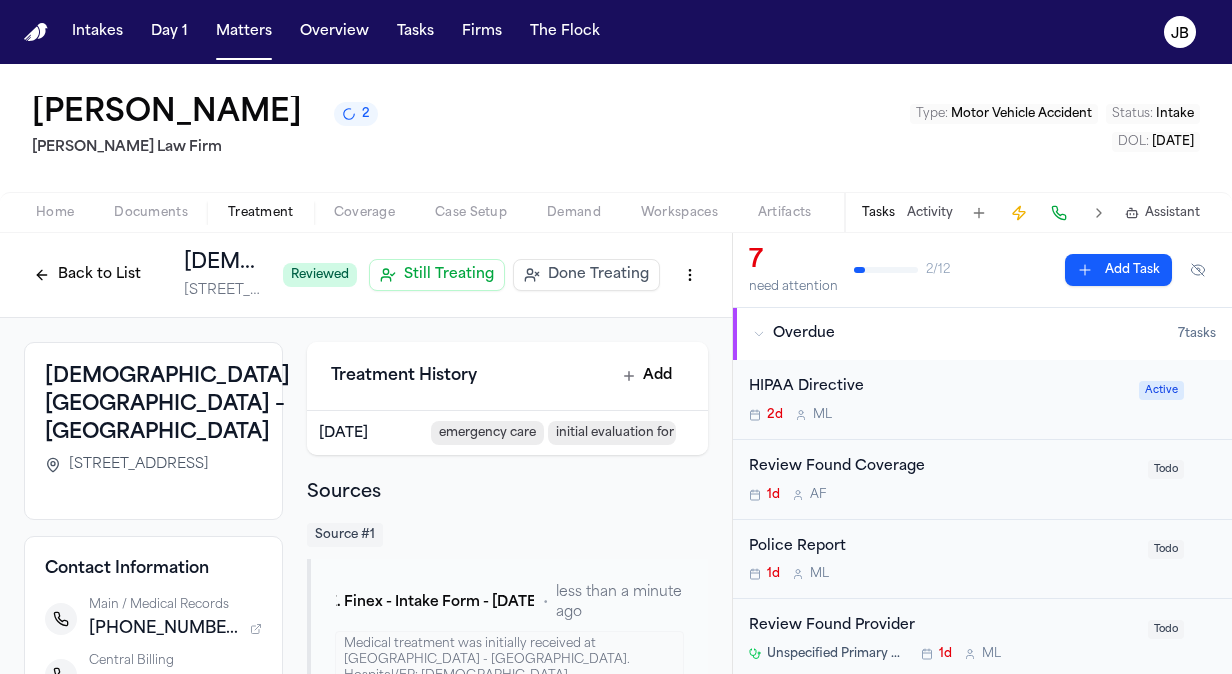 click on "Treatment" at bounding box center [261, 213] 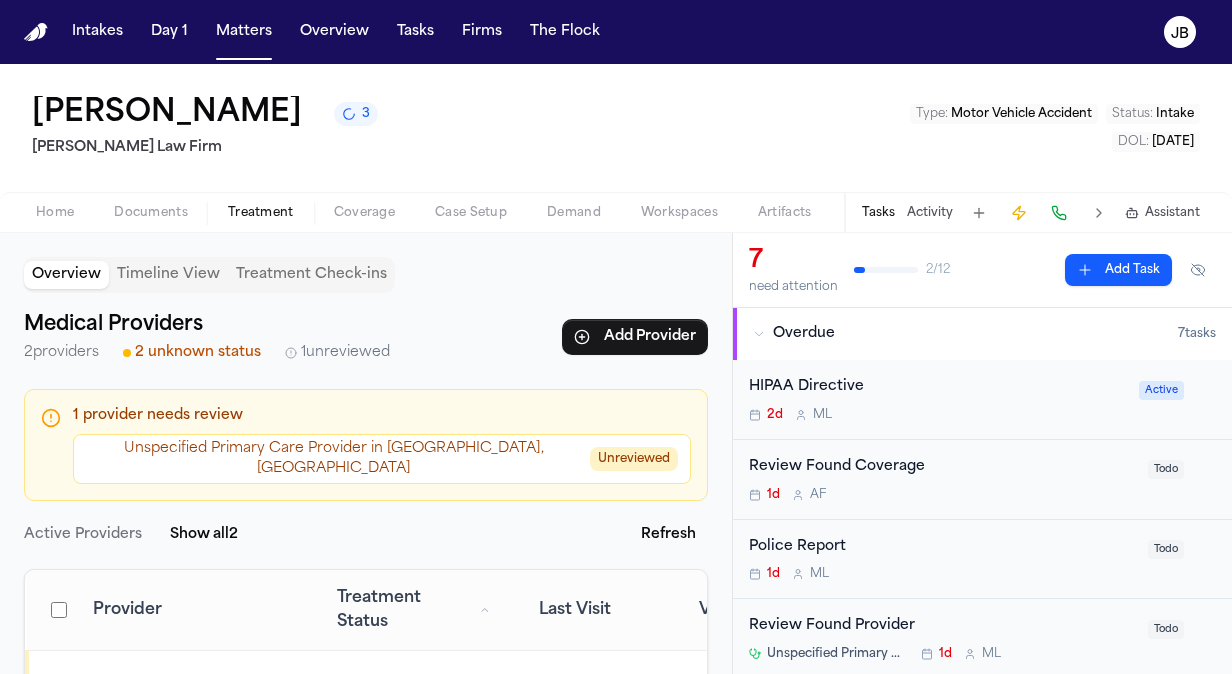 scroll, scrollTop: 118, scrollLeft: 0, axis: vertical 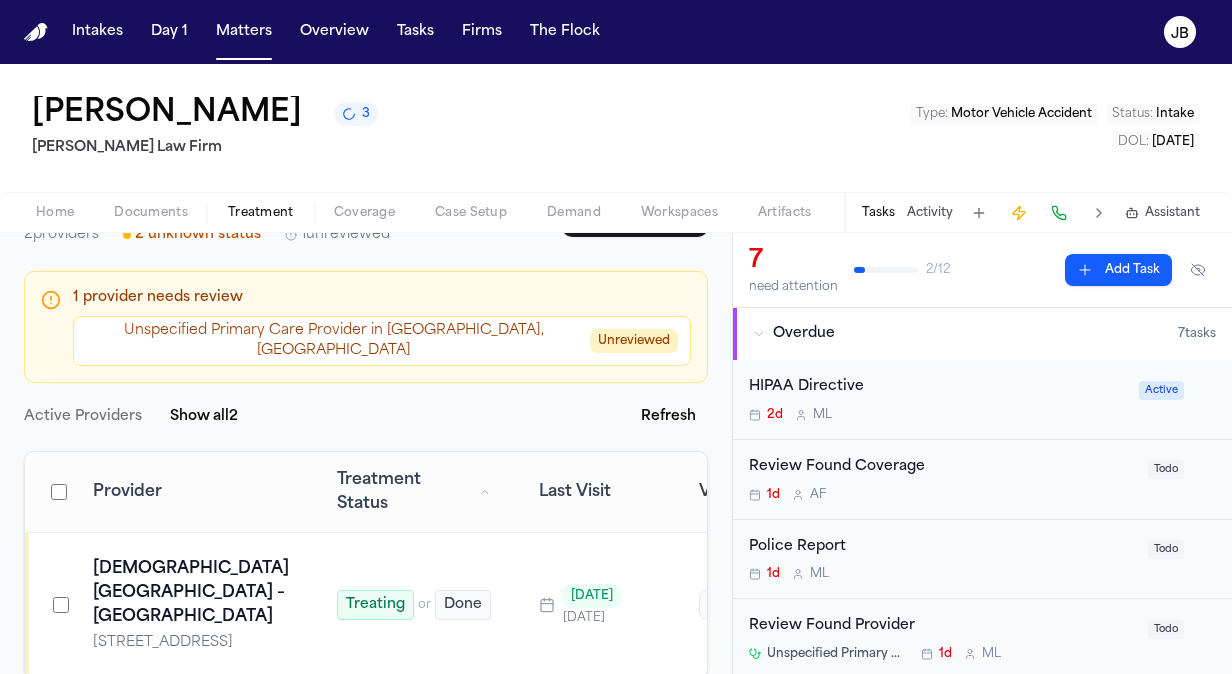 click on "Unreviewed" at bounding box center [634, 341] 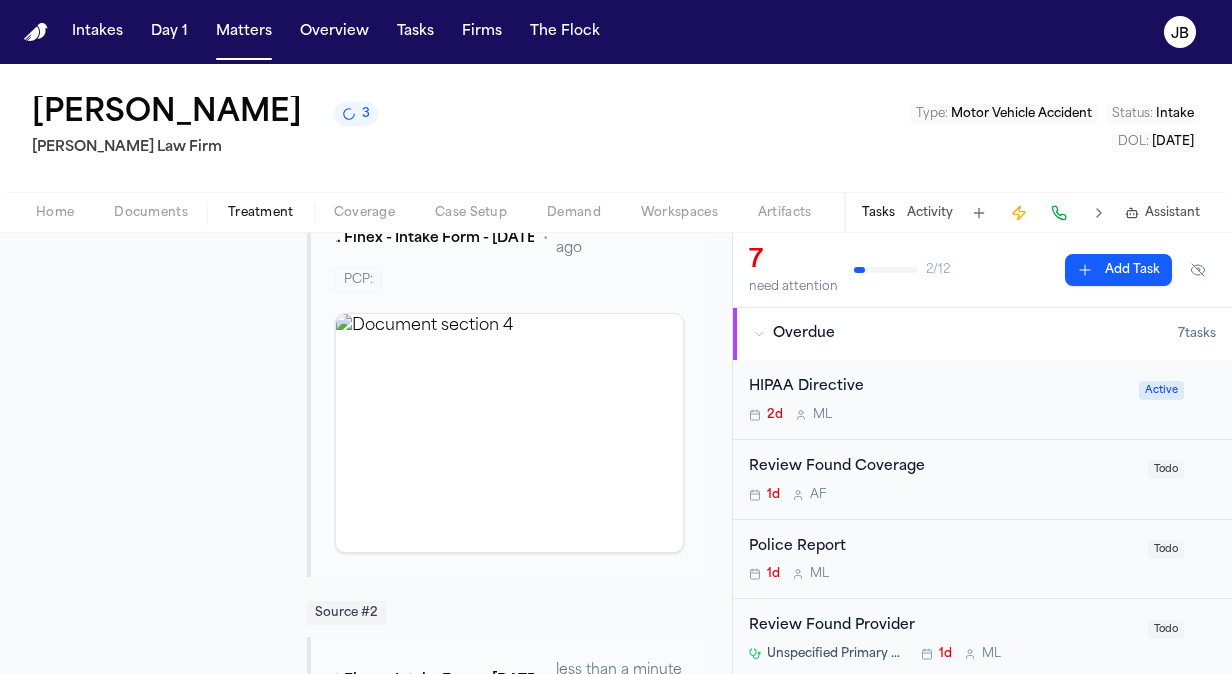 scroll, scrollTop: 460, scrollLeft: 0, axis: vertical 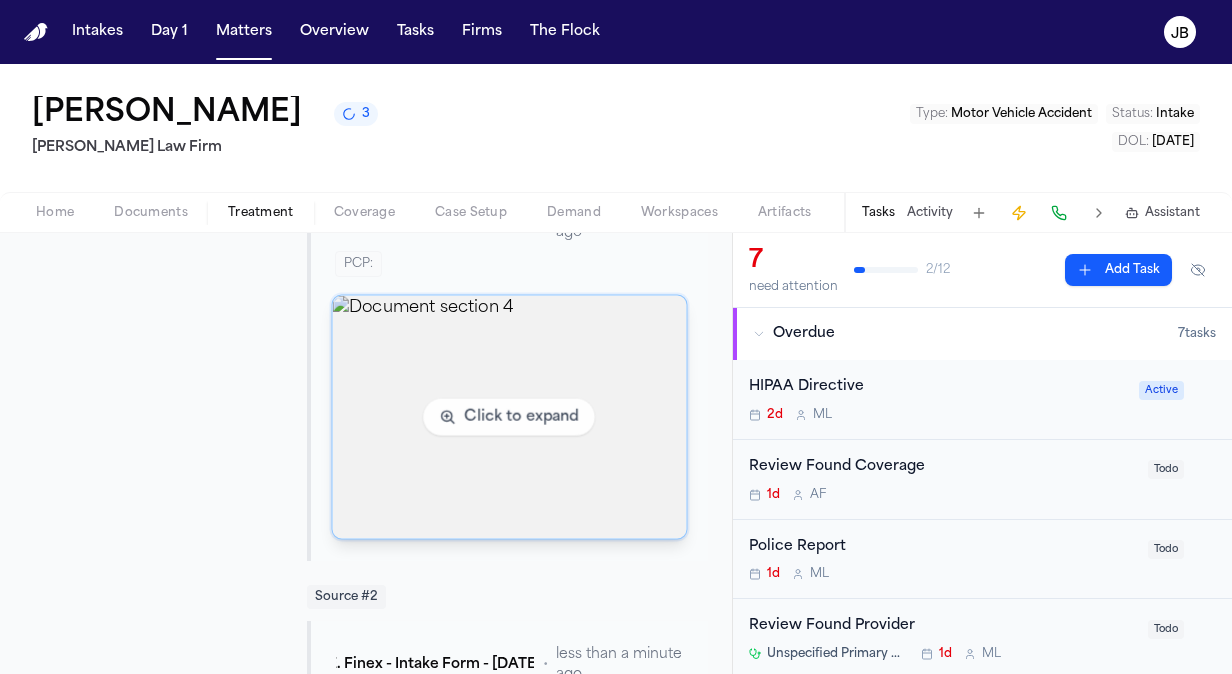 click at bounding box center (510, 417) 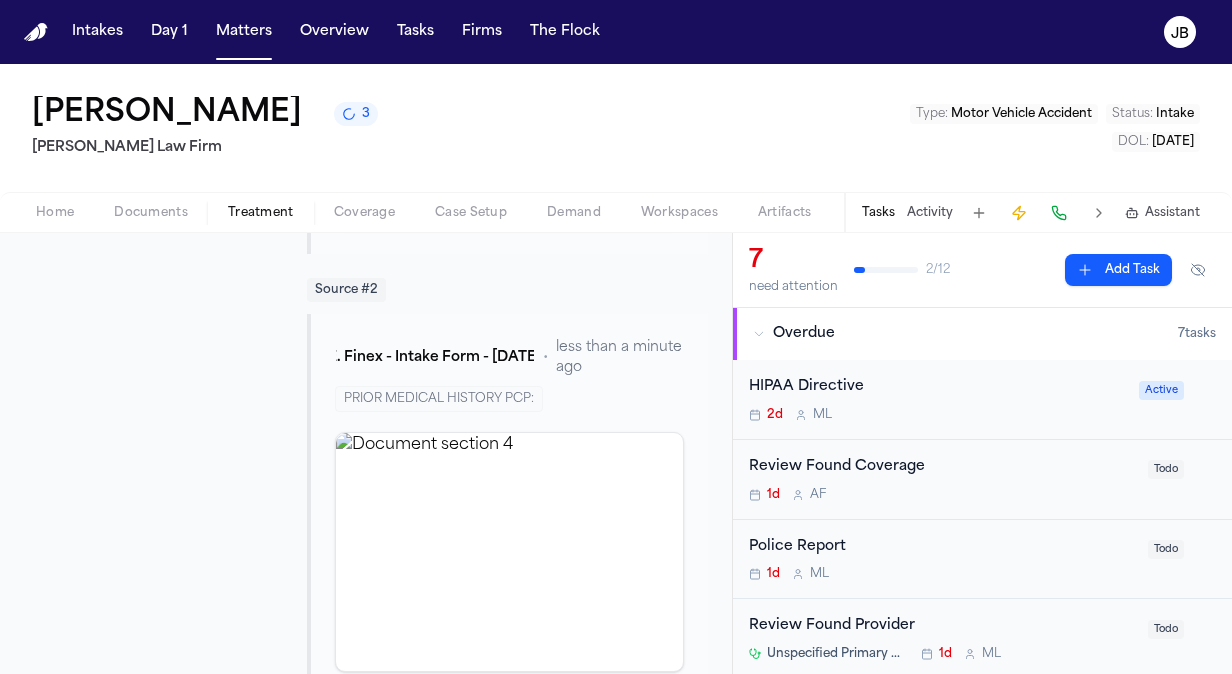 scroll, scrollTop: 809, scrollLeft: 0, axis: vertical 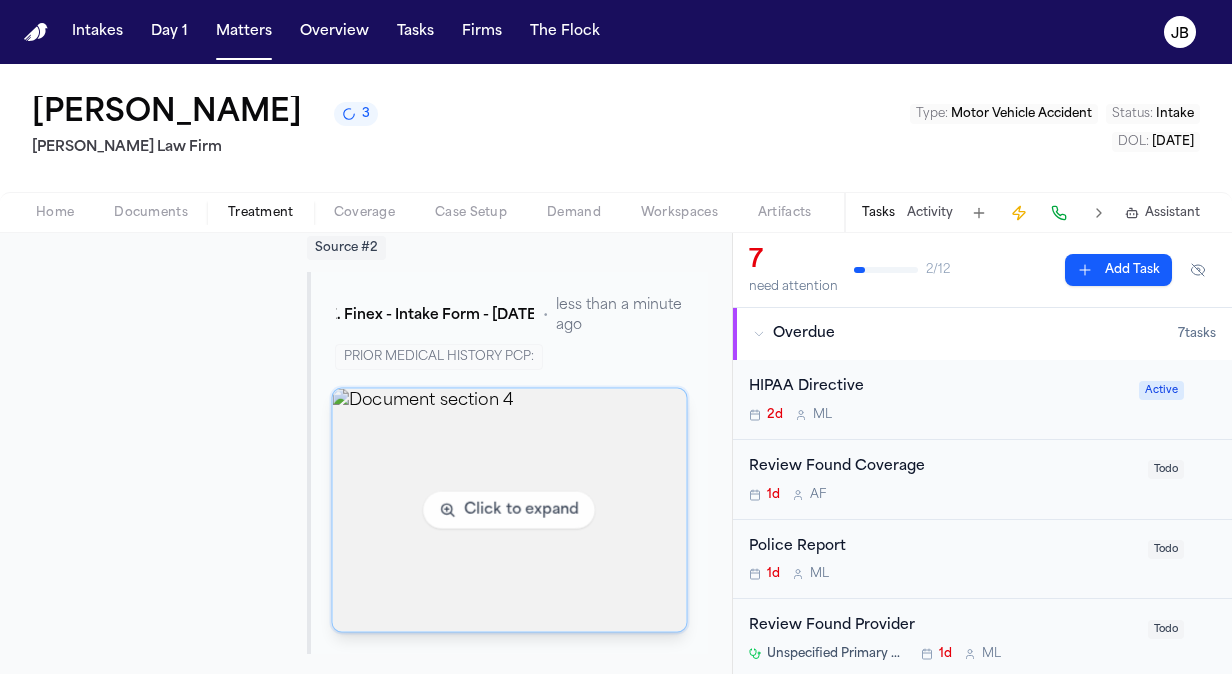 click at bounding box center [510, 510] 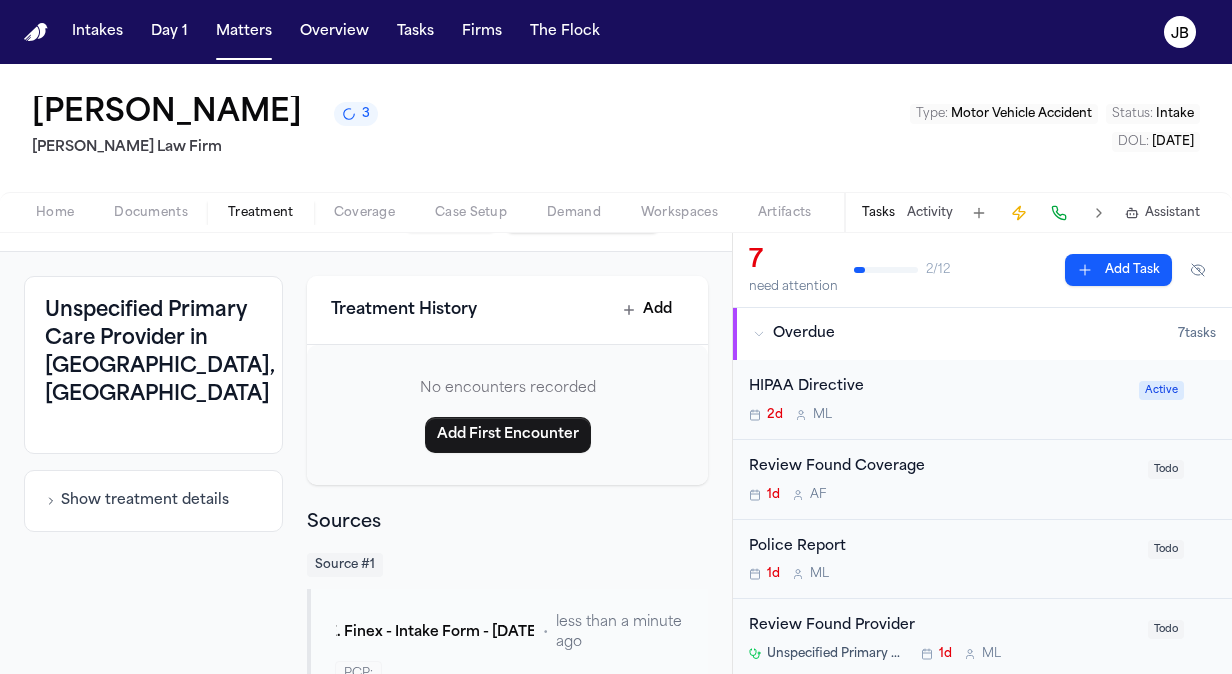 scroll, scrollTop: 0, scrollLeft: 0, axis: both 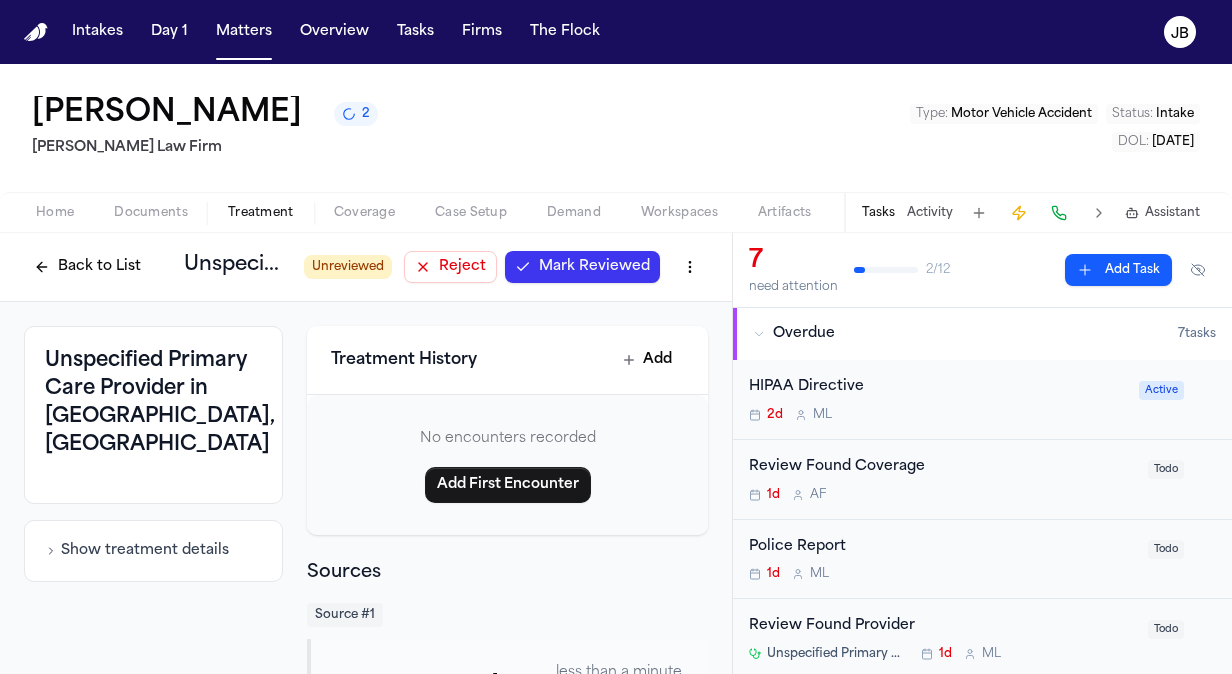 click on "Reject" at bounding box center (450, 267) 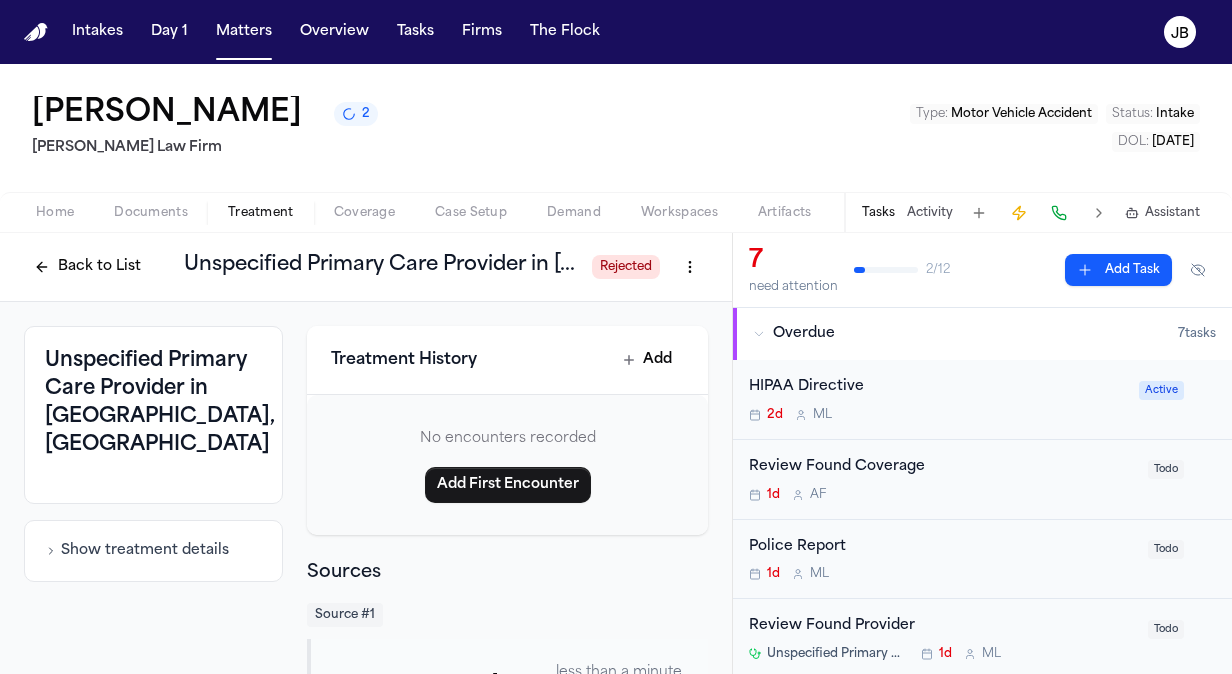 click on "Back to List Unspecified Primary Care Provider in [GEOGRAPHIC_DATA], [GEOGRAPHIC_DATA] Rejected" at bounding box center (366, 267) 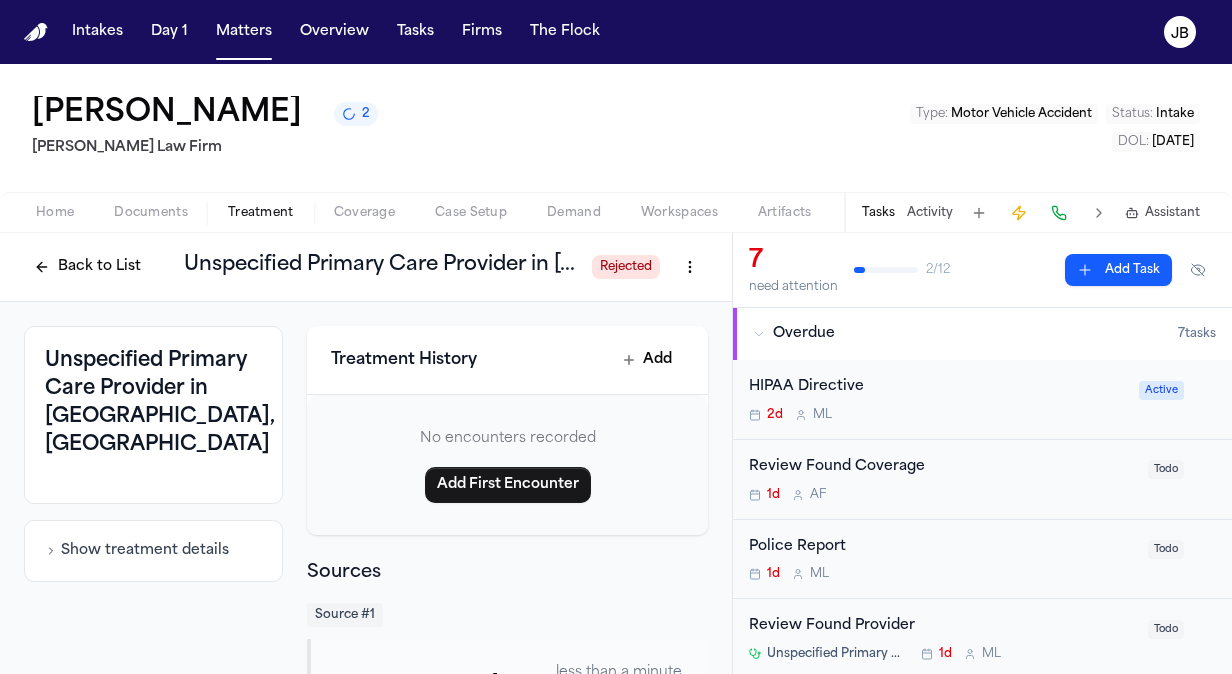 click on "Back to List" at bounding box center [87, 267] 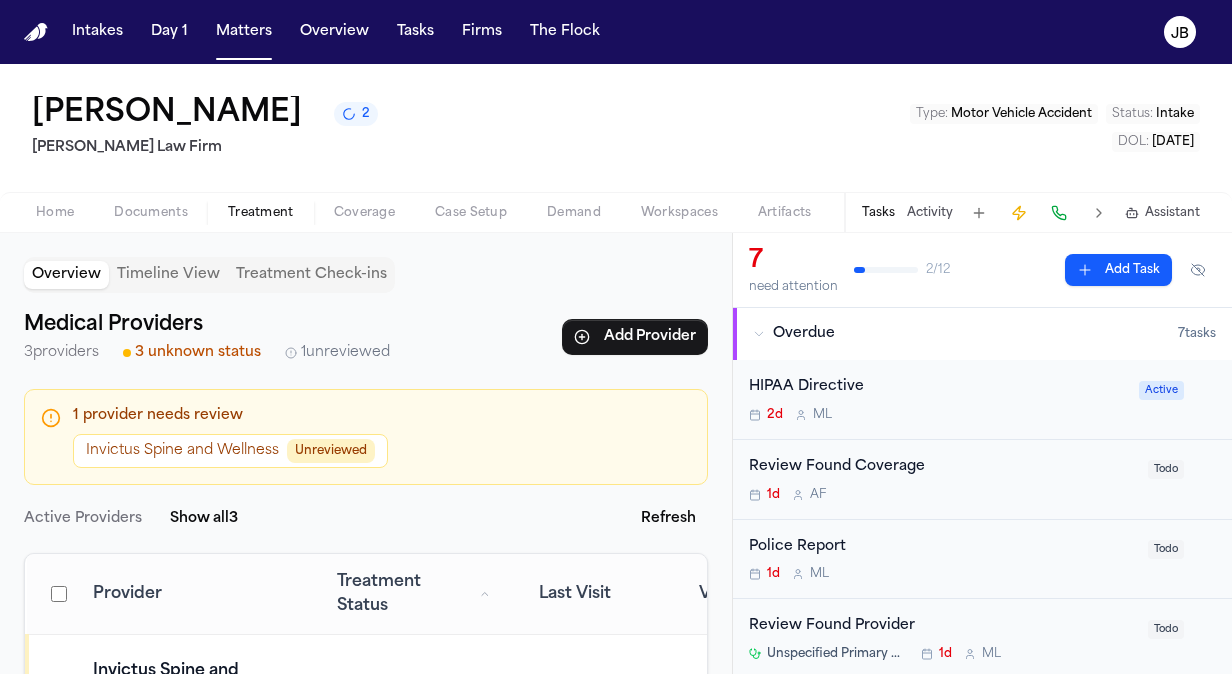 click on "Unreviewed" at bounding box center (331, 451) 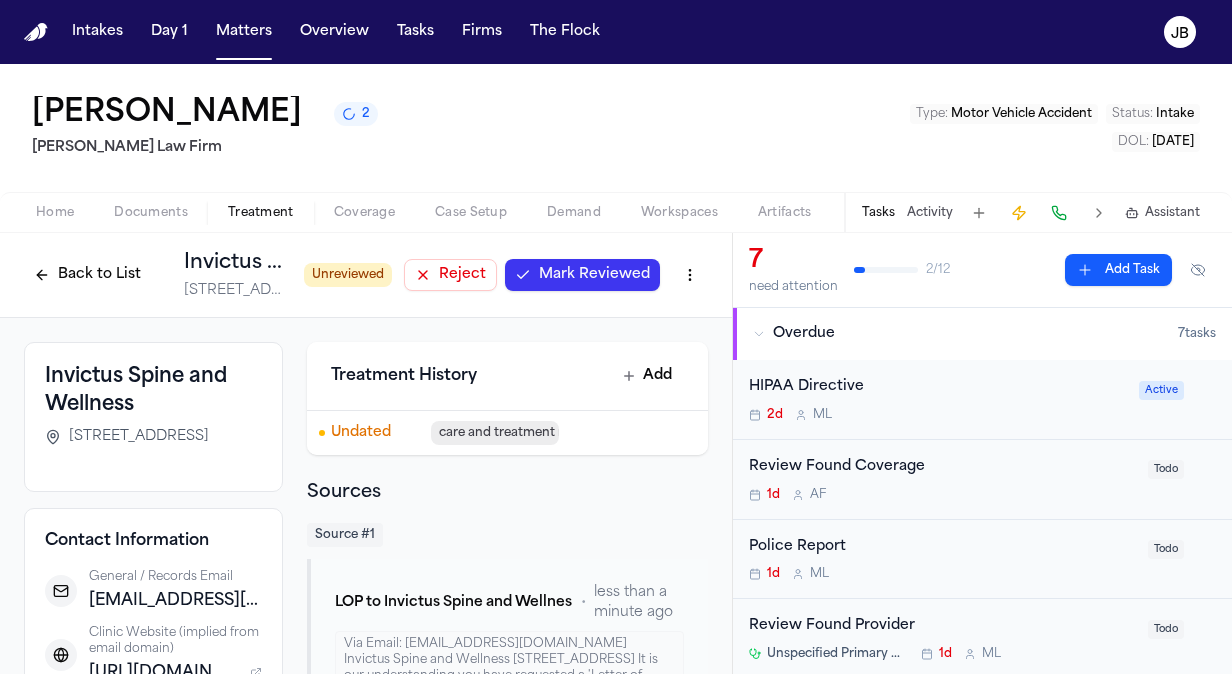 click on "Mark Reviewed" at bounding box center [594, 275] 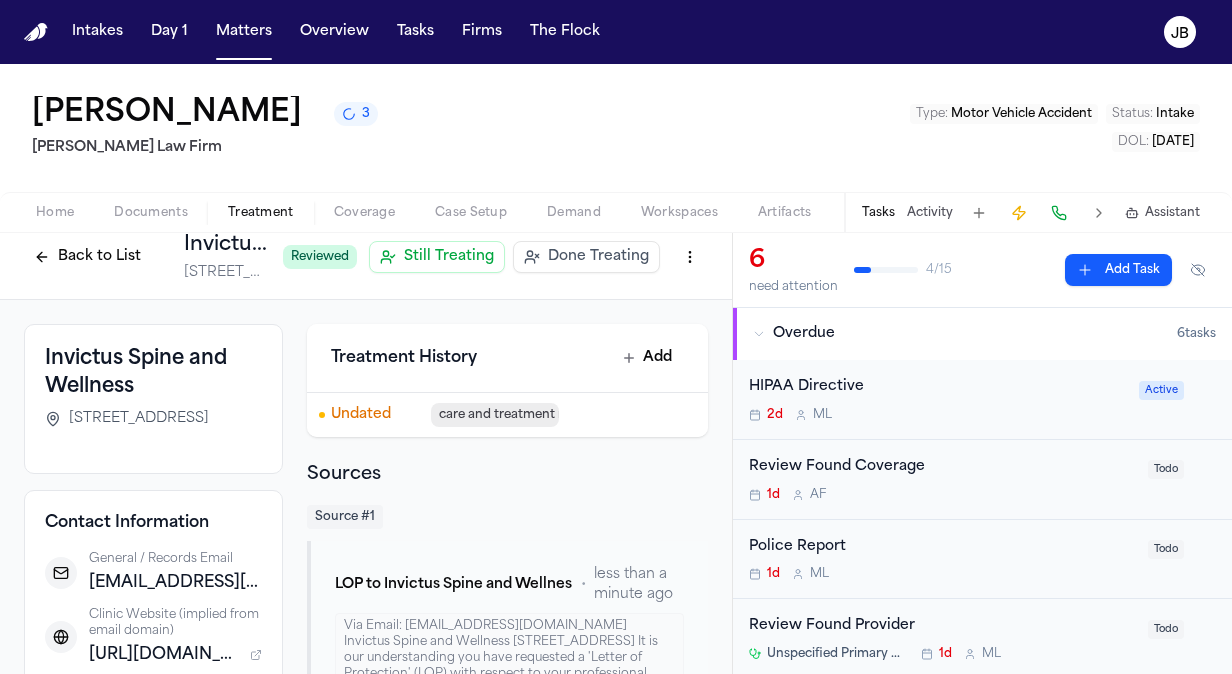 scroll, scrollTop: 0, scrollLeft: 0, axis: both 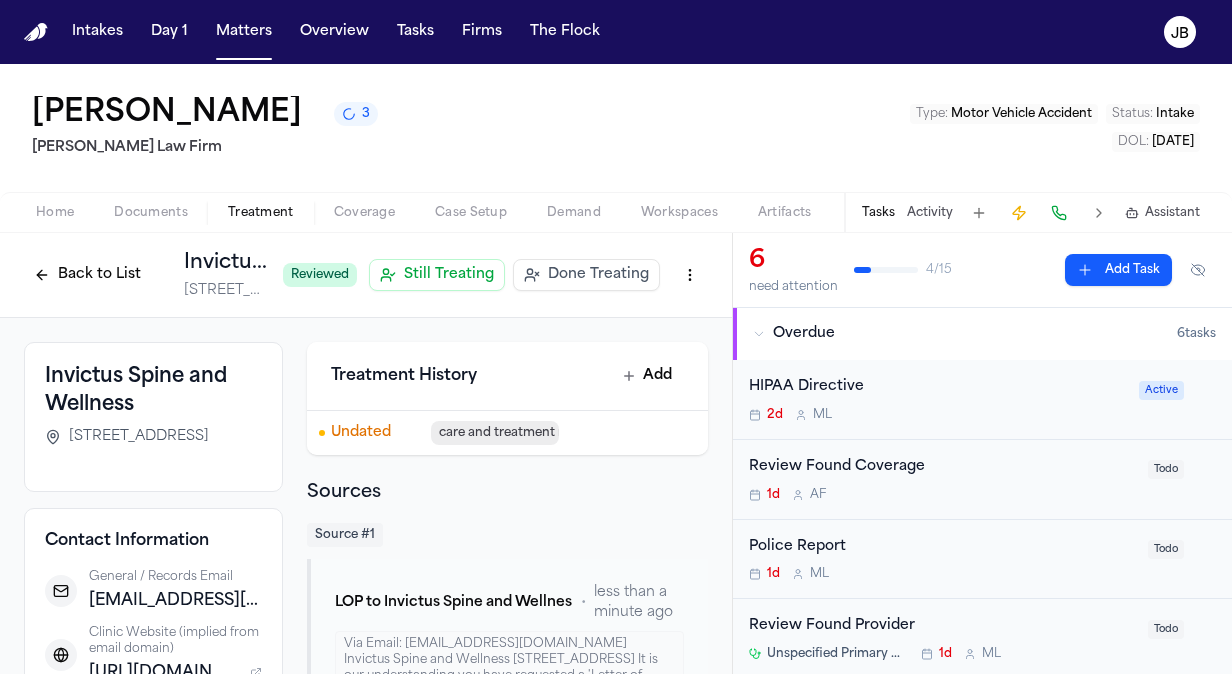 click on "Documents" at bounding box center (151, 213) 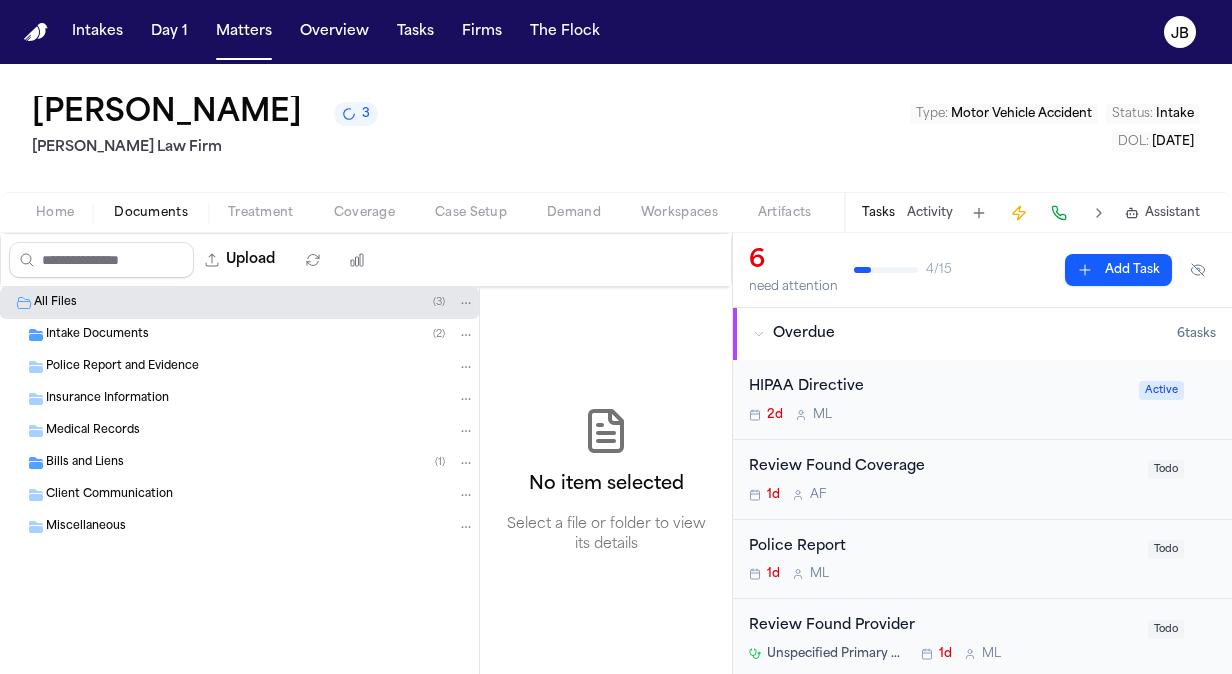click on "Medical Records" at bounding box center [93, 431] 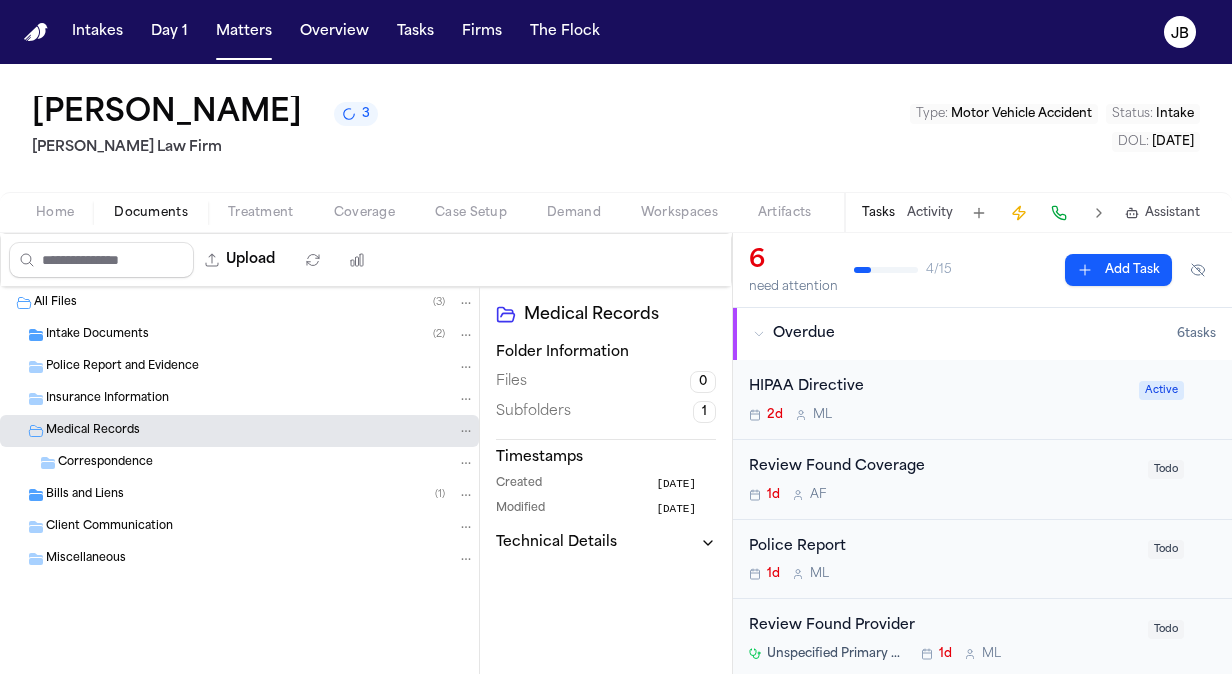 click on "Correspondence" at bounding box center [266, 463] 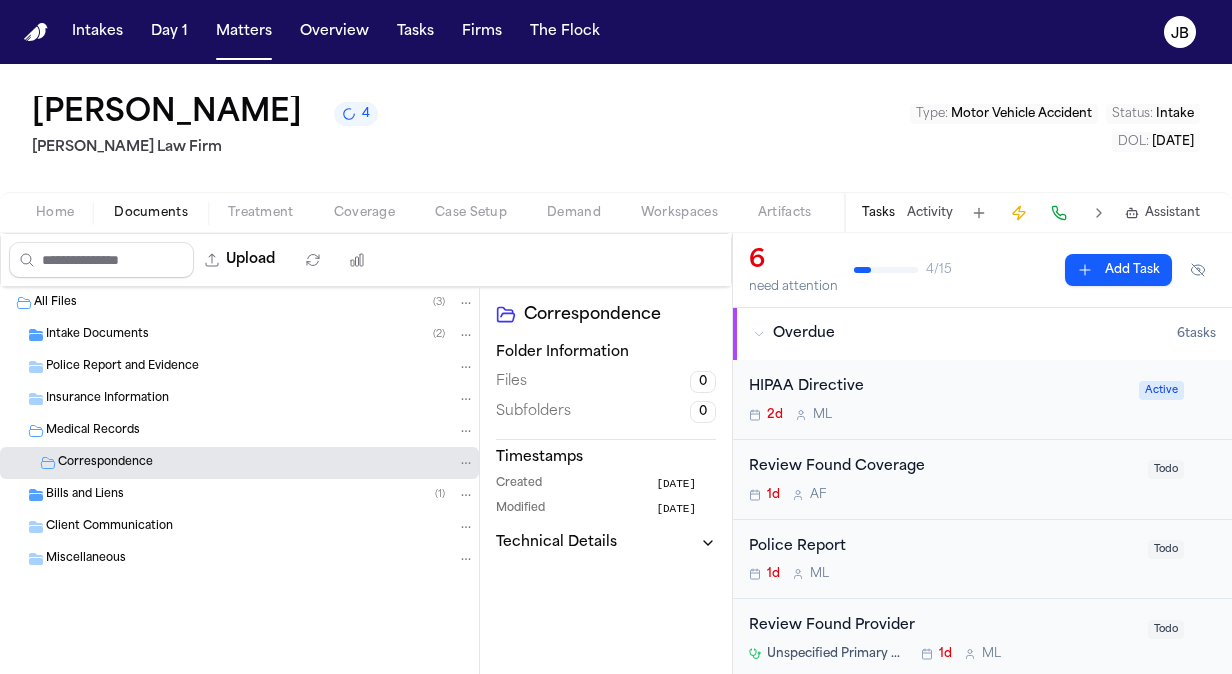 click on "Intake Documents ( 2 )" at bounding box center [260, 335] 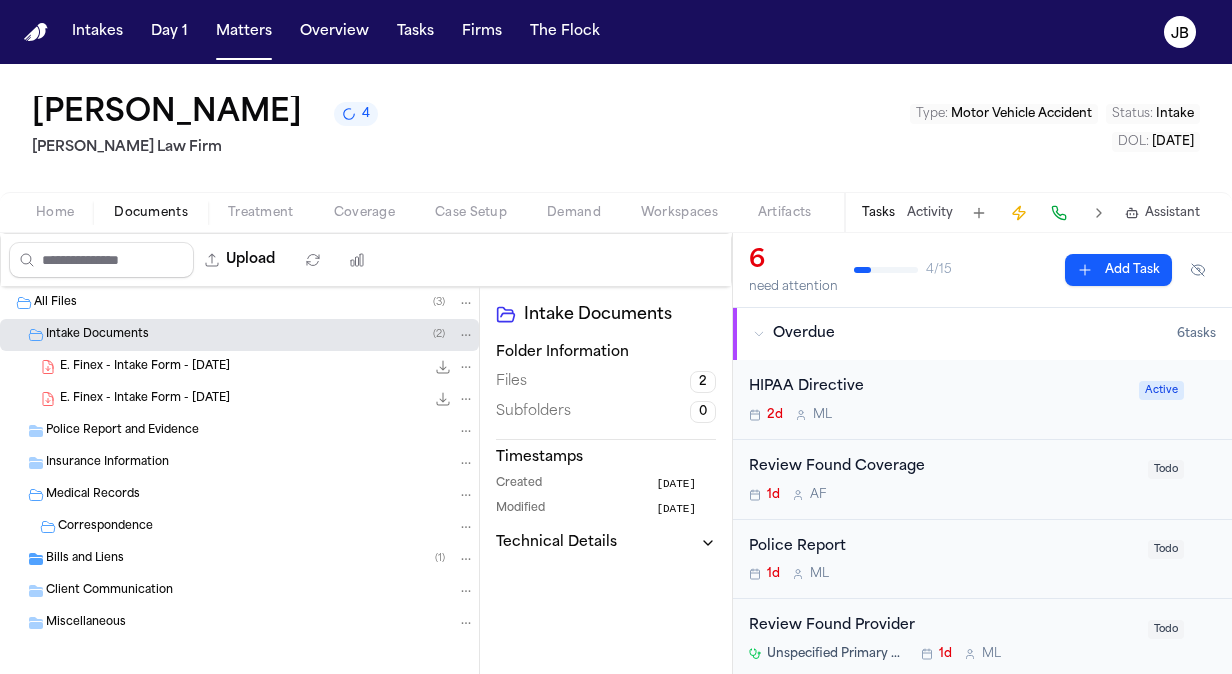 click on "Medical Records" at bounding box center [260, 495] 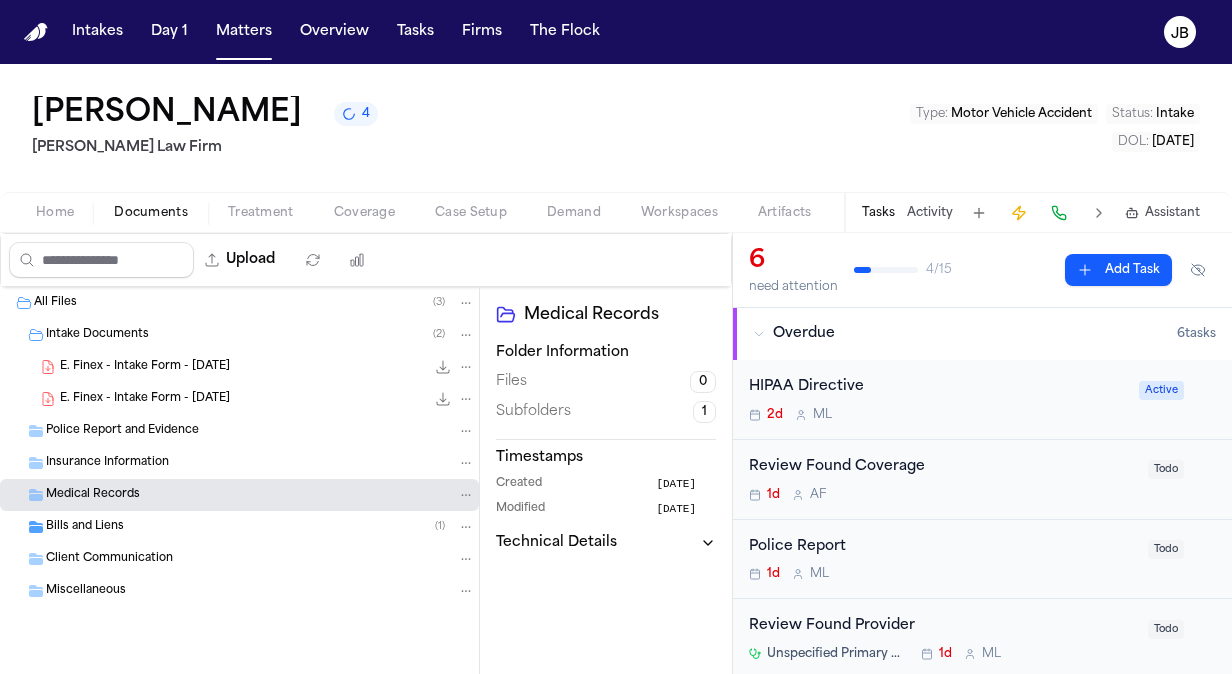 click on "Miscellaneous" at bounding box center [260, 591] 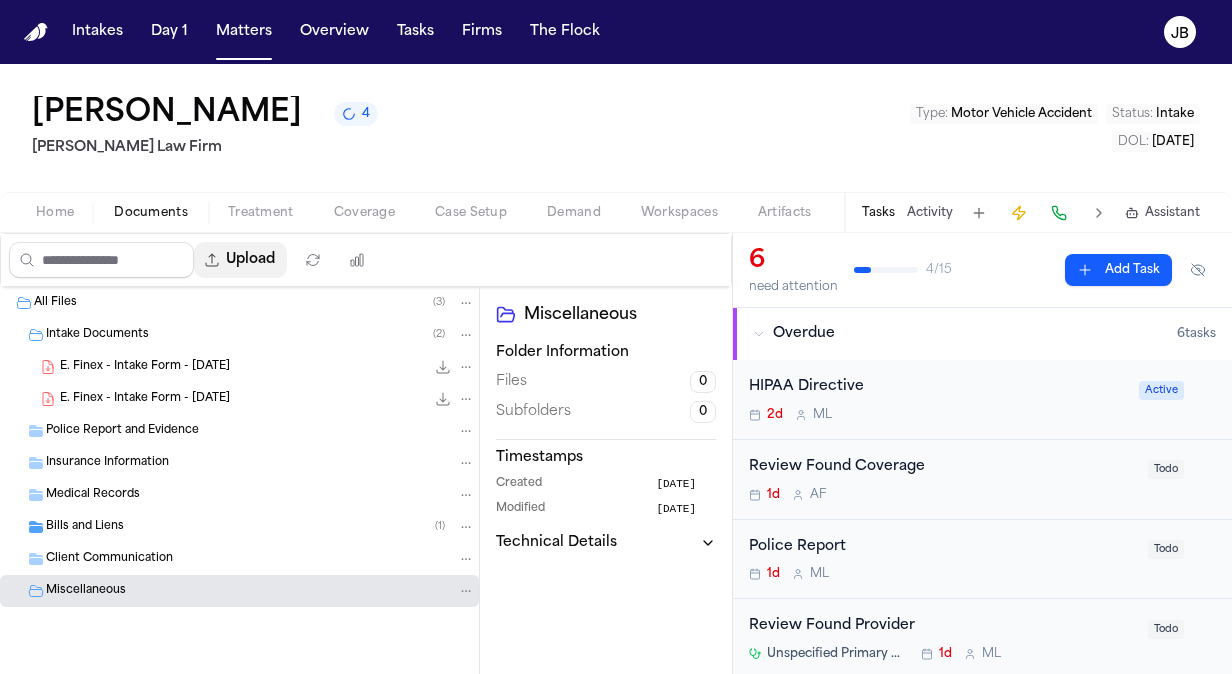 click on "Upload" at bounding box center [240, 260] 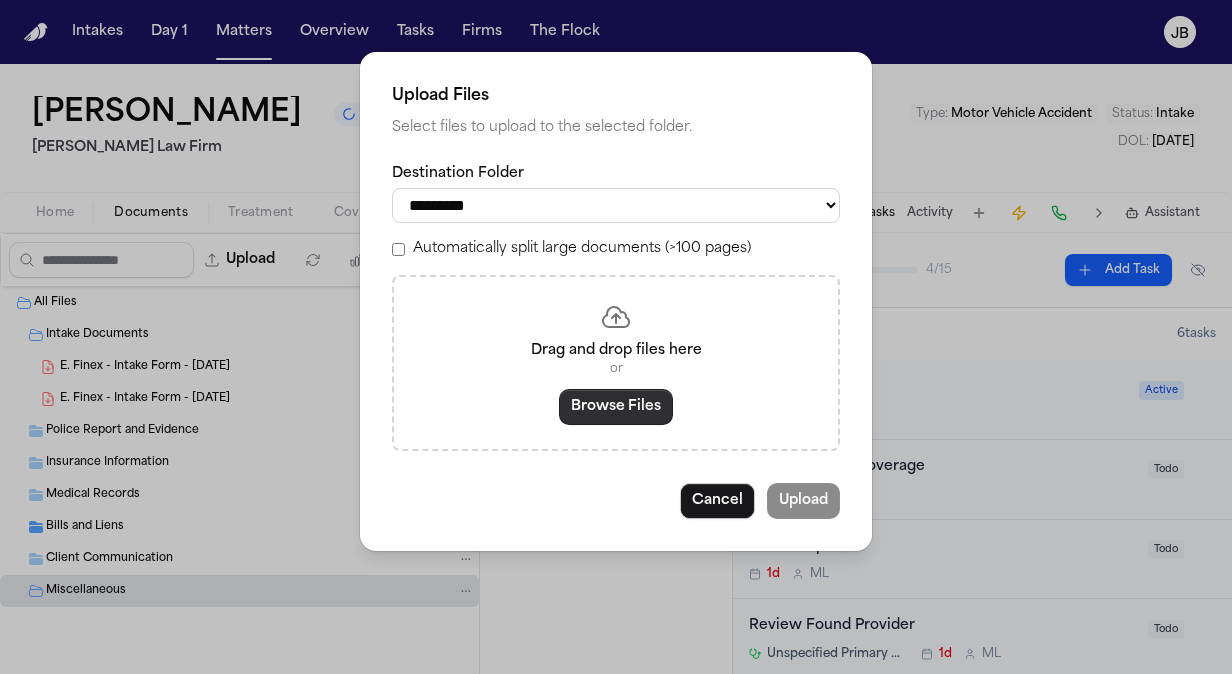 click on "Browse Files" at bounding box center [616, 407] 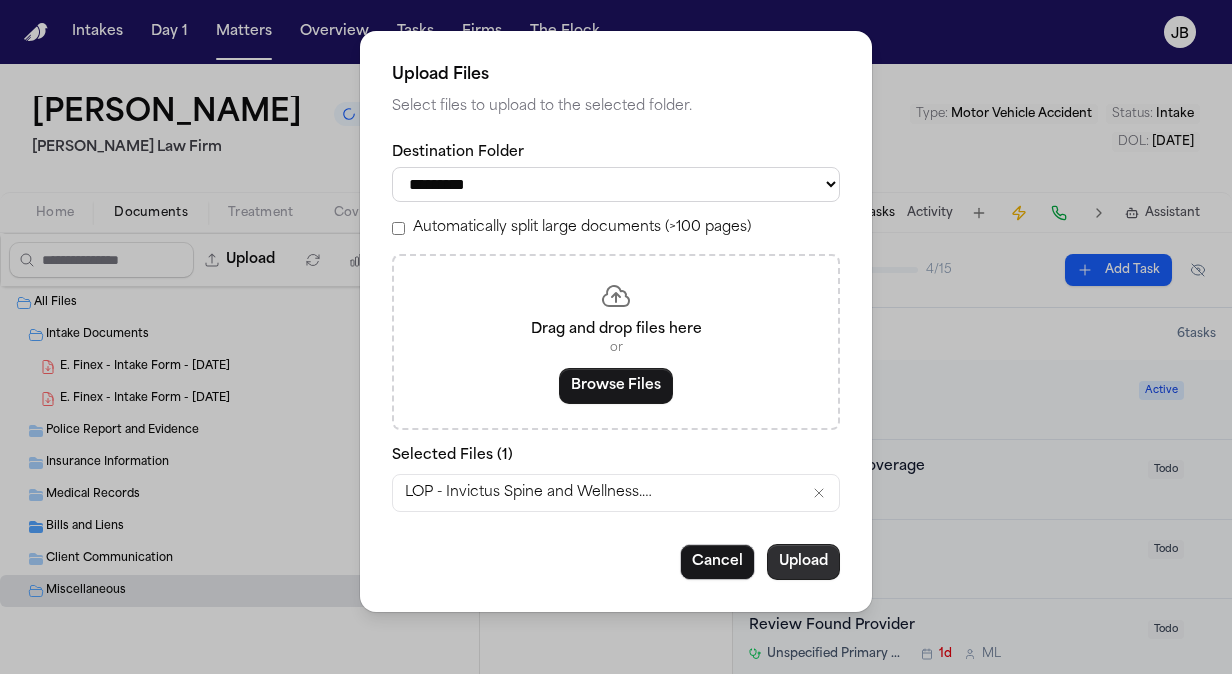 click on "Upload" at bounding box center (803, 562) 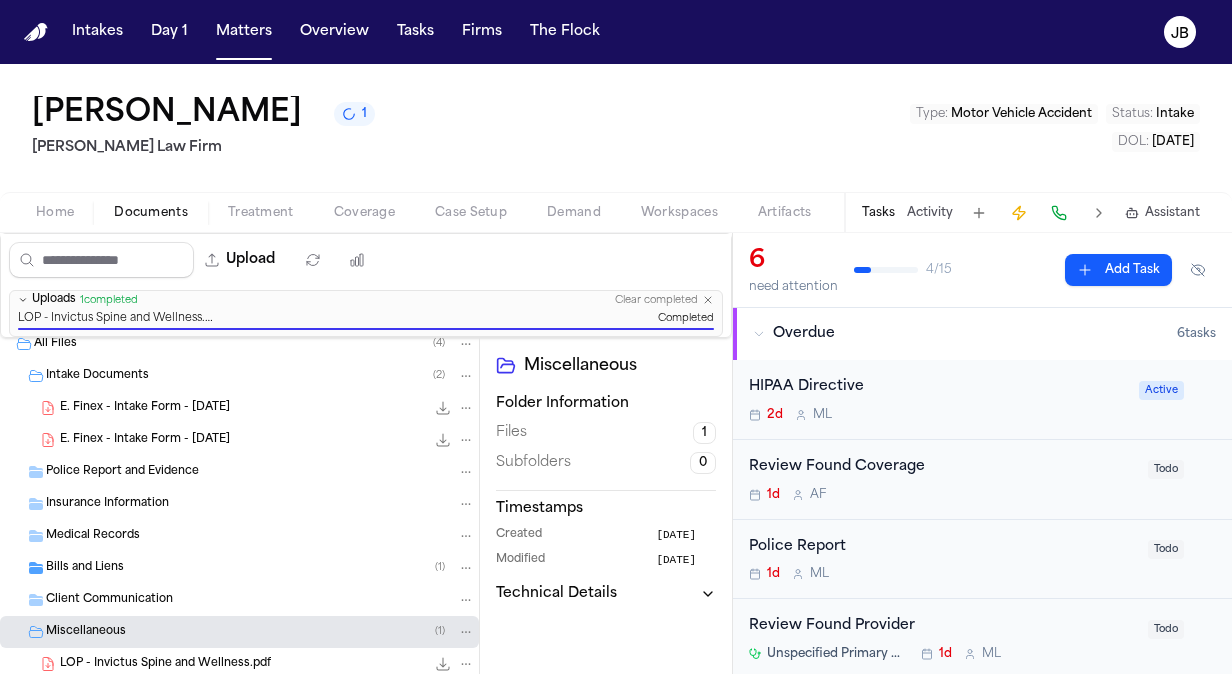 scroll, scrollTop: 0, scrollLeft: 0, axis: both 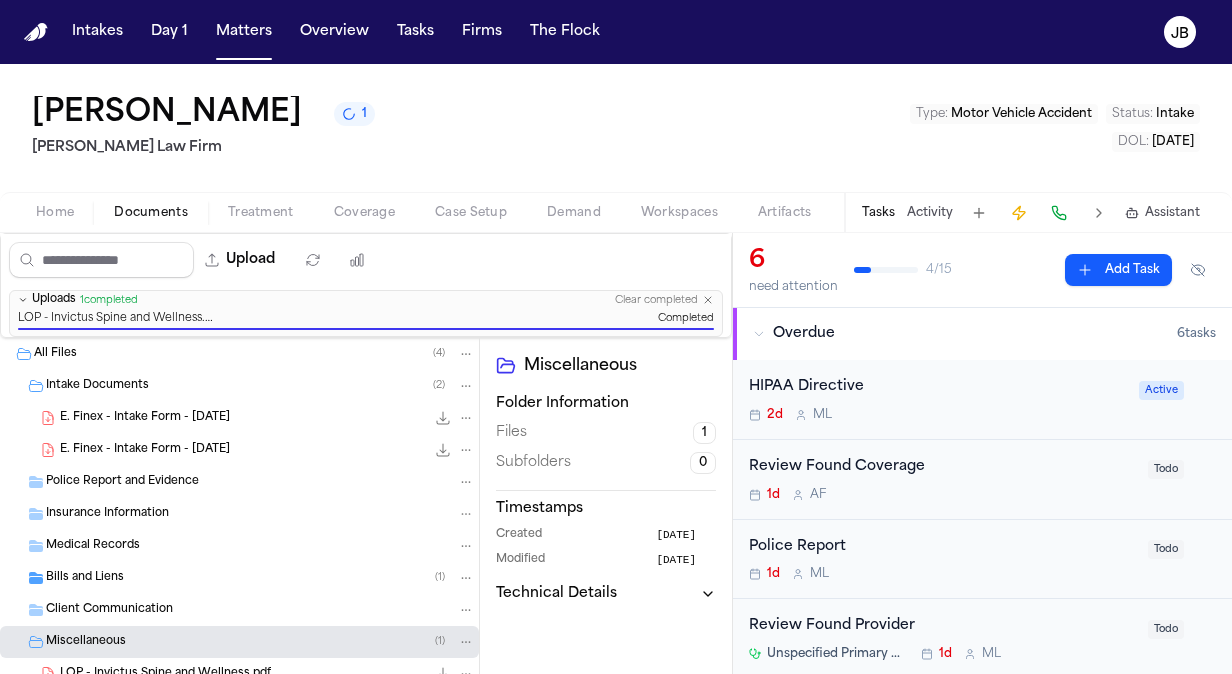 click on "Home" at bounding box center (55, 213) 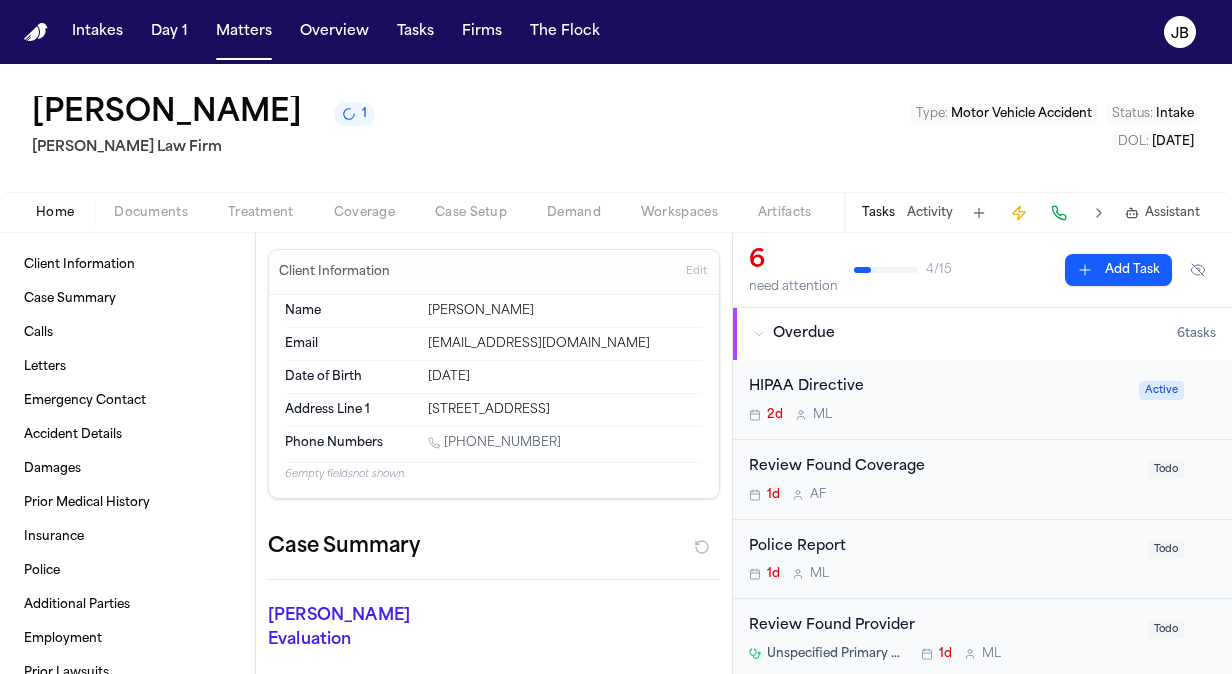scroll, scrollTop: 30, scrollLeft: 0, axis: vertical 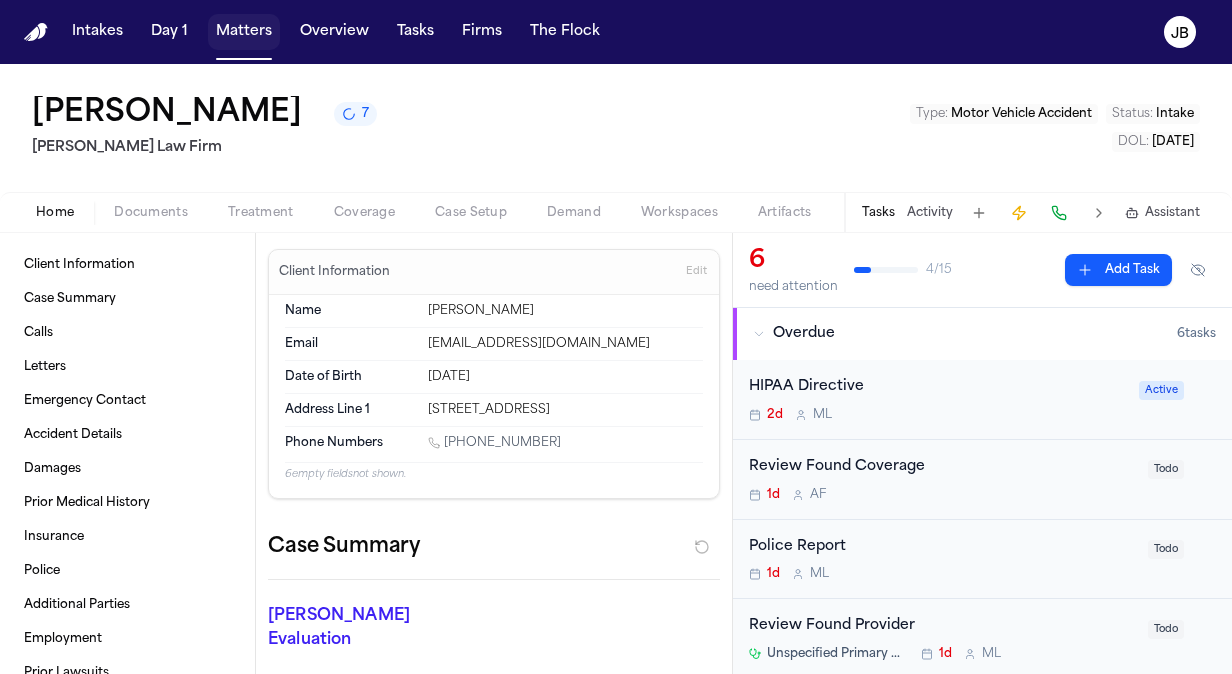 click on "Matters" at bounding box center (244, 32) 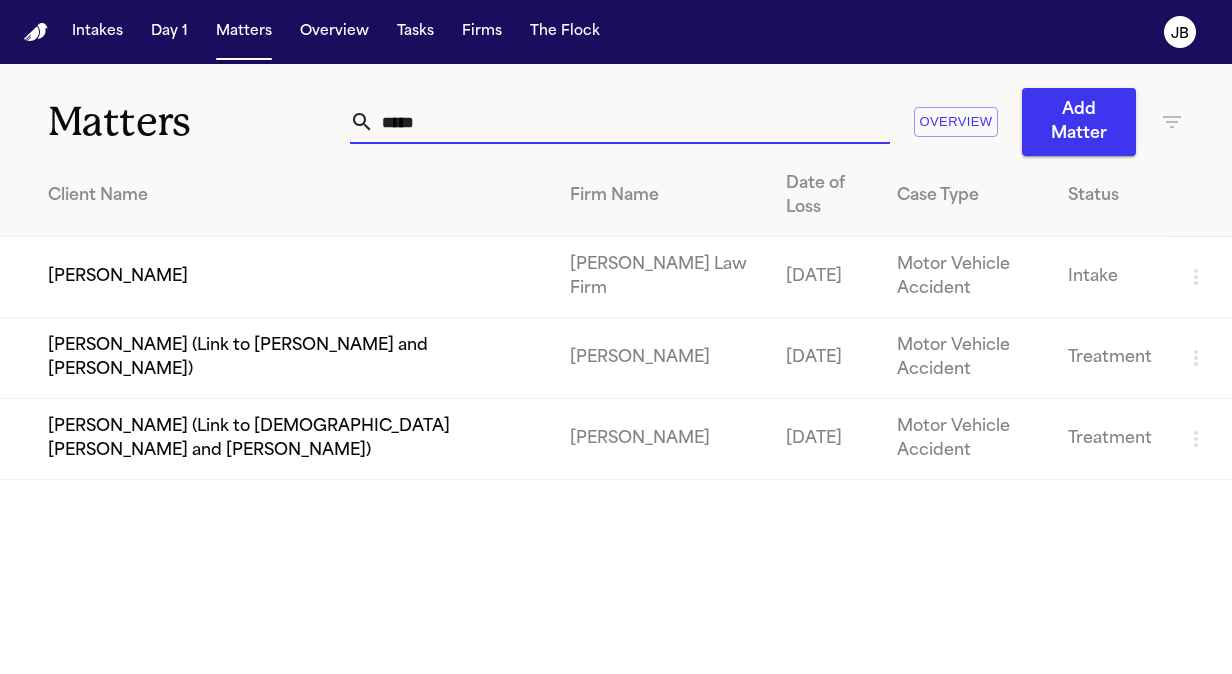 drag, startPoint x: 447, startPoint y: 120, endPoint x: 282, endPoint y: 123, distance: 165.02727 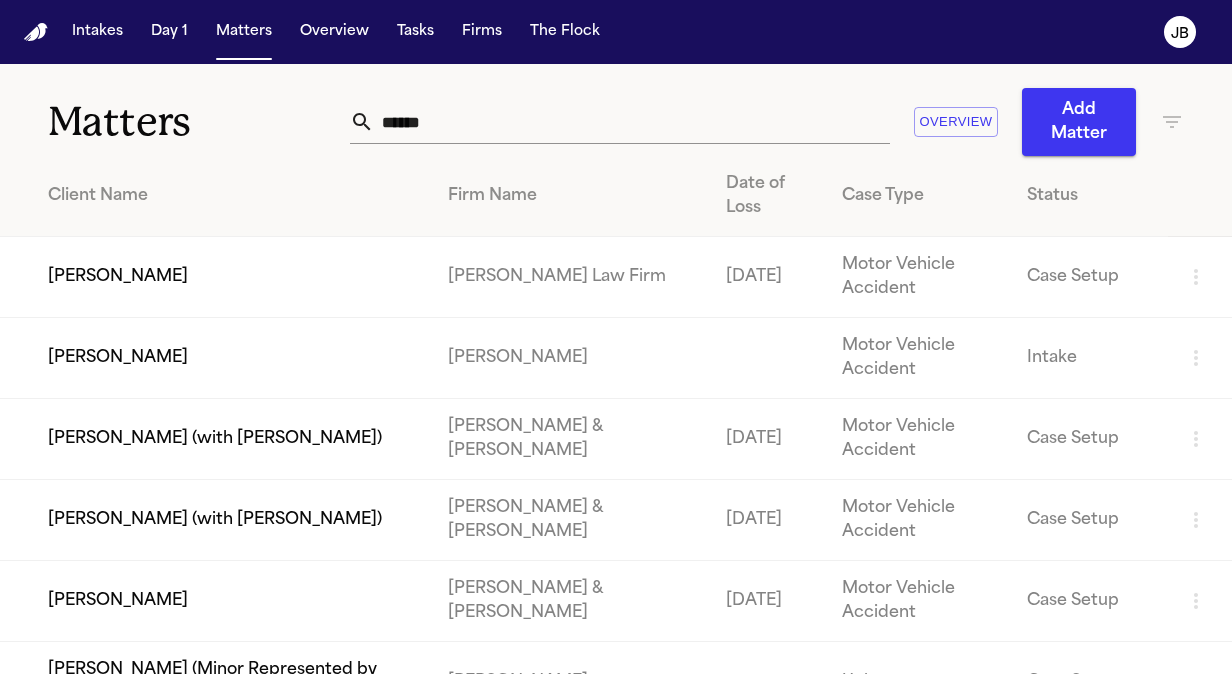 click on "[PERSON_NAME]" at bounding box center (216, 277) 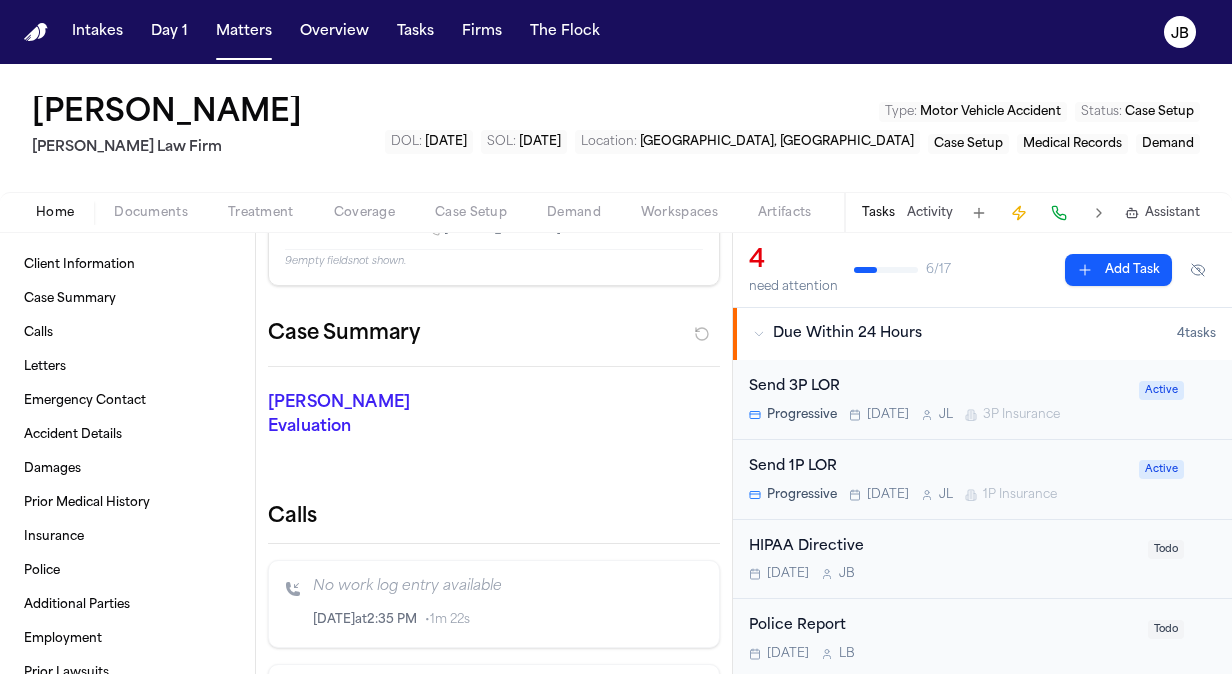 scroll, scrollTop: 0, scrollLeft: 0, axis: both 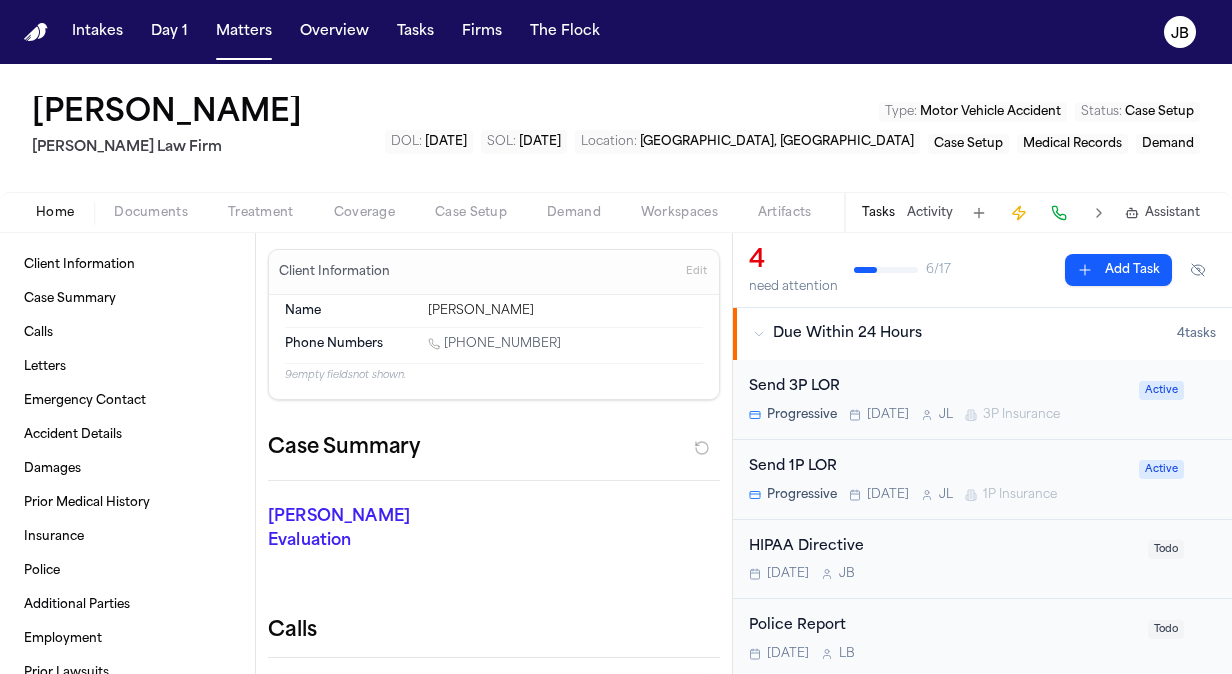 click on "Treatment" at bounding box center [261, 213] 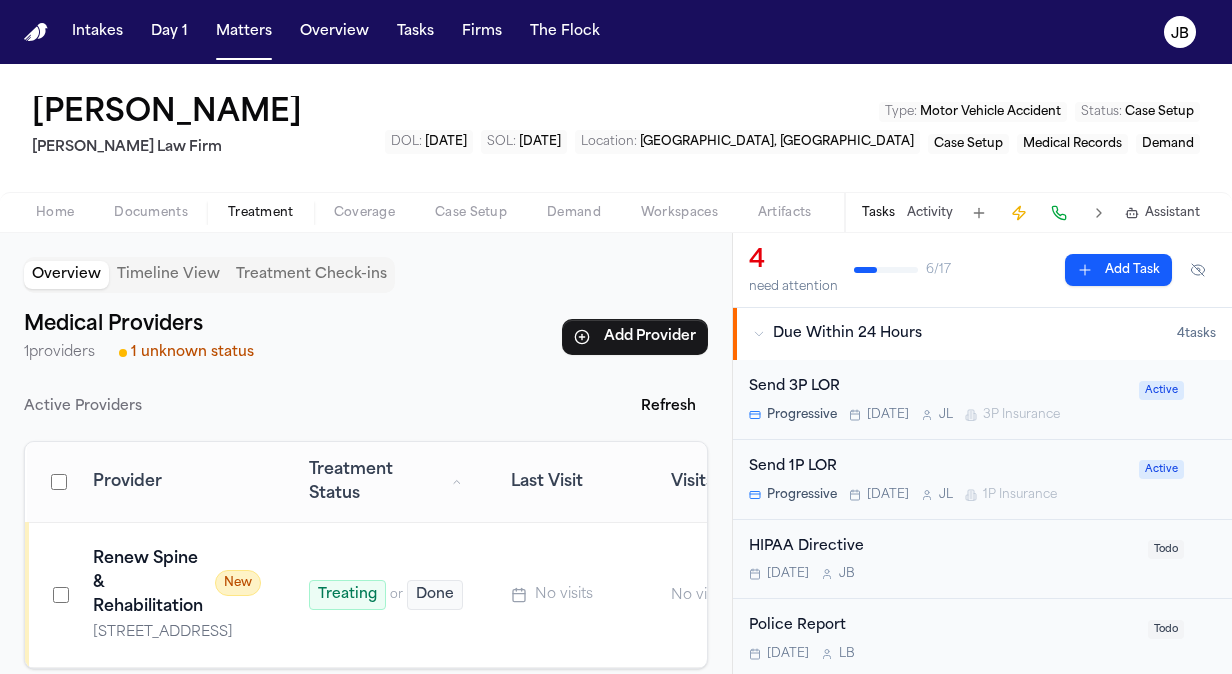 scroll, scrollTop: 8, scrollLeft: 0, axis: vertical 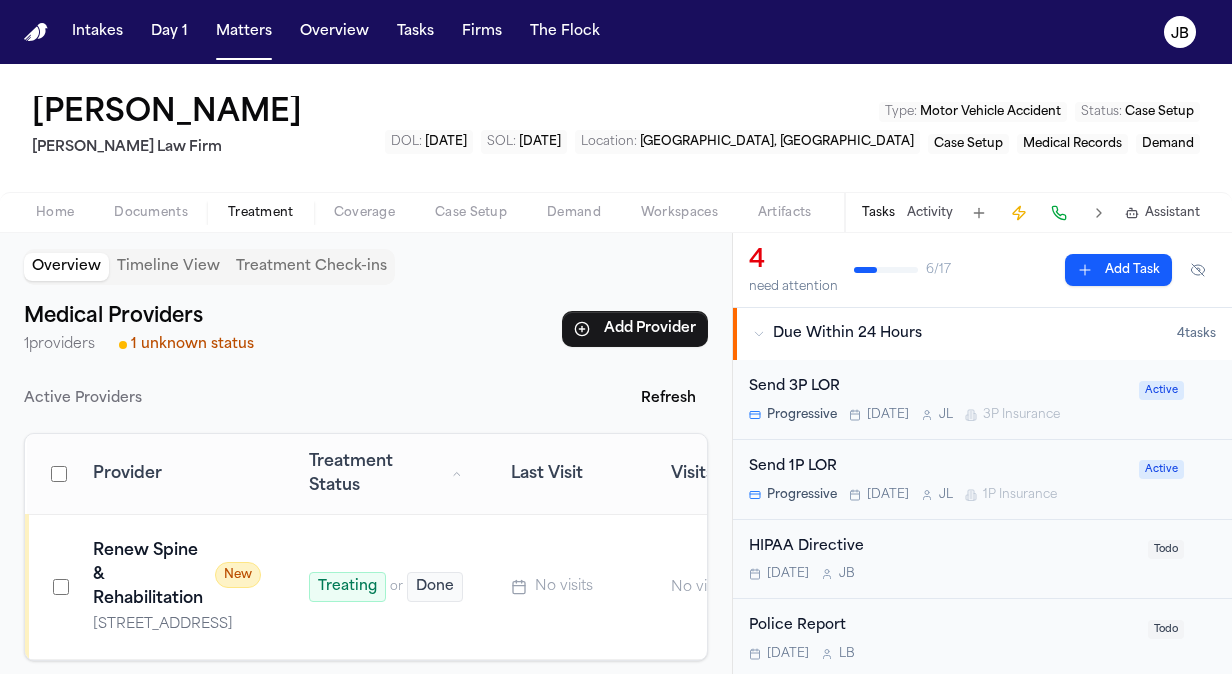 click on "Renew Spine & Rehabilitation New" at bounding box center [177, 575] 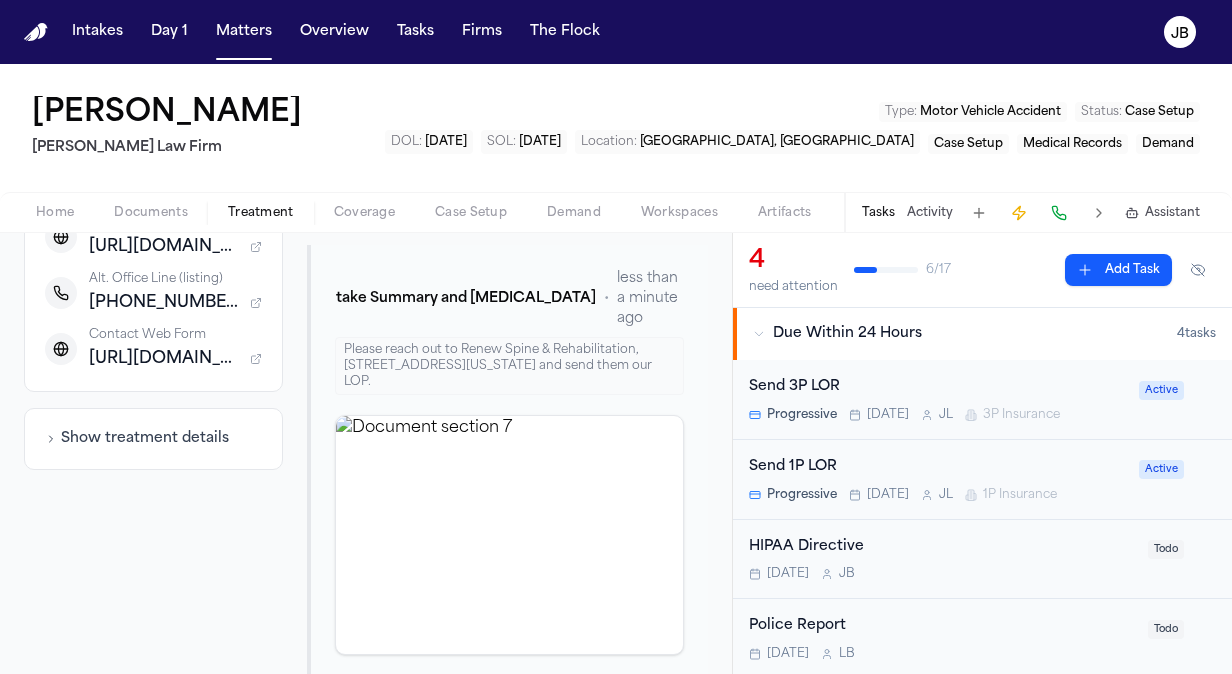 scroll, scrollTop: 436, scrollLeft: 0, axis: vertical 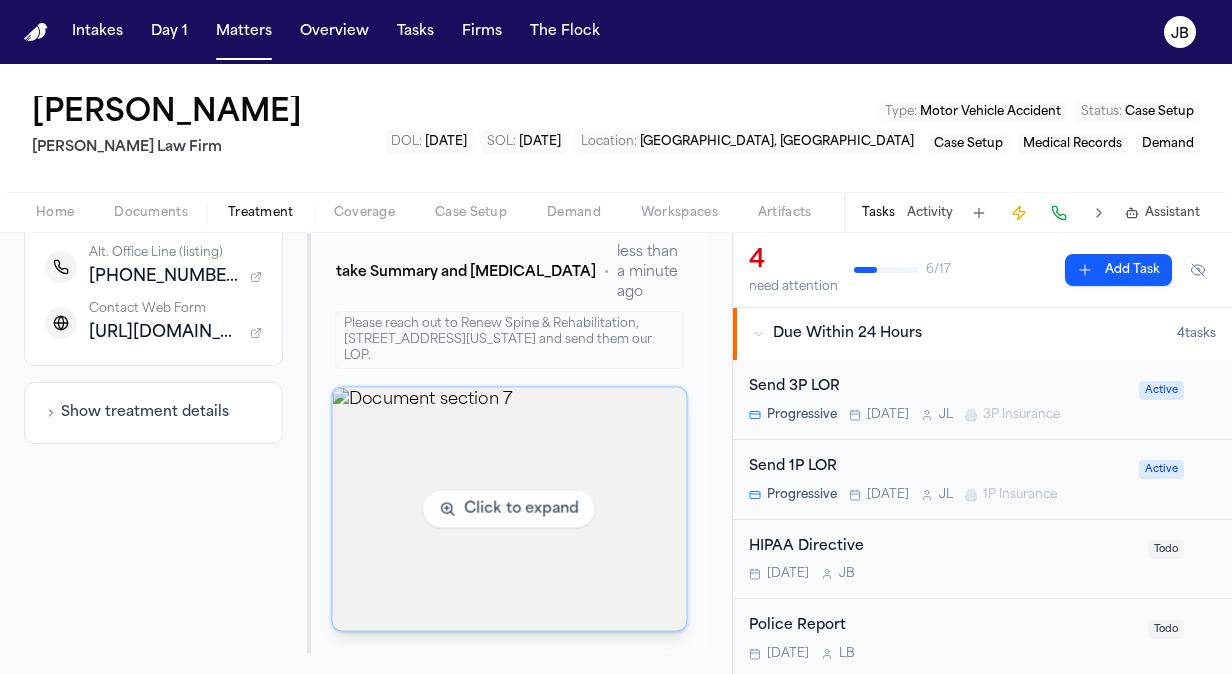 click at bounding box center (510, 509) 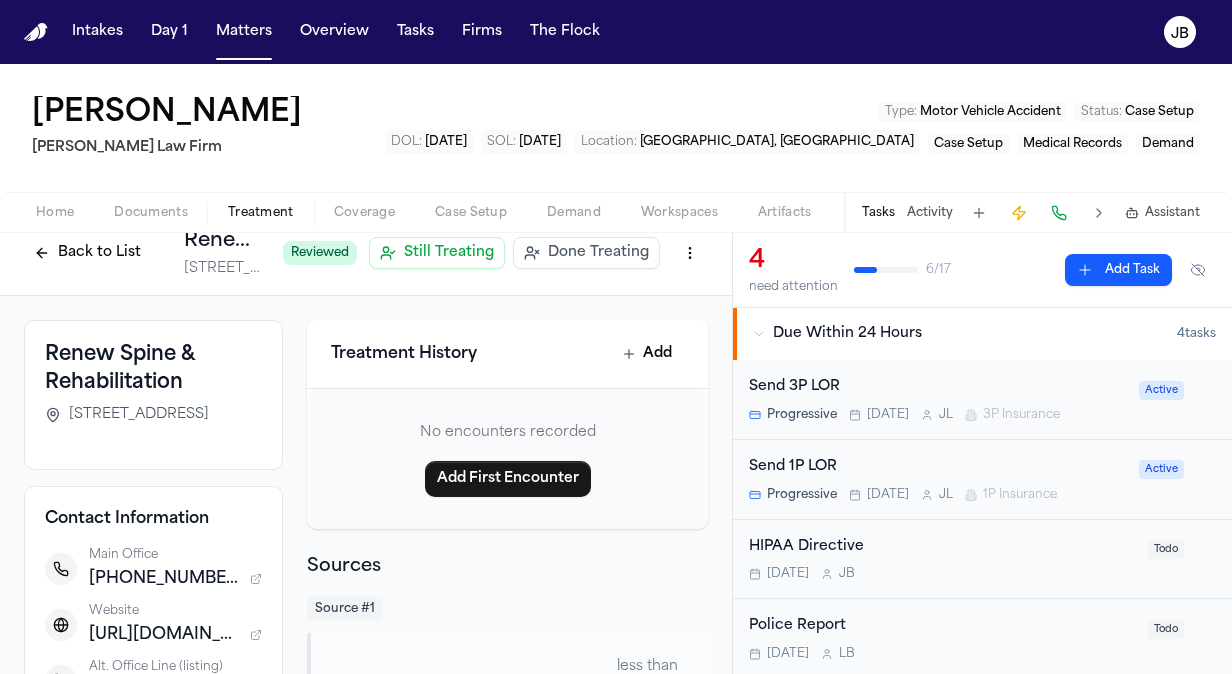 scroll, scrollTop: 0, scrollLeft: 0, axis: both 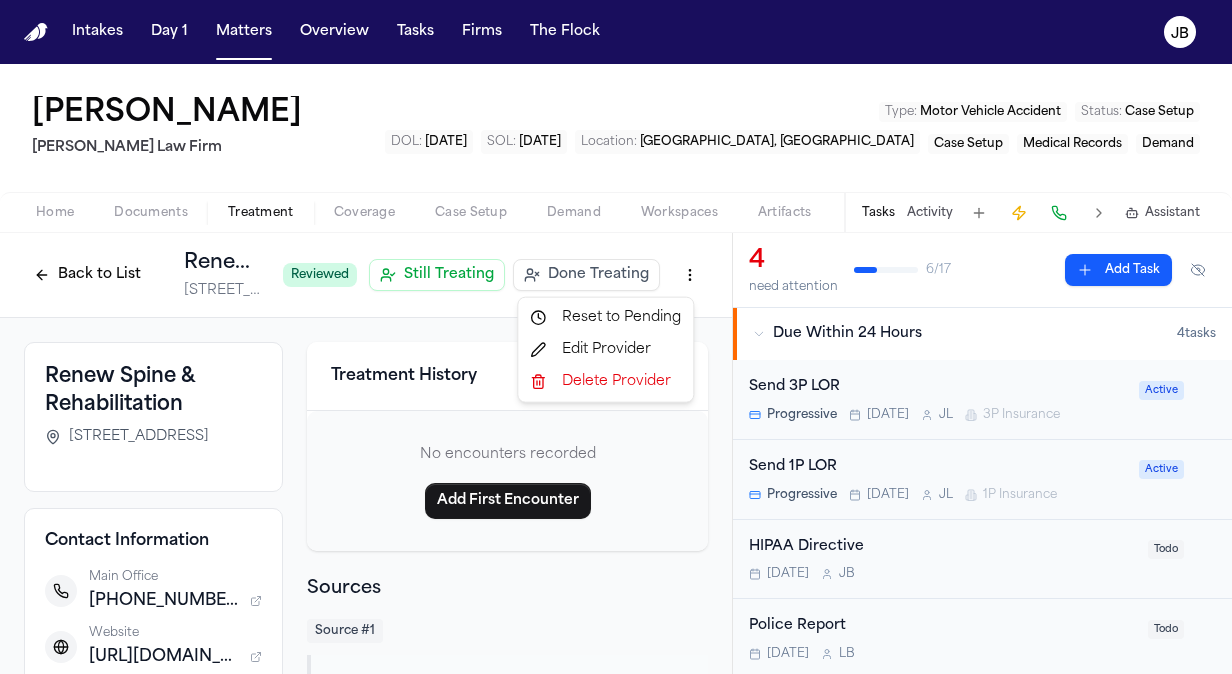 click on "Intakes Day 1 Matters Overview Tasks Firms The [PERSON_NAME] [PERSON_NAME] [PERSON_NAME] Law Firm Type :   Motor Vehicle Accident Status :   Case Setup DOL :   [DATE] SOL :   [DATE] Location :   [GEOGRAPHIC_DATA], [GEOGRAPHIC_DATA] Case Setup Medical Records Demand Home Documents Treatment Coverage Case Setup Demand Workspaces Artifacts Tasks Activity Assistant Back to List Renew Spine & Rehabilitation [STREET_ADDRESS] Reviewed Still Treating Done Treating Renew Spine & Rehabilitation [STREET_ADDRESS] Contact Information Main Office [PHONE_NUMBER] Website [URL][DOMAIN_NAME] Alt. Office Line (listing) [PHONE_NUMBER] Contact Web Form [URL][DOMAIN_NAME] Show treatment details Treatment History Add No encounters recorded Add First Encounter Sources Source # 1 [PERSON_NAME] - Intake Summary and [MEDICAL_DATA] Agreement - [DATE] • less than a minute ago Please reach out to Renew Spine & Rehabilitation, [STREET_ADDRESS][US_STATE] and send them our LOP." at bounding box center (616, 337) 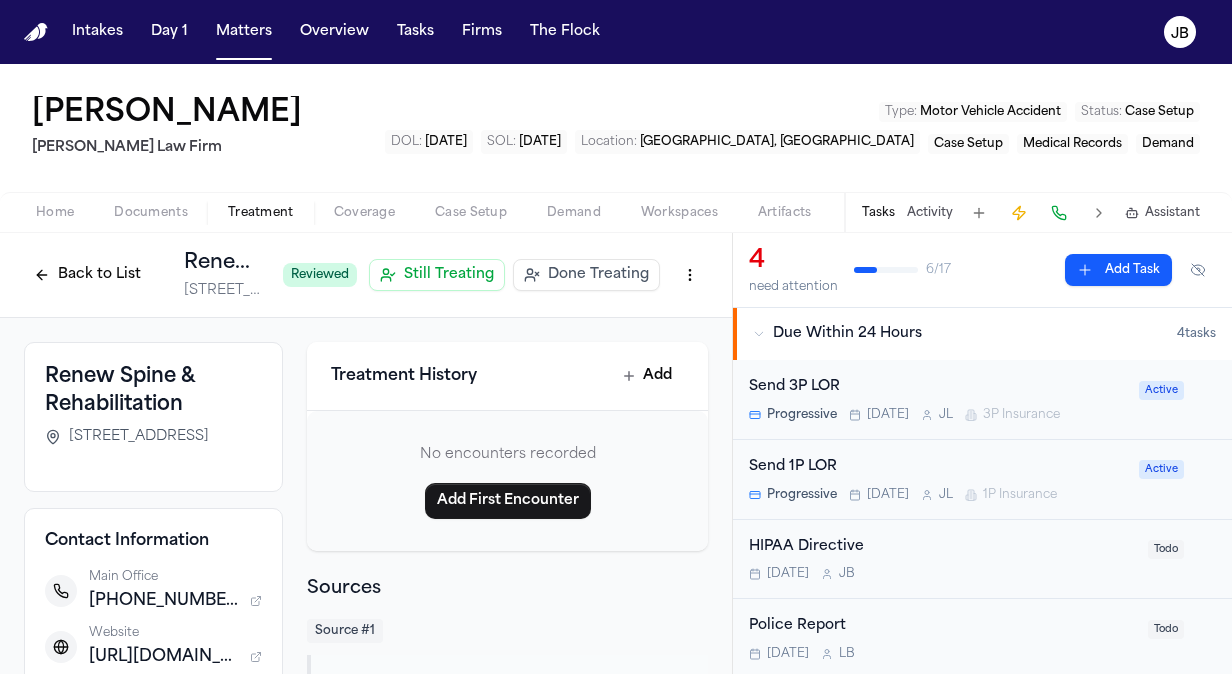 click on "Back to List" at bounding box center [87, 275] 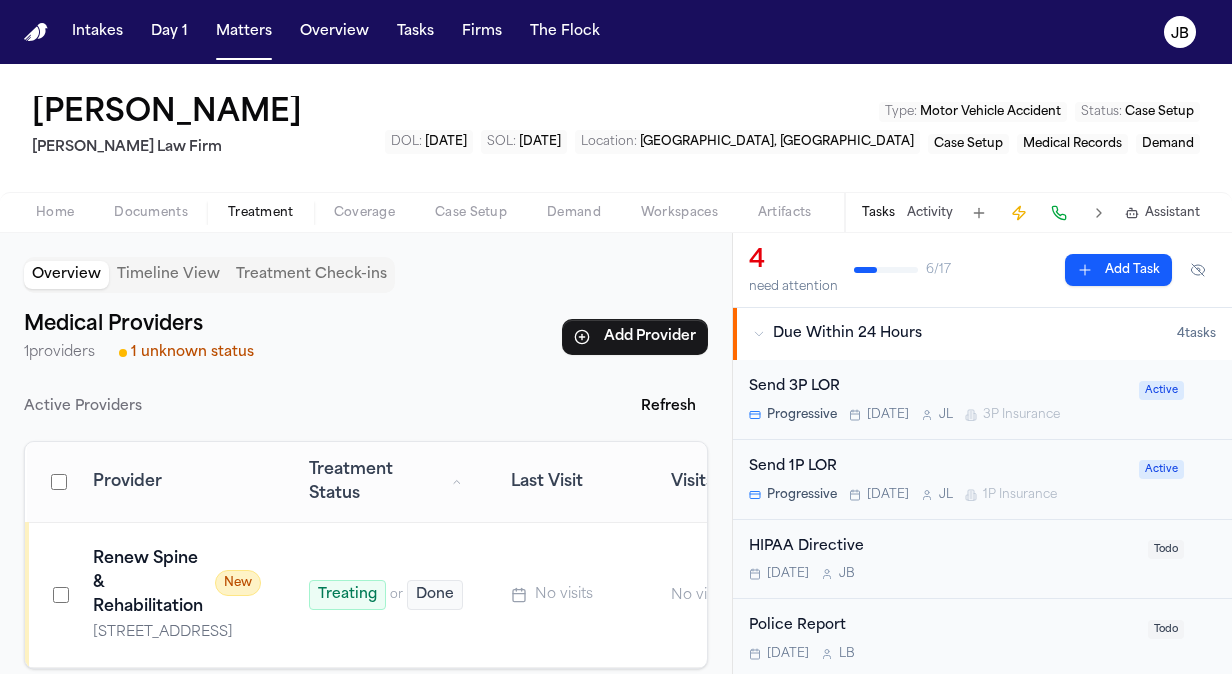 scroll, scrollTop: 8, scrollLeft: 0, axis: vertical 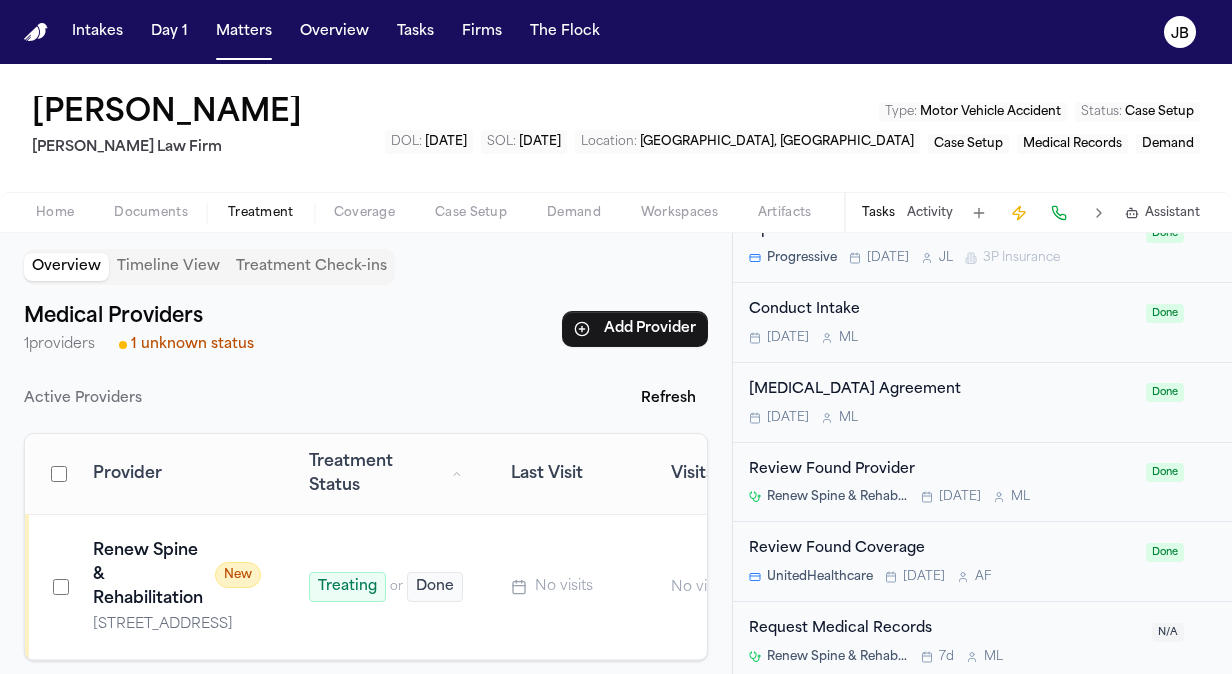 click at bounding box center [979, 213] 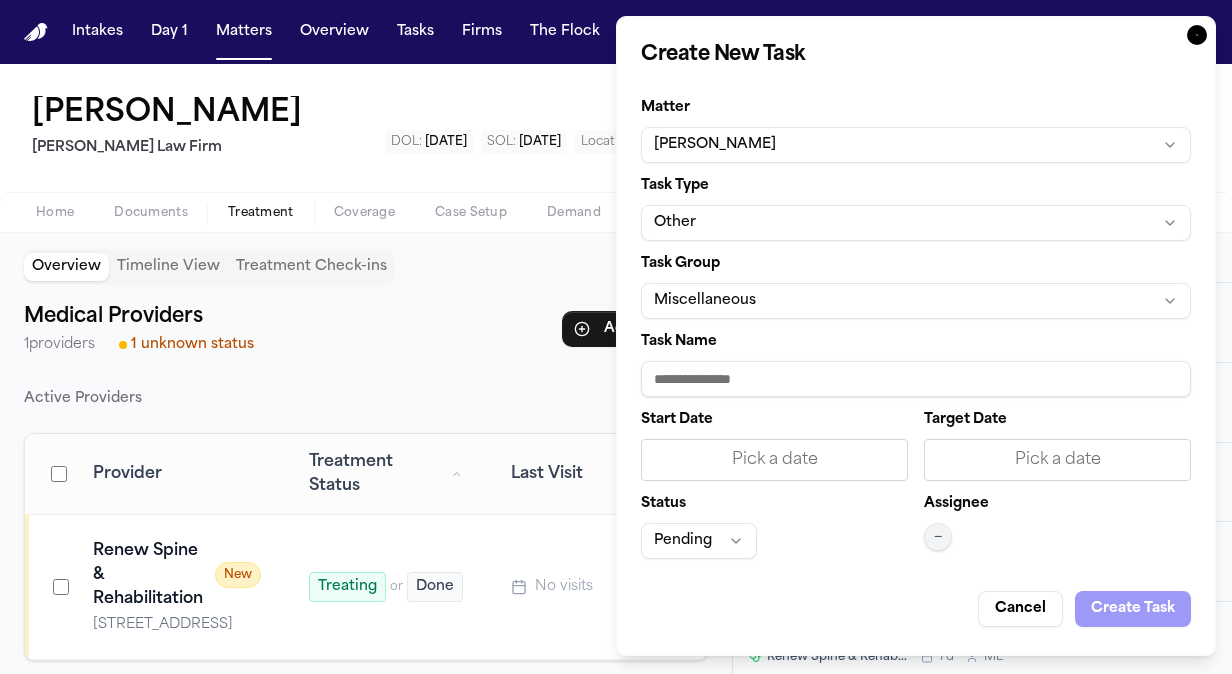 click on "Task Name" at bounding box center [916, 379] 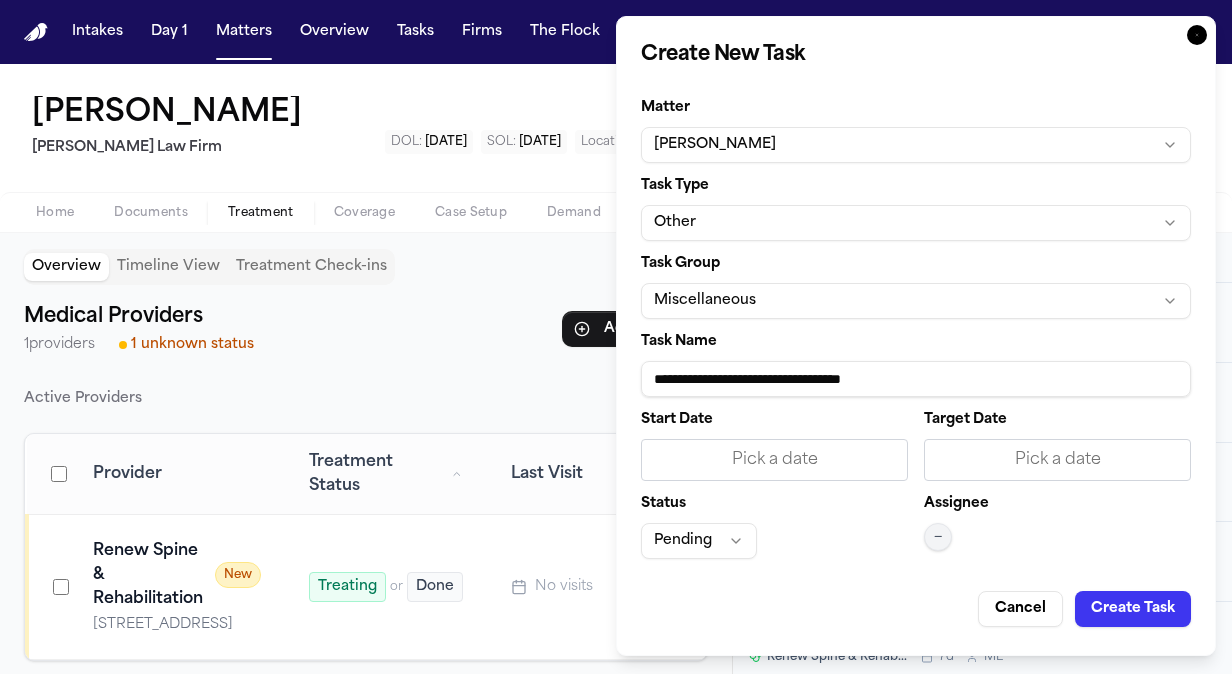 click on "Task Name" at bounding box center [916, 342] 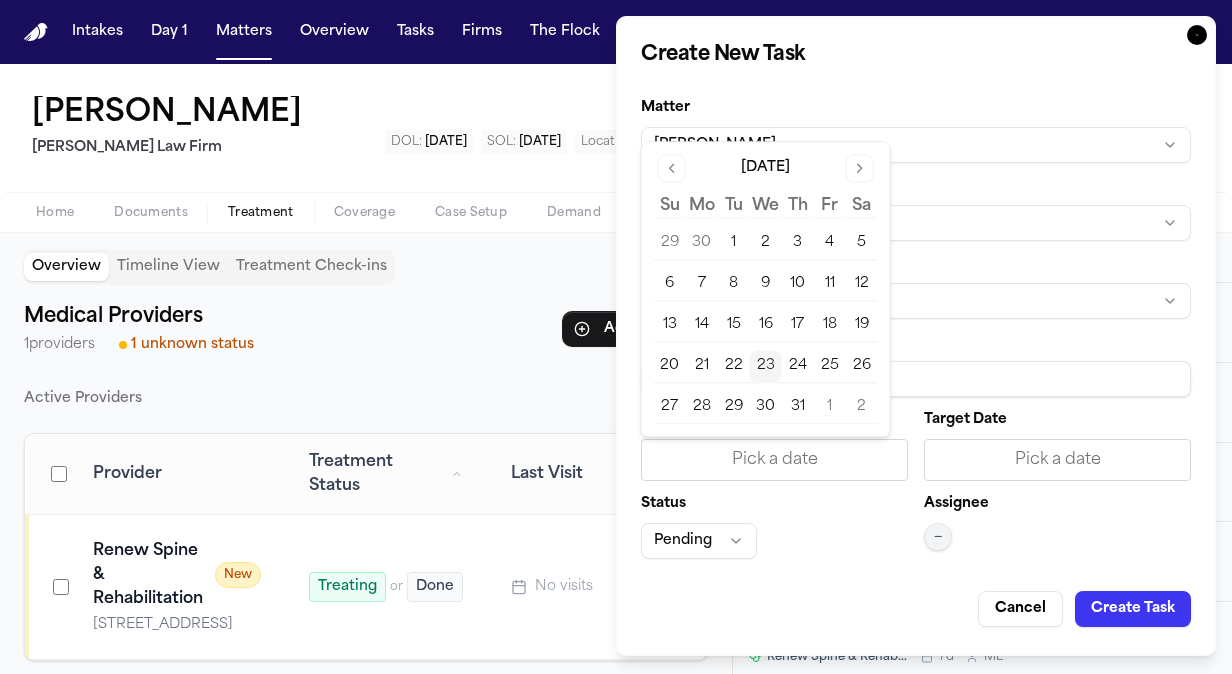 click on "23" at bounding box center [766, 366] 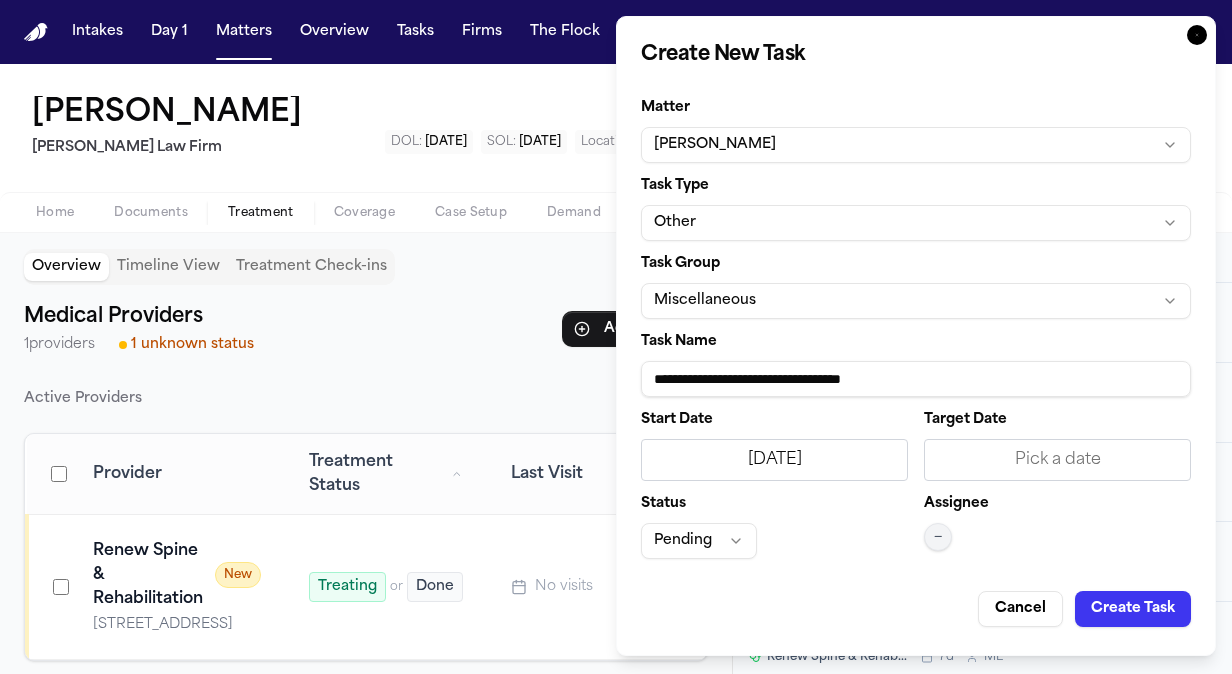 click on "Start Date [DATE] Target Date Pick a date Status Pending Assignee —" at bounding box center [916, 486] 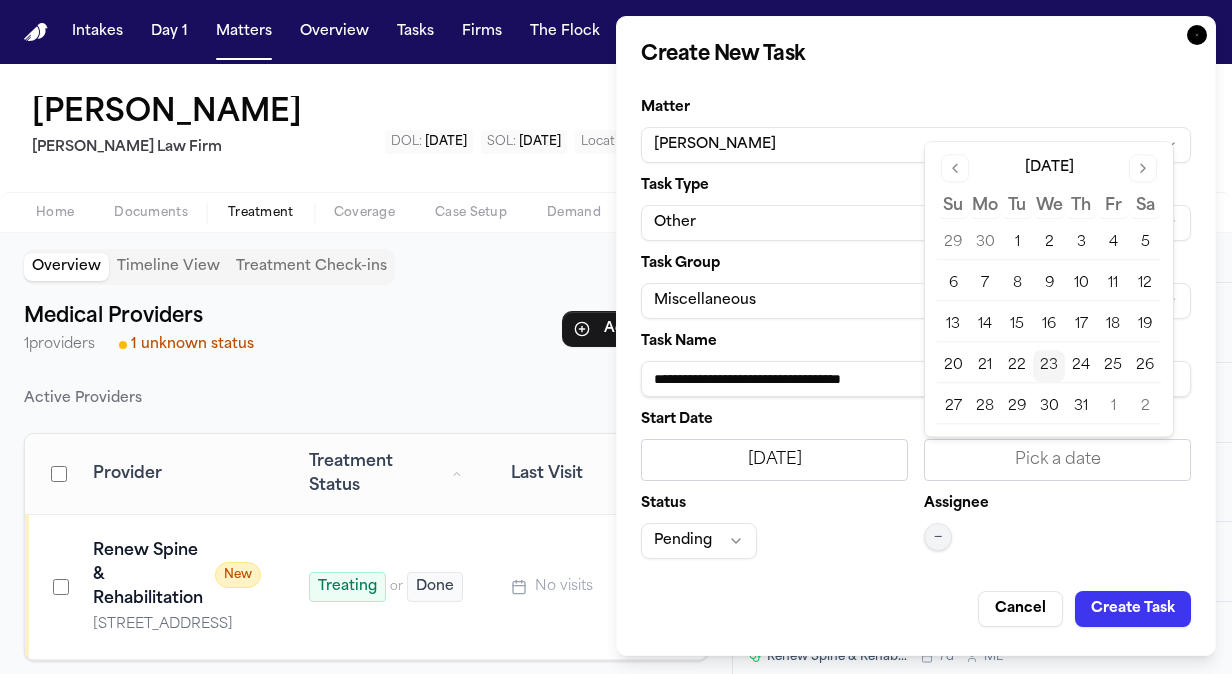 click on "23" at bounding box center [1049, 366] 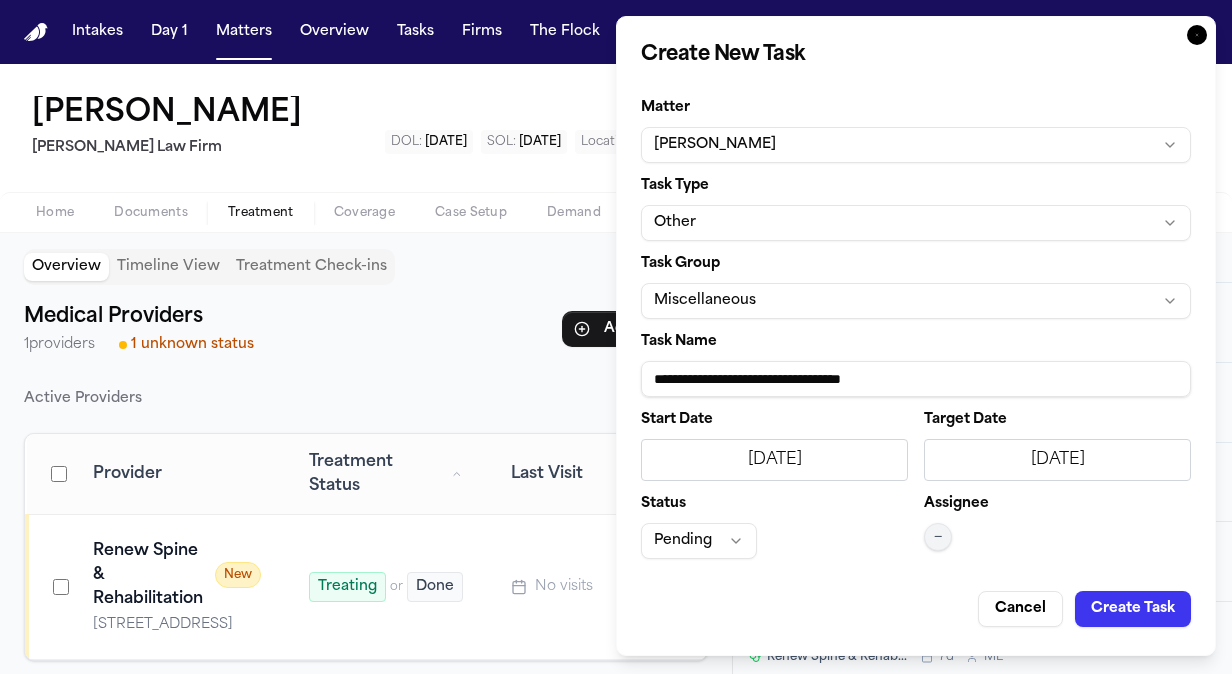 click on "Create Task" at bounding box center (1133, 609) 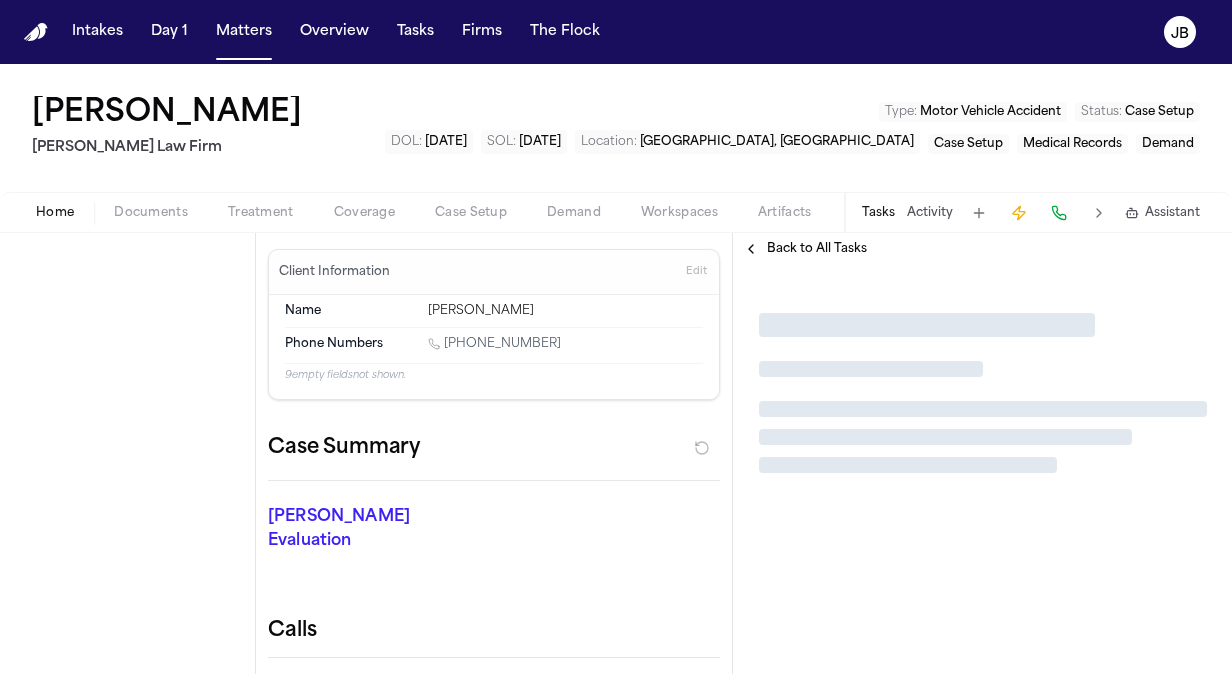 scroll, scrollTop: 0, scrollLeft: 0, axis: both 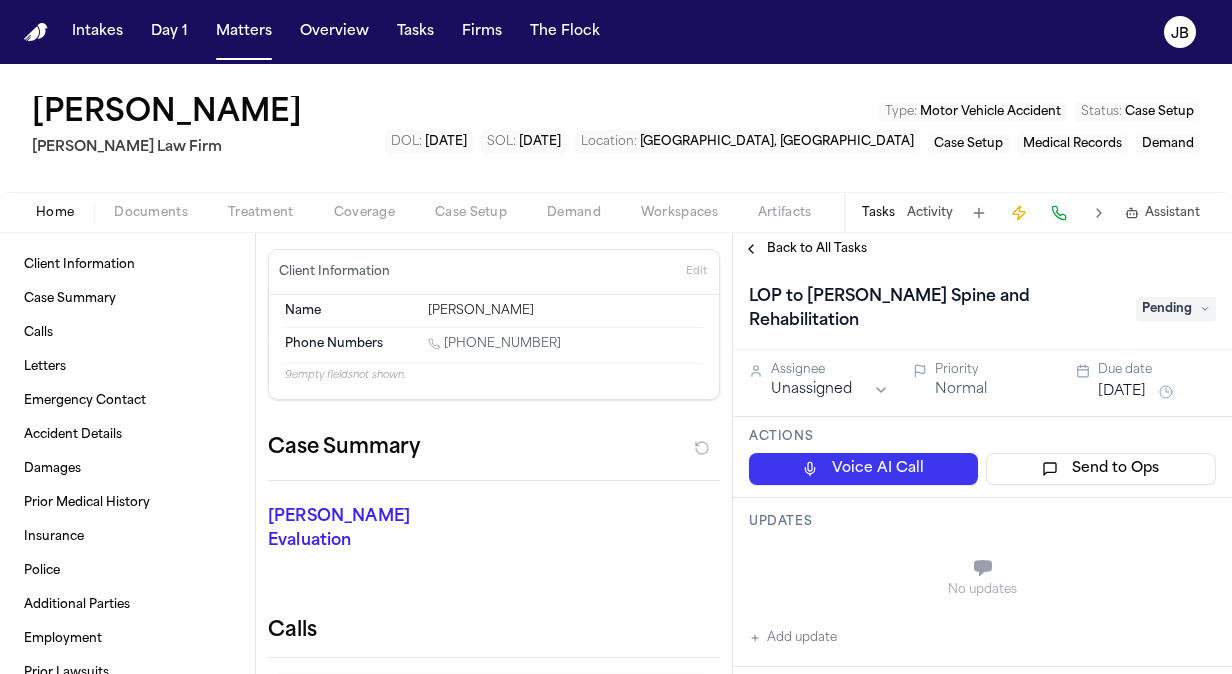 click on "Intakes Day 1 Matters Overview Tasks Firms The [PERSON_NAME] [PERSON_NAME] [PERSON_NAME] Law Firm Type :   Motor Vehicle Accident Status :   Case Setup DOL :   [DATE] SOL :   [DATE] Location :   [GEOGRAPHIC_DATA], [GEOGRAPHIC_DATA] Case Setup Medical Records Demand Home Documents Treatment Coverage Case Setup Demand Workspaces Artifacts Tasks Activity Assistant Client Information Case Summary Calls Letters Emergency Contact Accident Details Damages Prior Medical History Insurance Police Additional Parties Employment Prior Lawsuits Client Information Edit Name [PERSON_NAME] Phone Numbers [PHONE_NUMBER] 9  empty   fields  not shown. Case Summary [PERSON_NAME] Evaluation * ​ Calls No work log entry available [DATE]  2:35 PM •  1m 22s No work log entry available [DATE]  2:28 PM •  2m 16s No work log entry available [DATE]  2:15 PM •  13s Letters No letters created yet Matter Details Emergency Contact Clear Add Accident Details Clear Edit View Sources (1) Description Date of Loss [DATE] Incident Type 7" at bounding box center (616, 337) 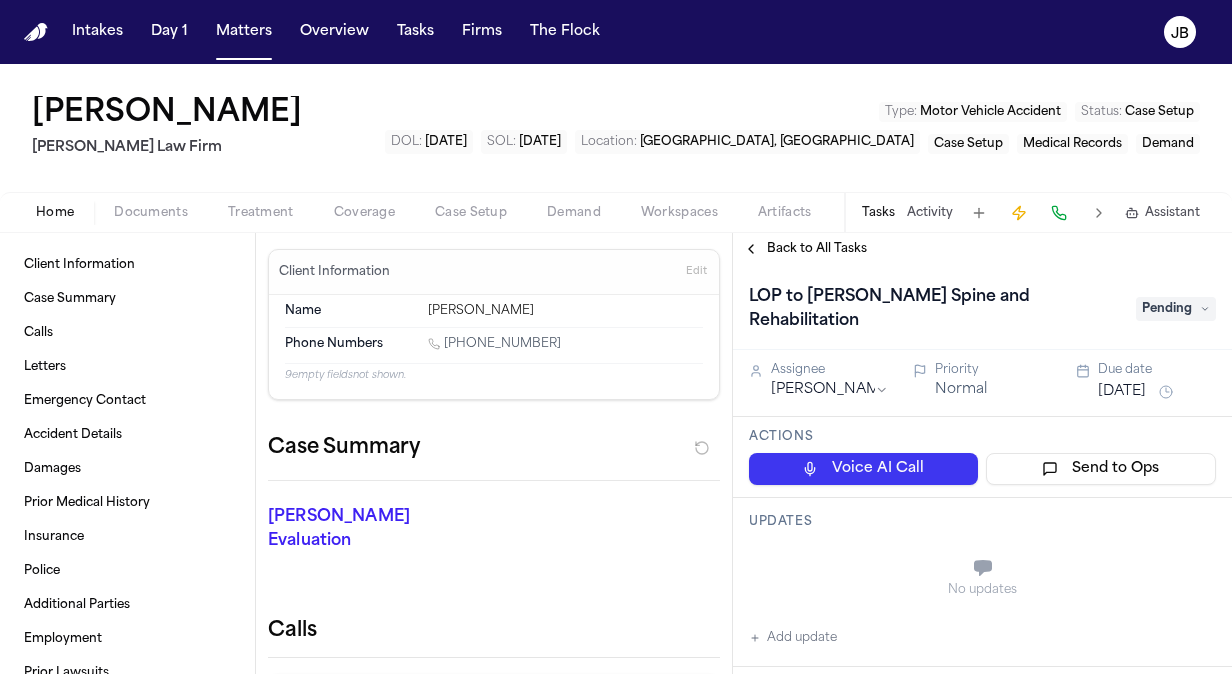 click on "Actions Voice AI Call Send to Ops" at bounding box center (982, 457) 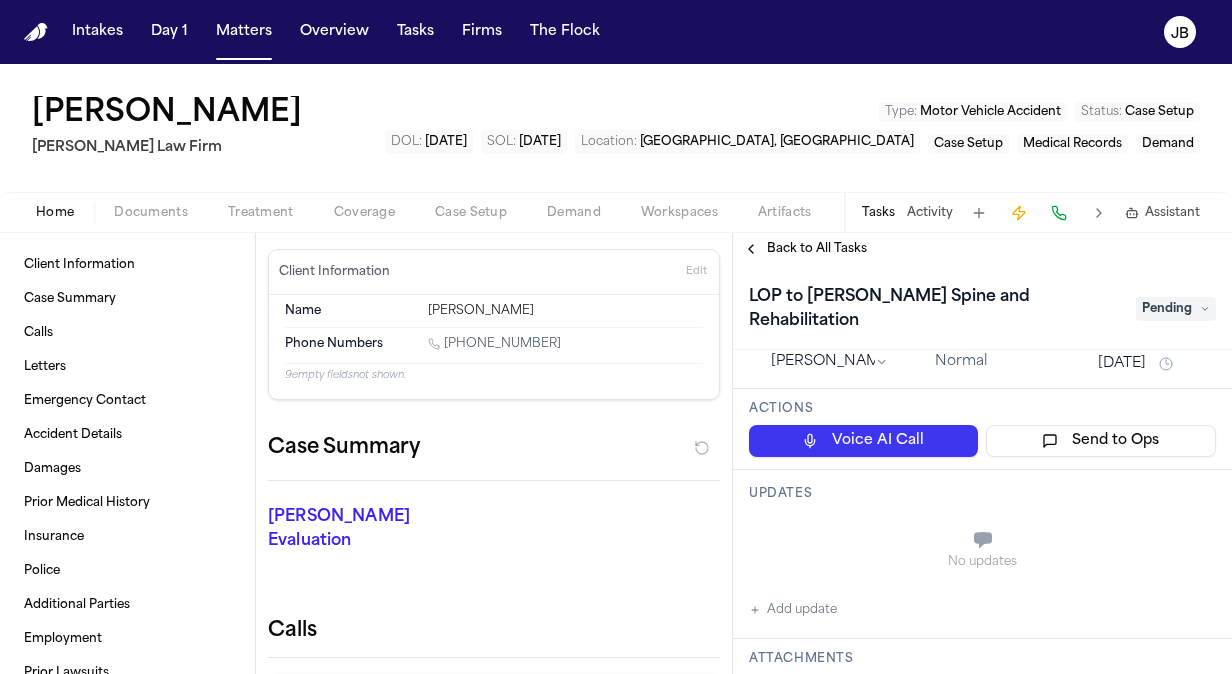 scroll, scrollTop: 0, scrollLeft: 0, axis: both 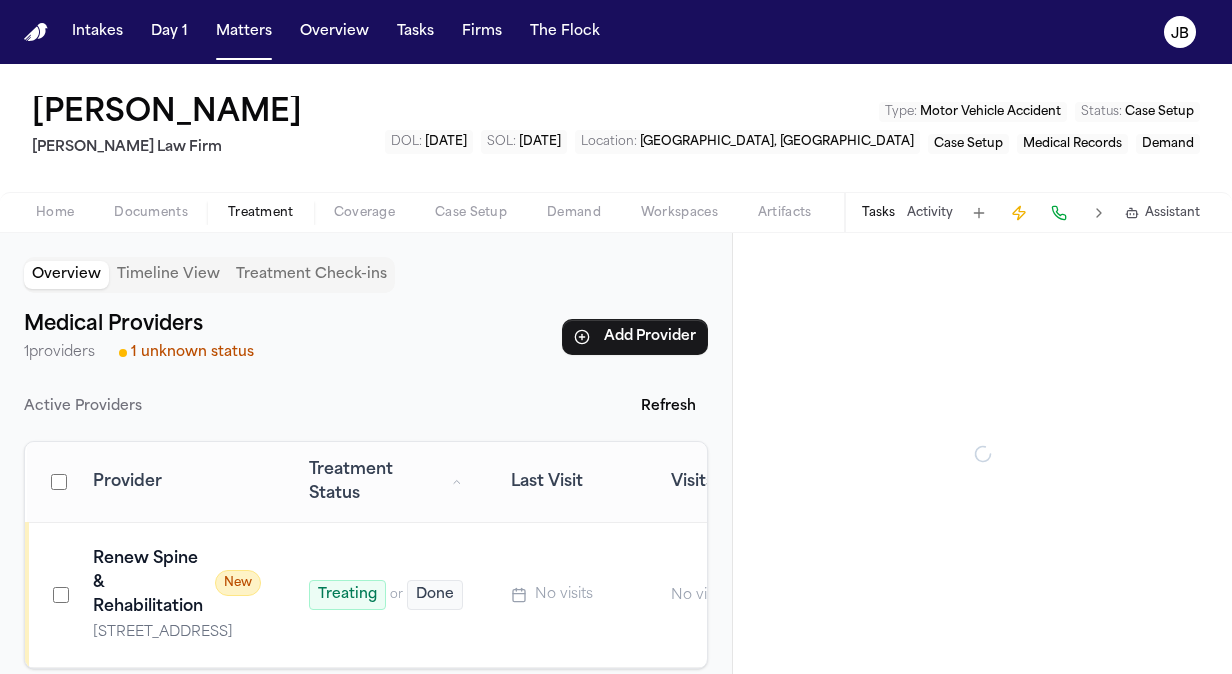 click on "Treatment" at bounding box center [261, 213] 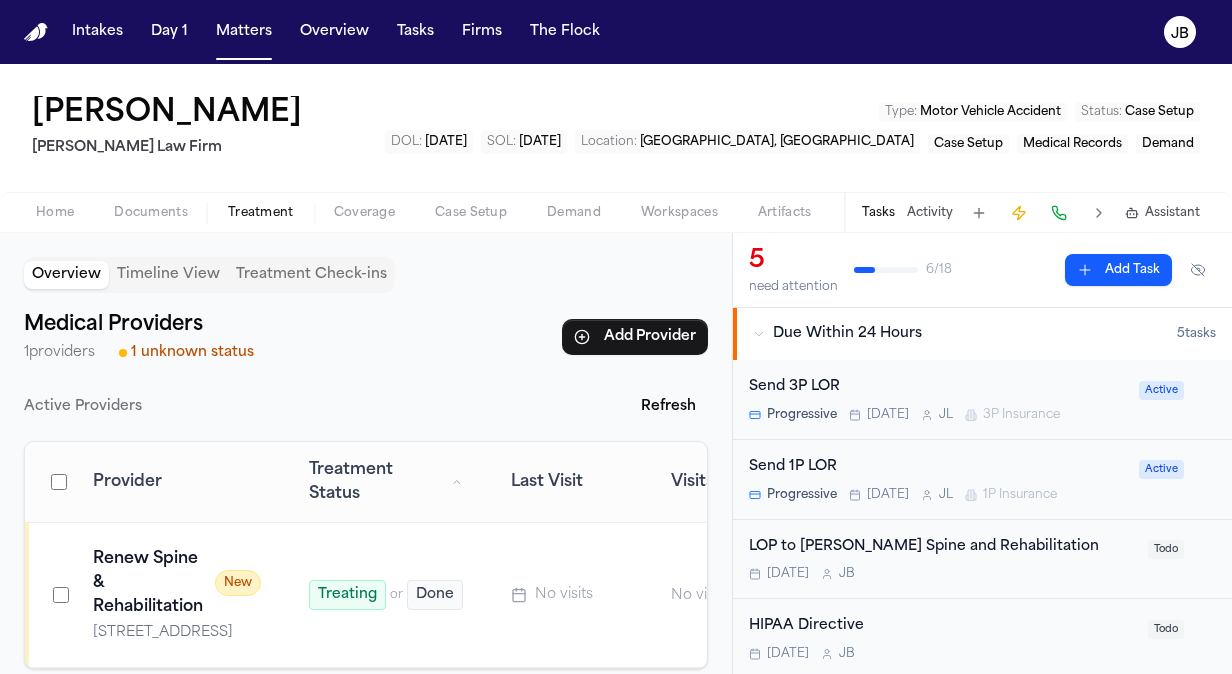 scroll, scrollTop: 8, scrollLeft: 0, axis: vertical 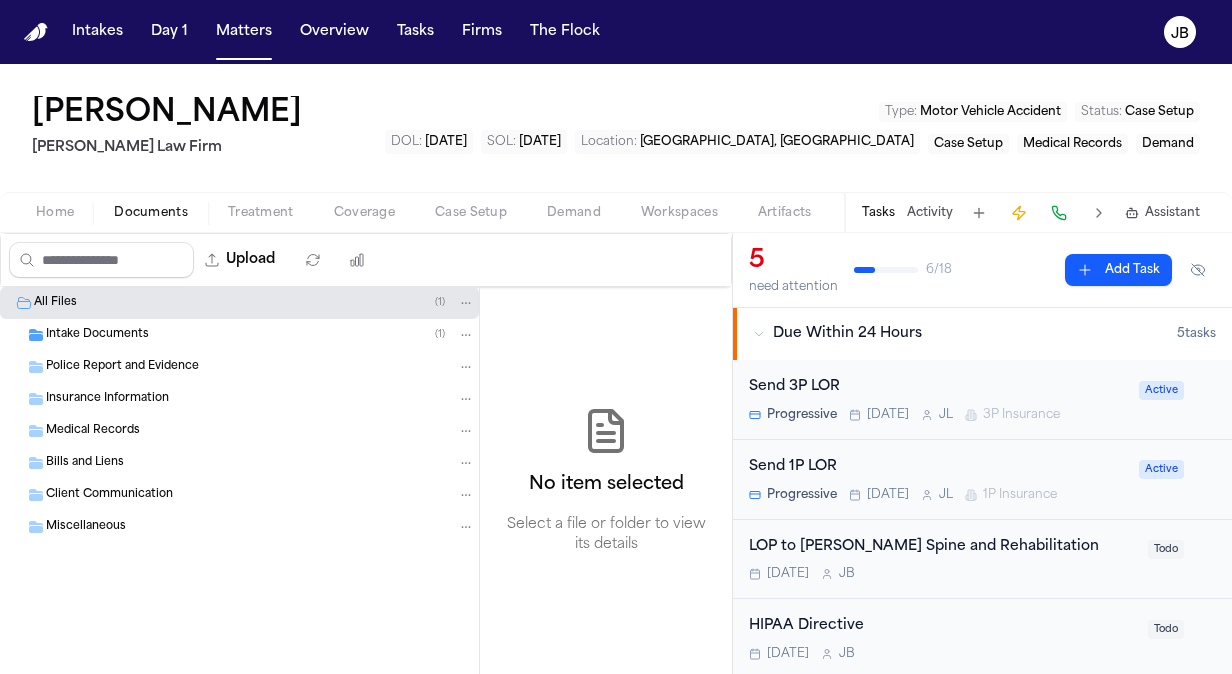 click on "Home" at bounding box center [55, 213] 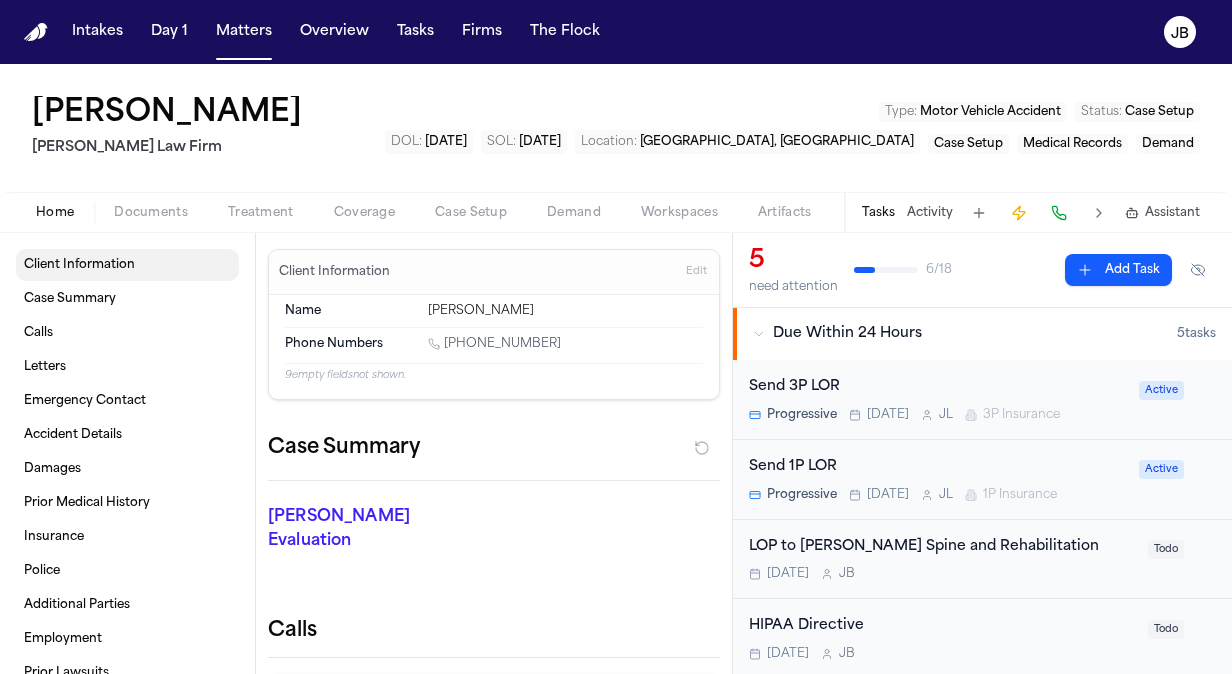 click on "Client Information" at bounding box center [79, 265] 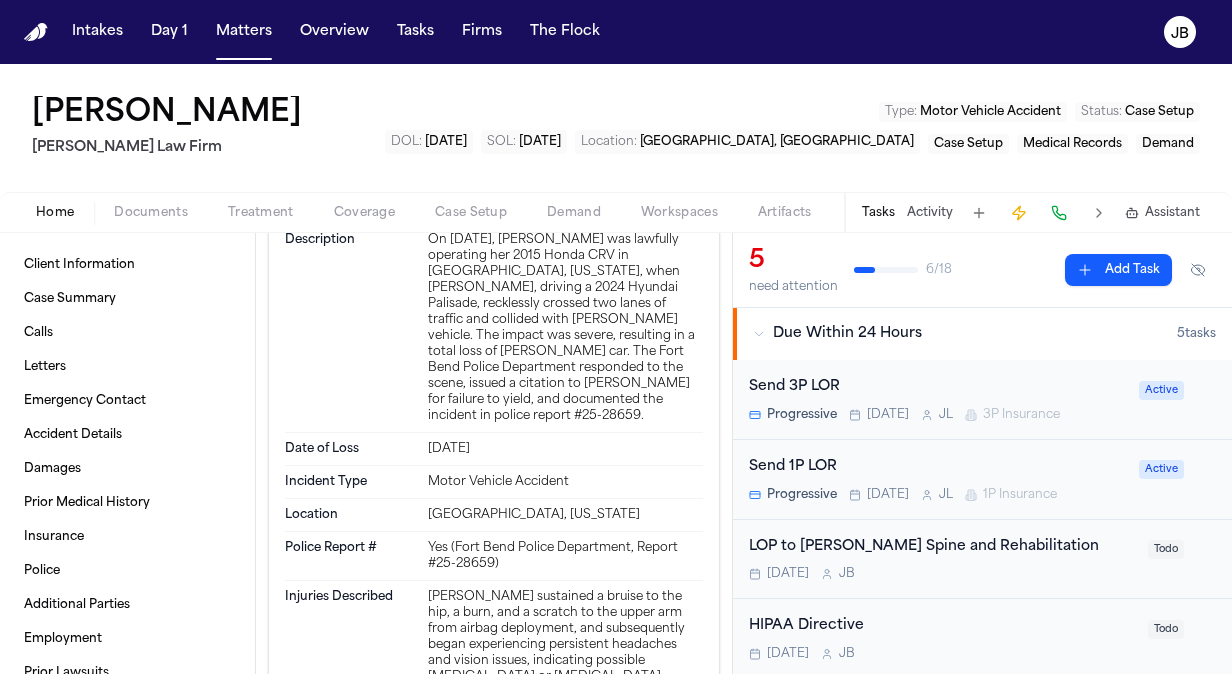 scroll, scrollTop: 1186, scrollLeft: 0, axis: vertical 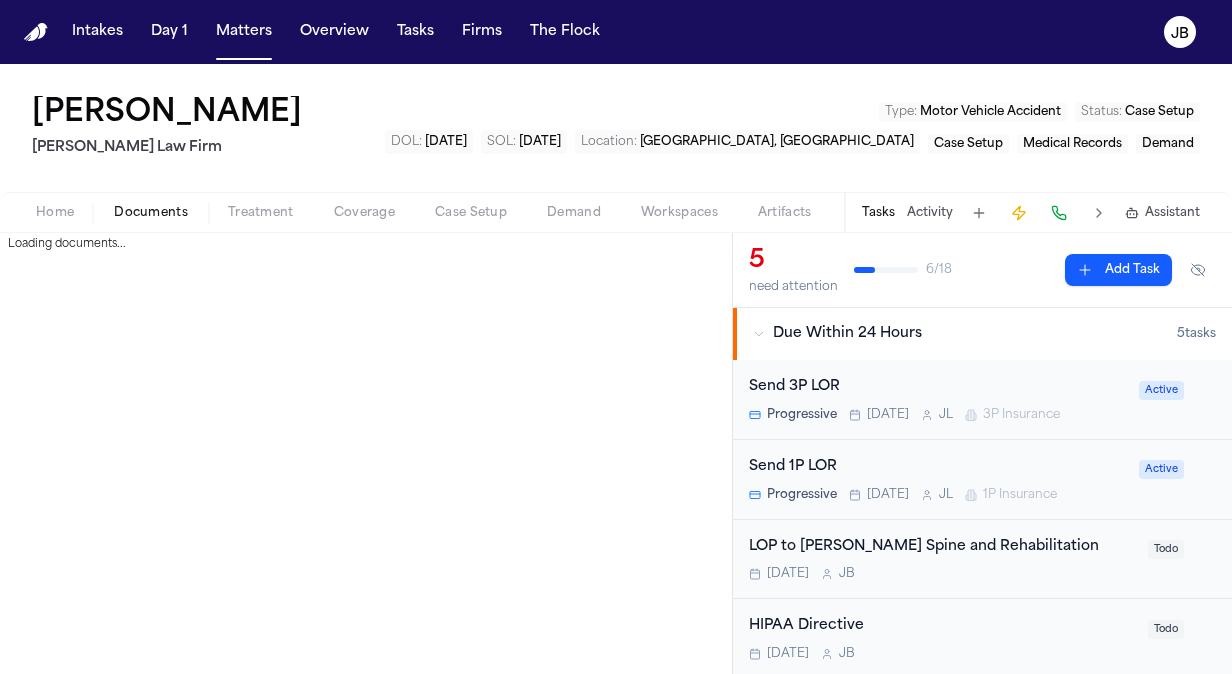 click on "Documents" at bounding box center [151, 213] 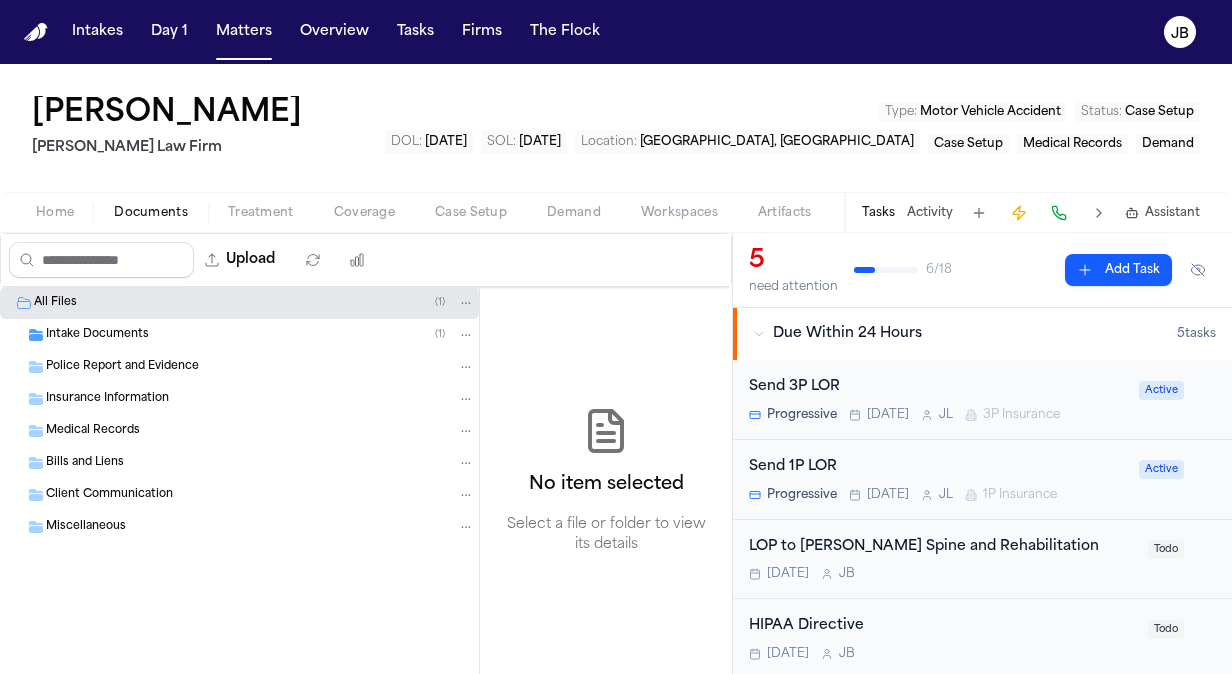 click on "Intake Documents ( 1 )" at bounding box center (239, 335) 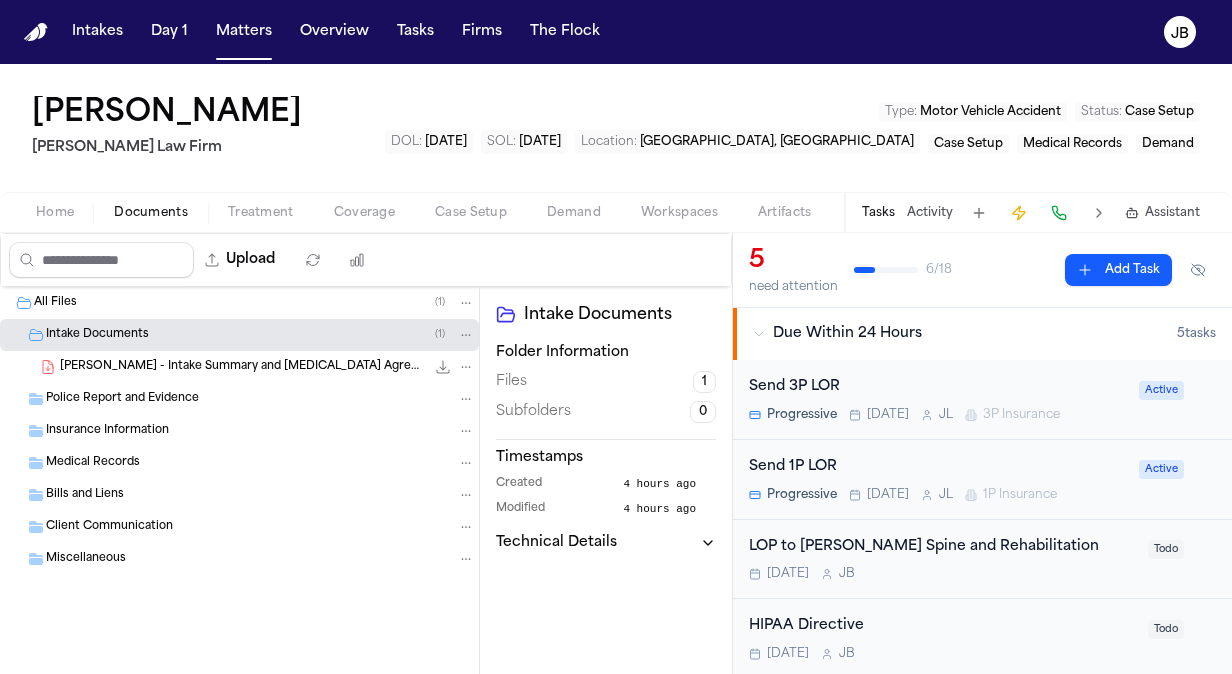 click on "[PERSON_NAME] - Intake Summary and [MEDICAL_DATA] Agreement - [DATE]" at bounding box center [242, 367] 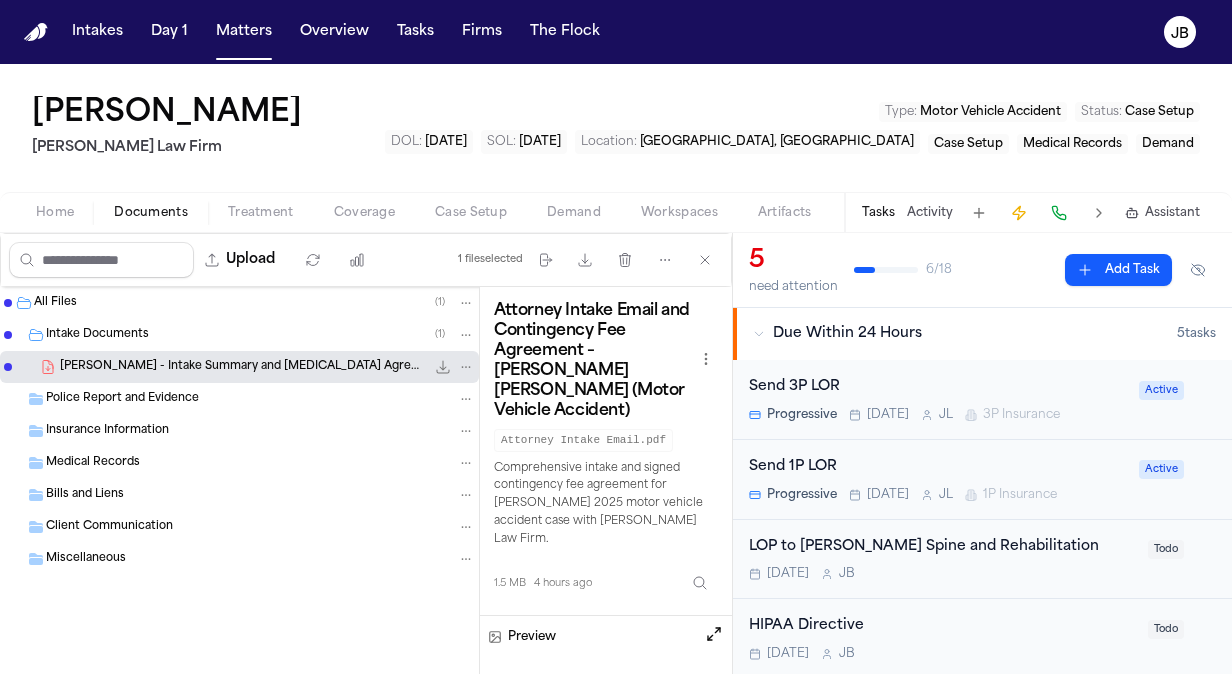 click at bounding box center (714, 634) 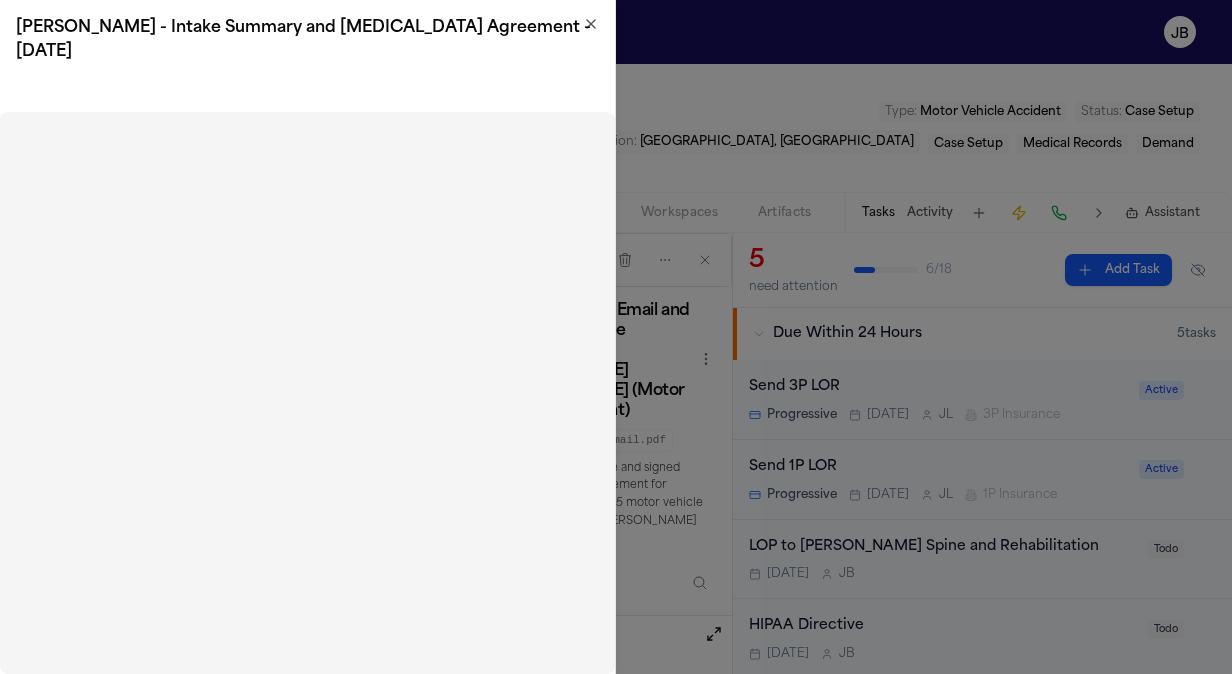 click on "[PERSON_NAME] - Intake Summary and [MEDICAL_DATA] Agreement - [DATE]" at bounding box center (307, 40) 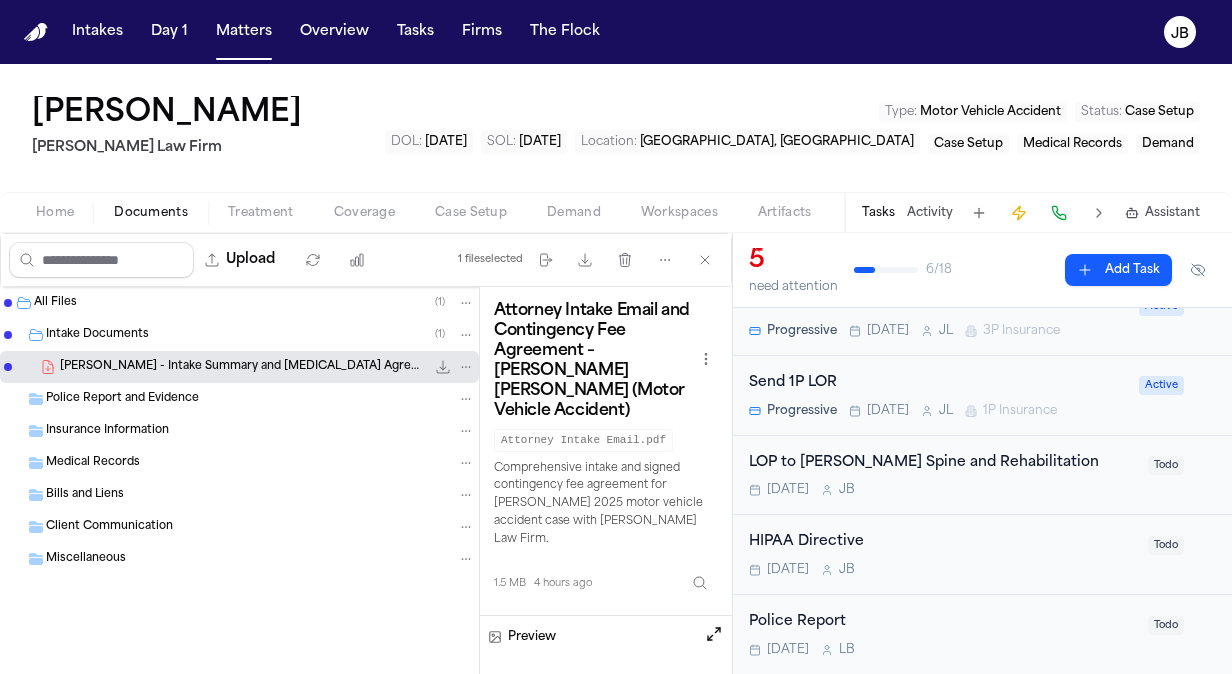 scroll, scrollTop: 127, scrollLeft: 0, axis: vertical 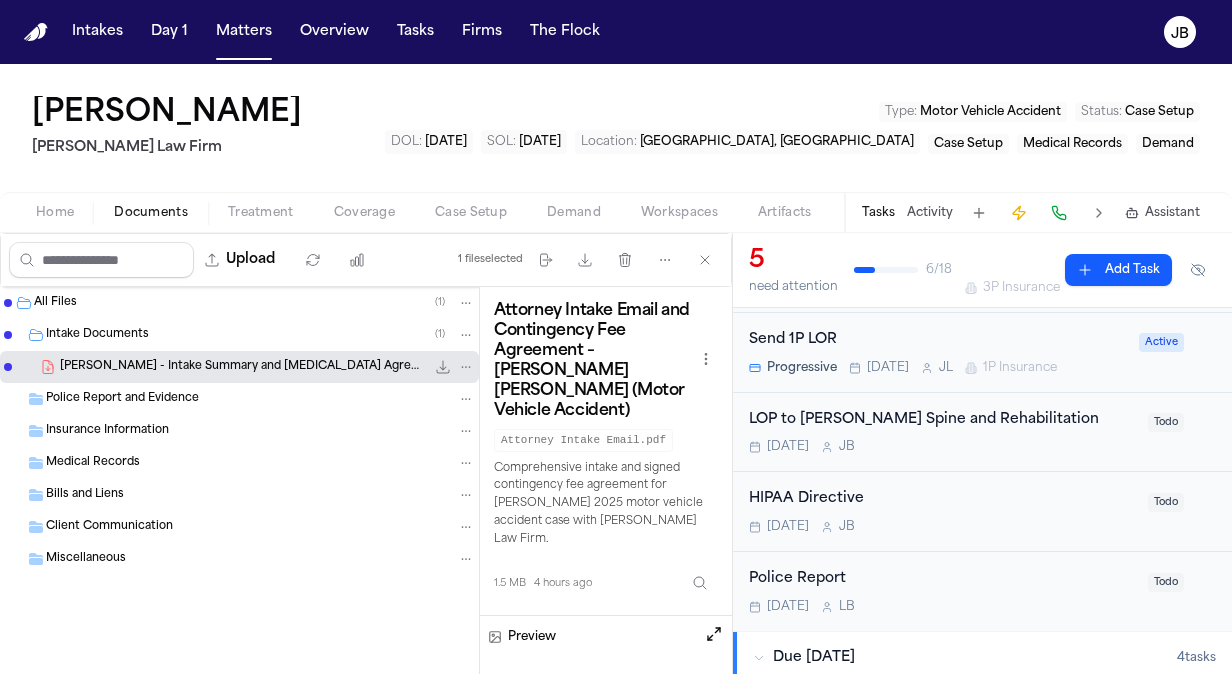 click on "[DATE] [PERSON_NAME]" at bounding box center (942, 447) 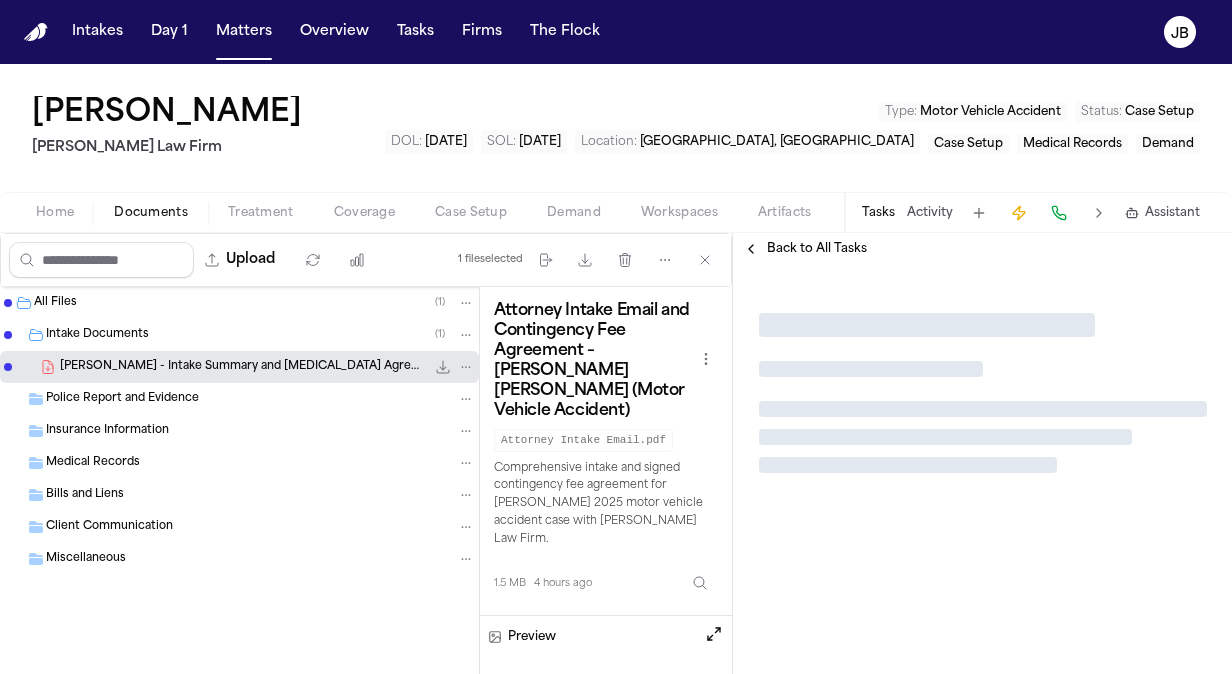 scroll, scrollTop: 0, scrollLeft: 0, axis: both 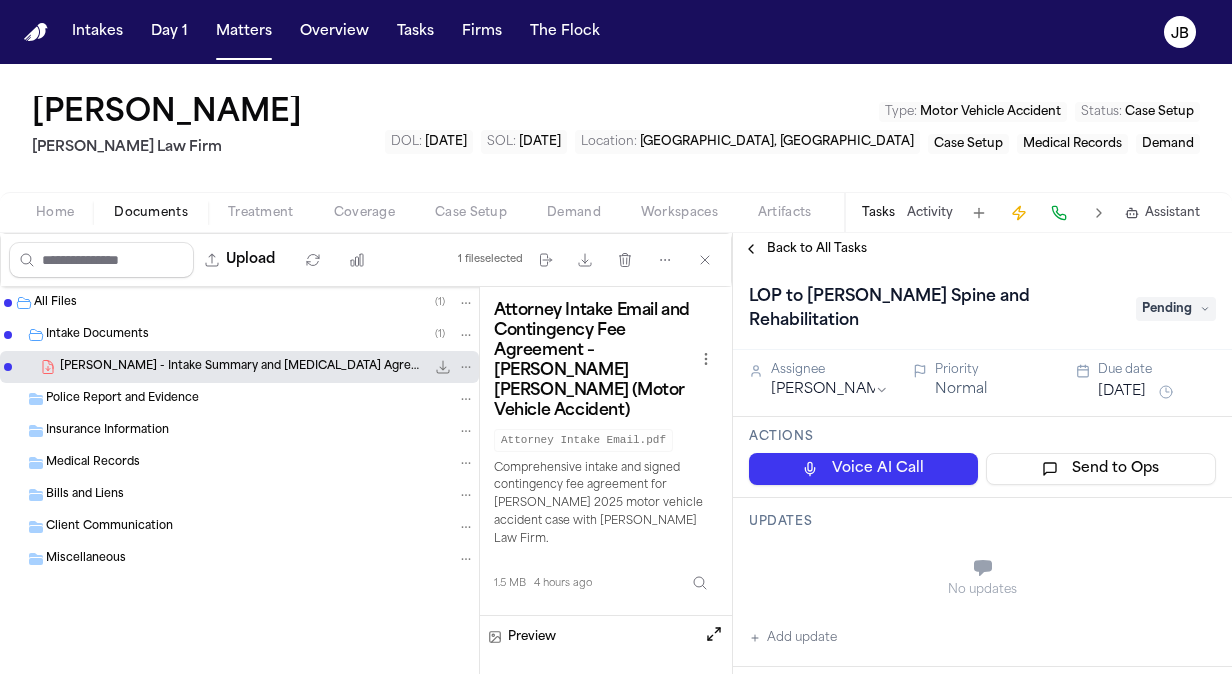 click on "[DATE]" at bounding box center (1122, 392) 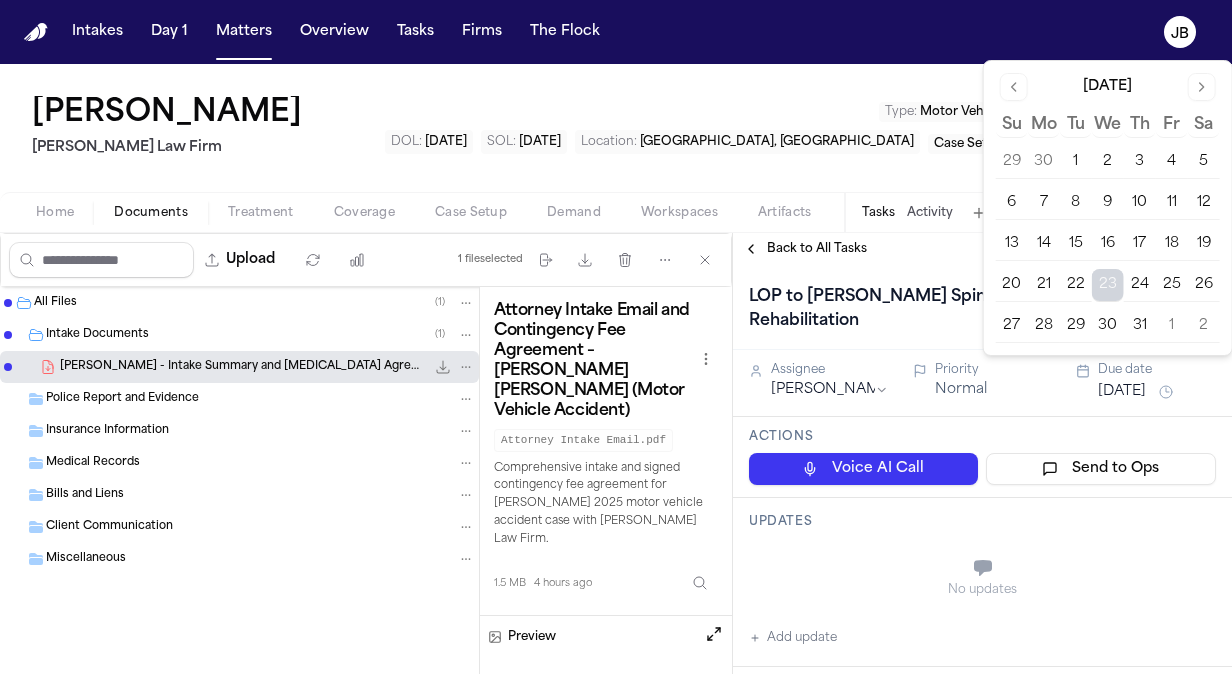 click on "24" at bounding box center (1140, 285) 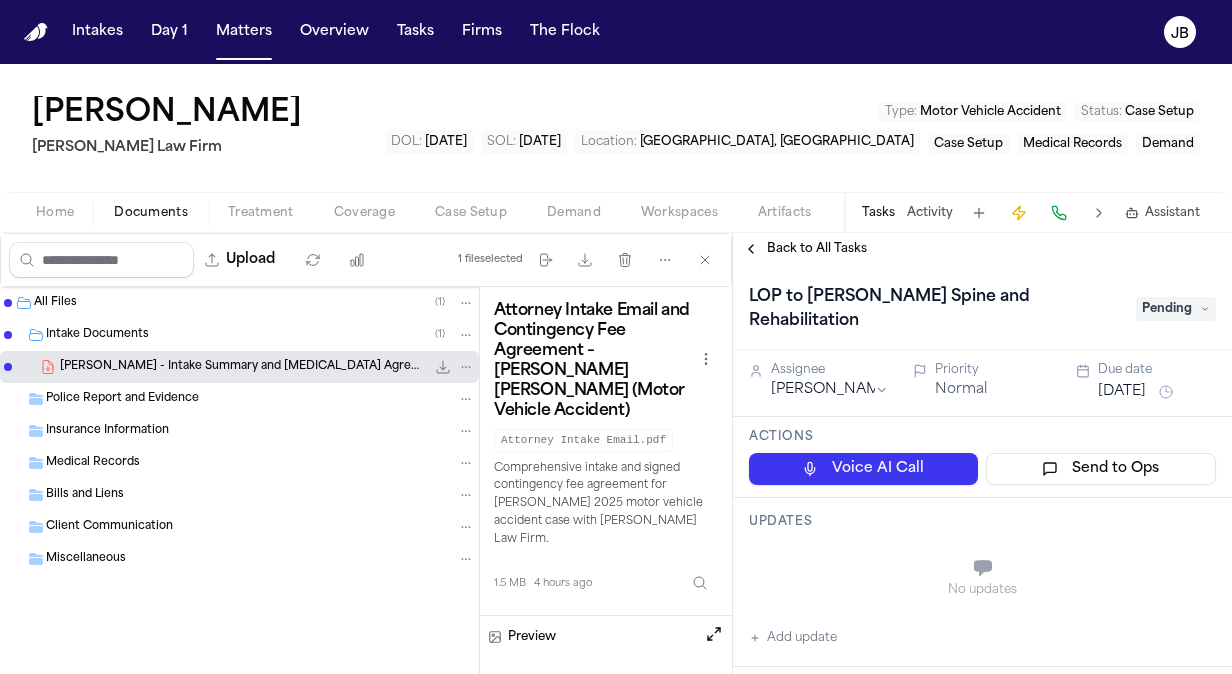 click on "Add update" at bounding box center [793, 638] 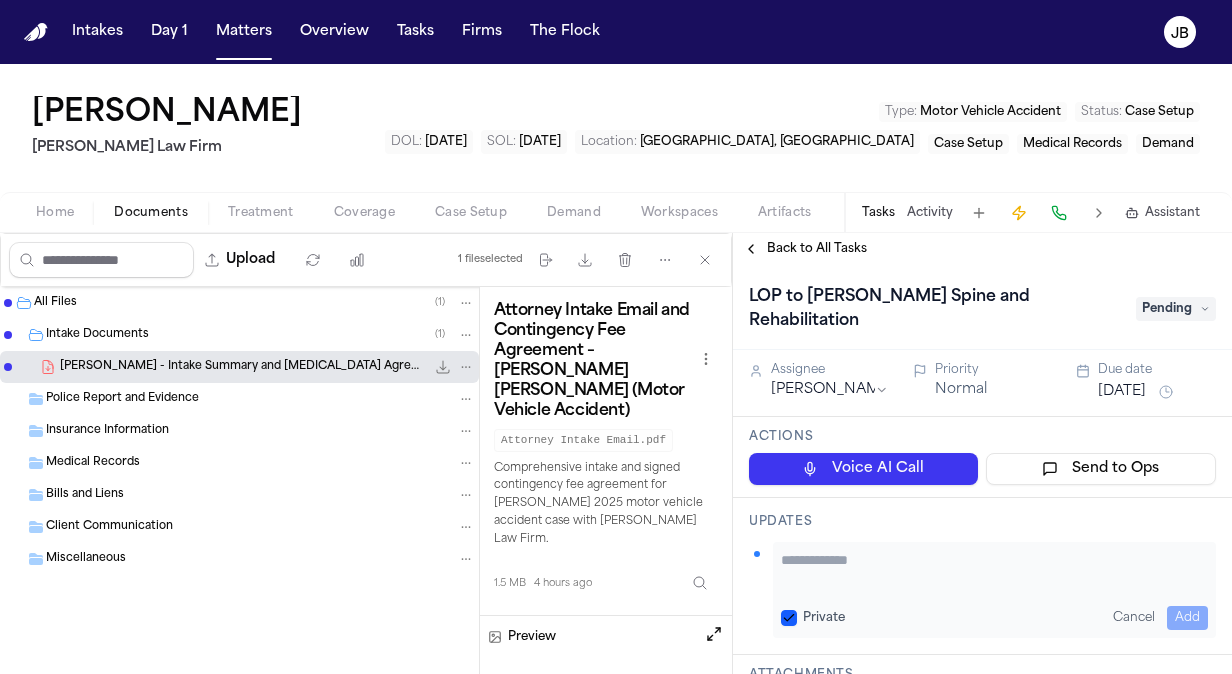 click at bounding box center (994, 570) 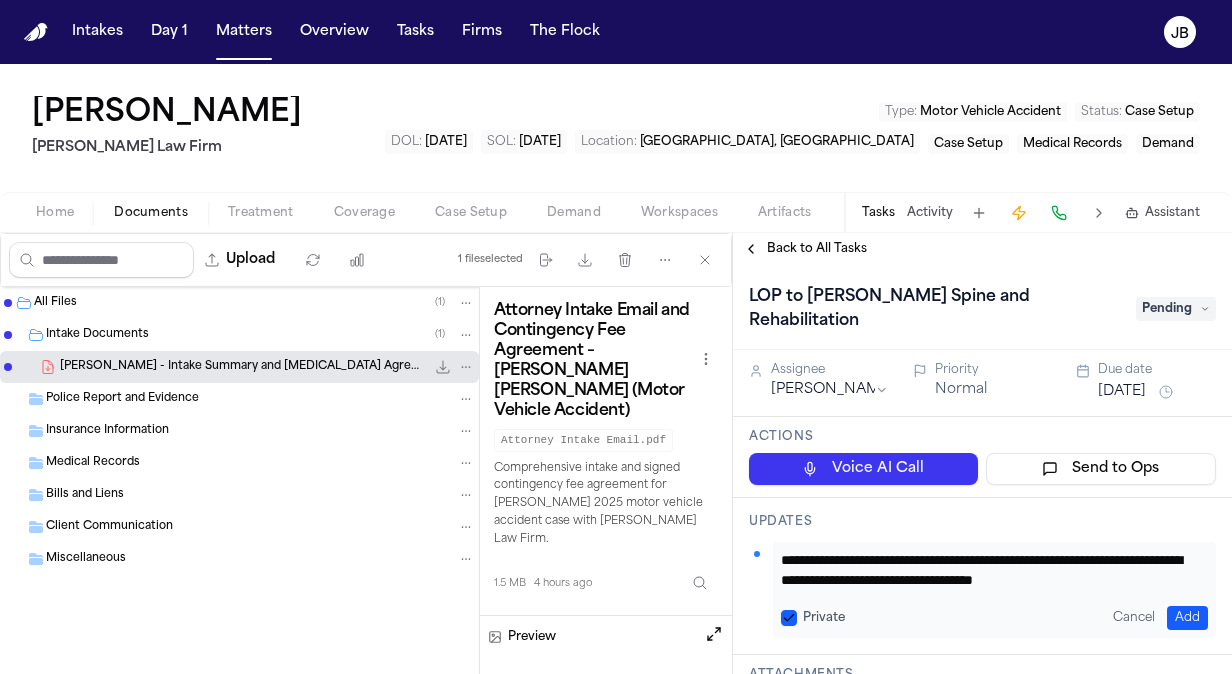 scroll, scrollTop: 16, scrollLeft: 0, axis: vertical 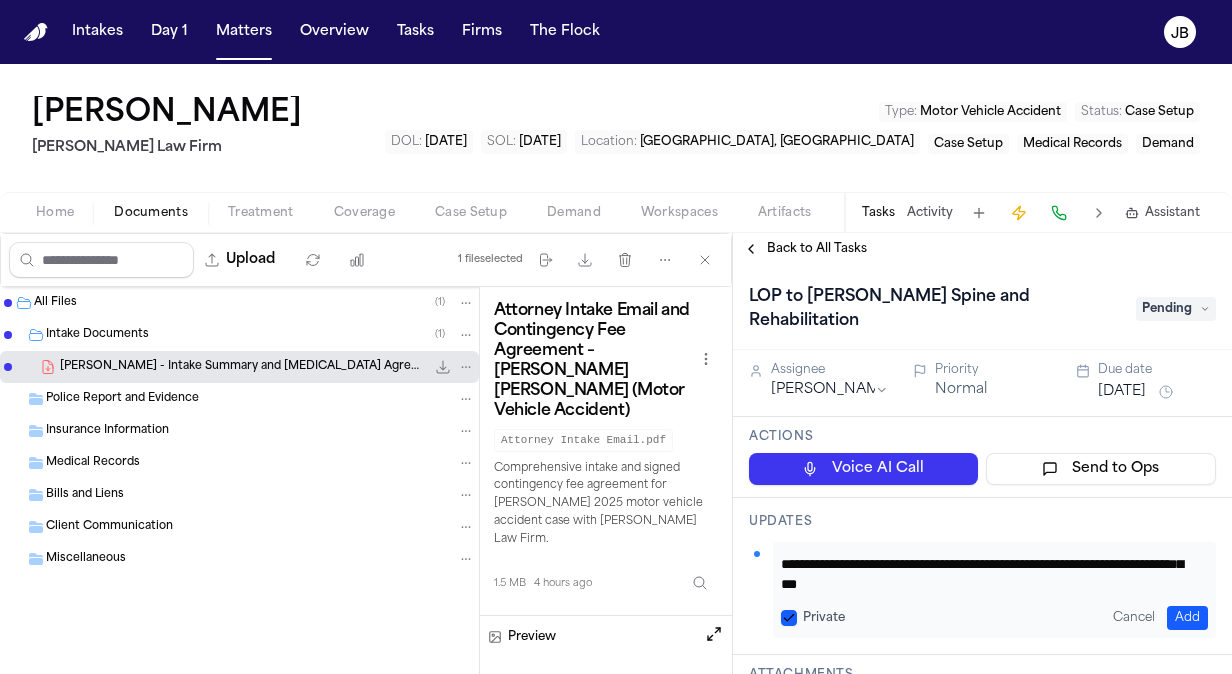 click on "Add" at bounding box center [1187, 618] 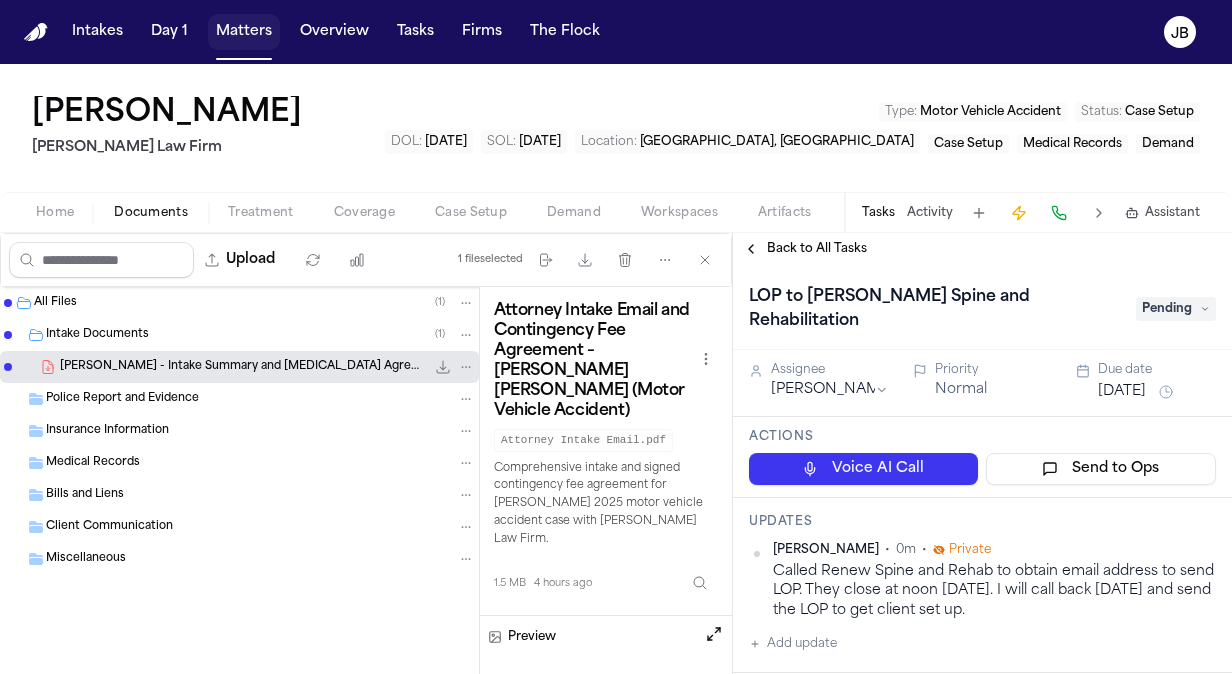 click on "Matters" at bounding box center [244, 32] 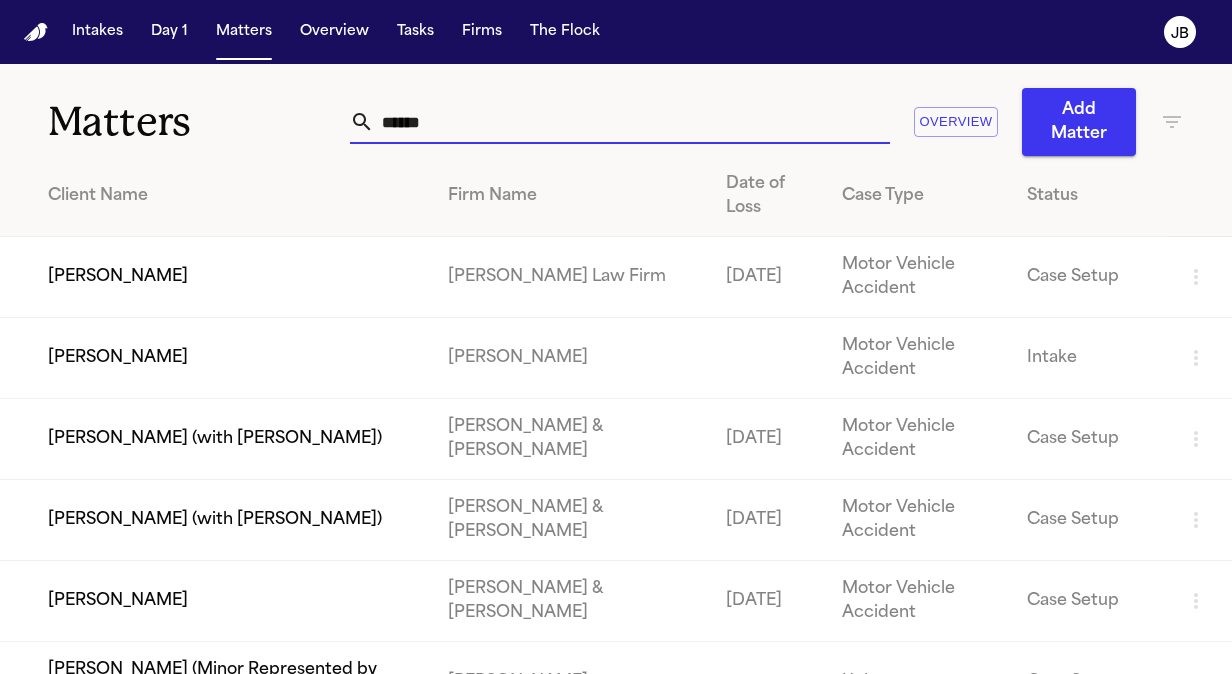 drag, startPoint x: 454, startPoint y: 108, endPoint x: 331, endPoint y: 116, distance: 123.25989 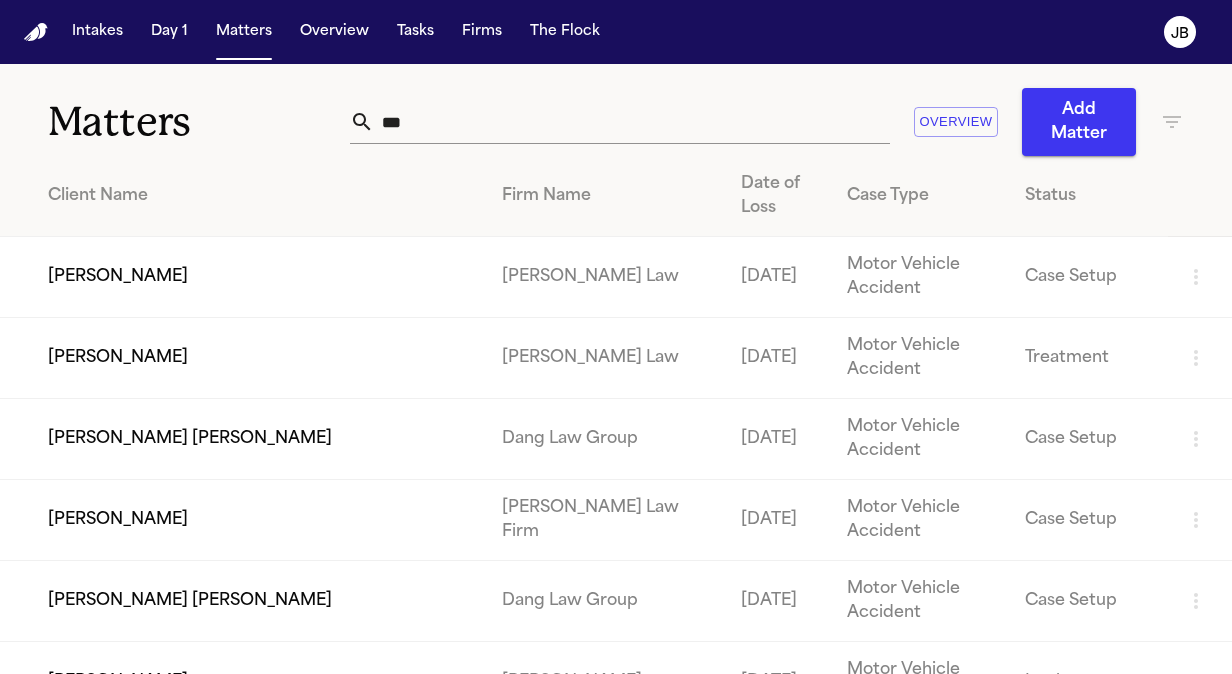 click on "***" at bounding box center [632, 122] 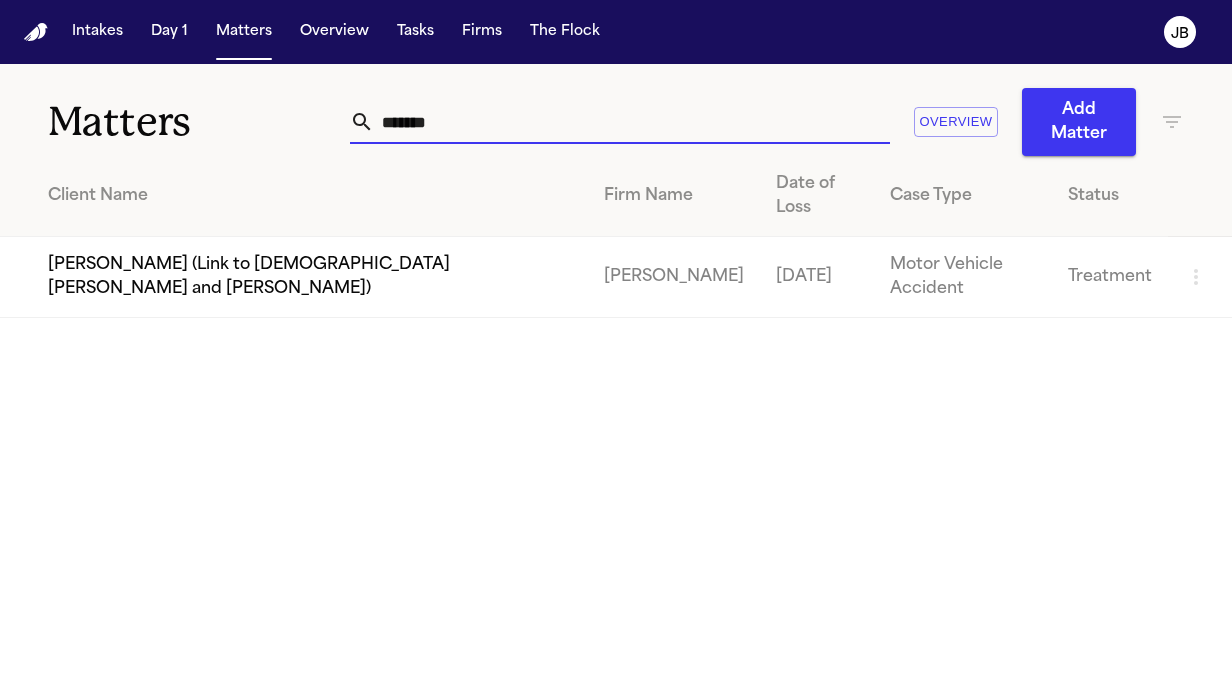 drag, startPoint x: 472, startPoint y: 125, endPoint x: 260, endPoint y: 139, distance: 212.46176 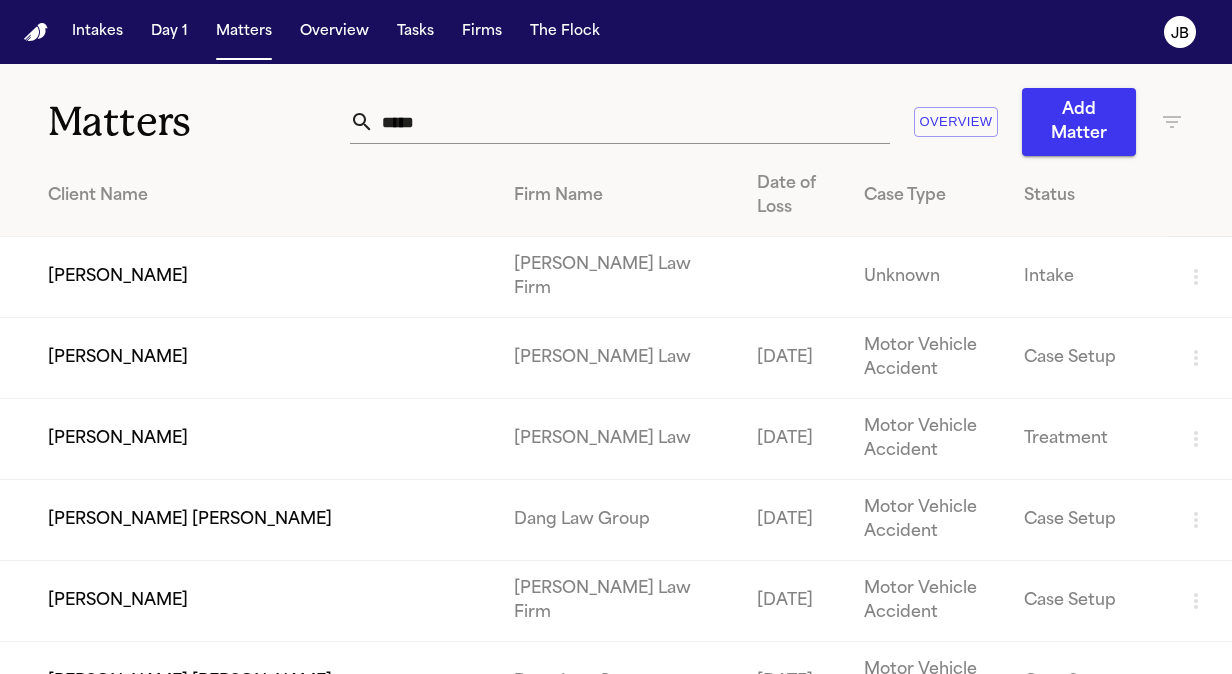 click on "[PERSON_NAME]" at bounding box center [249, 277] 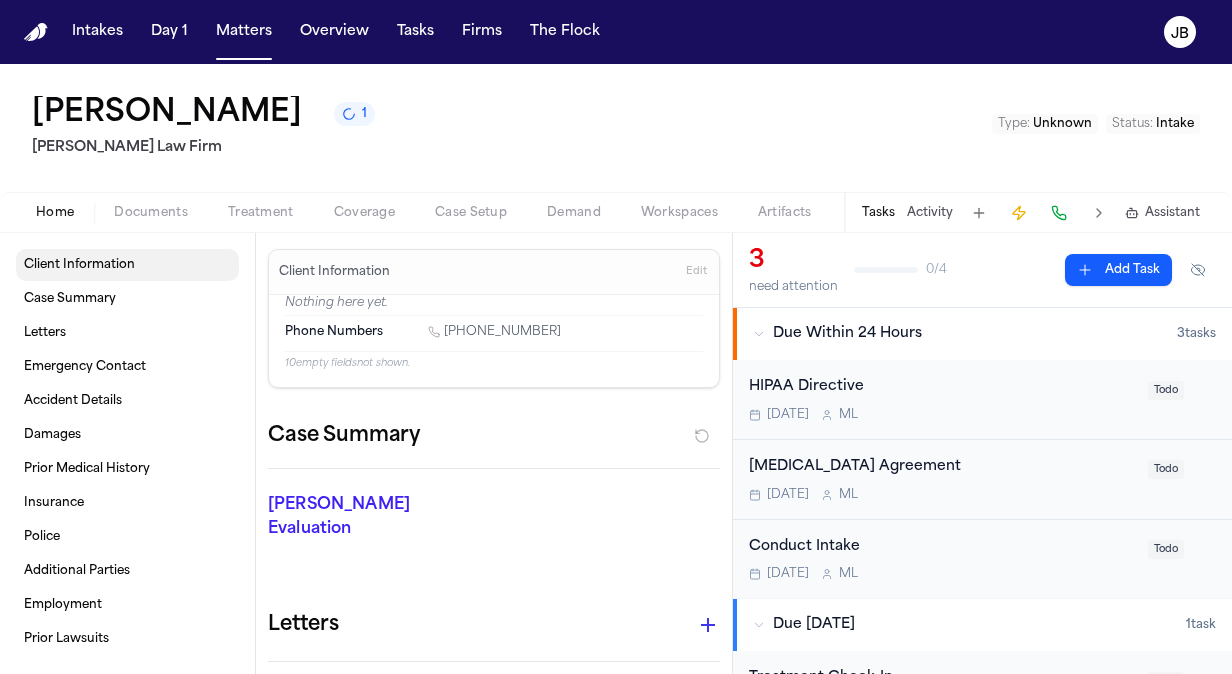 click on "Client Information" at bounding box center (127, 265) 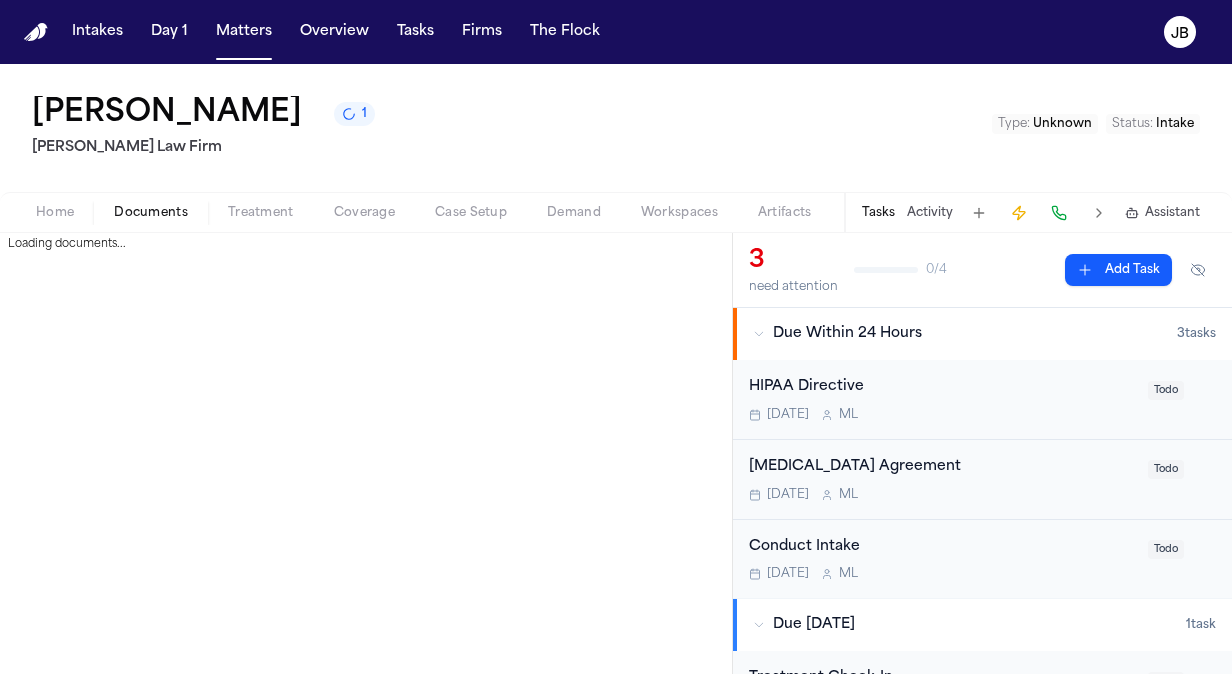 click on "Documents" at bounding box center (151, 213) 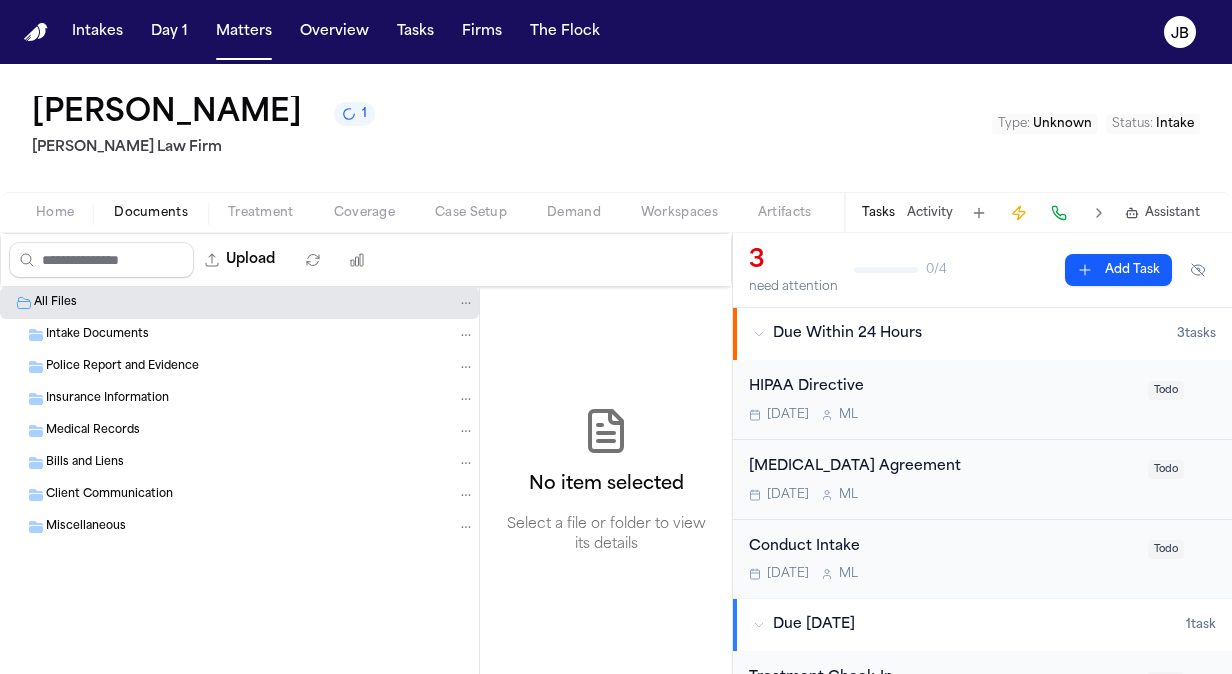 click on "Intake Documents" at bounding box center [260, 335] 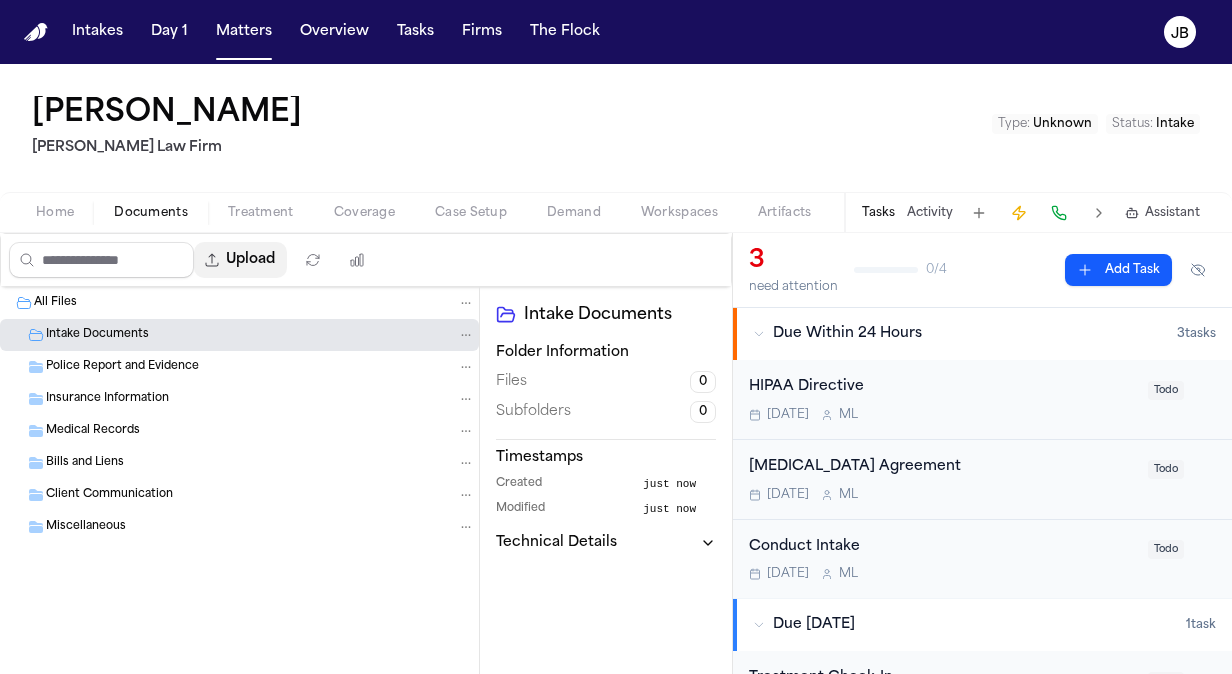 click on "Upload" at bounding box center [240, 260] 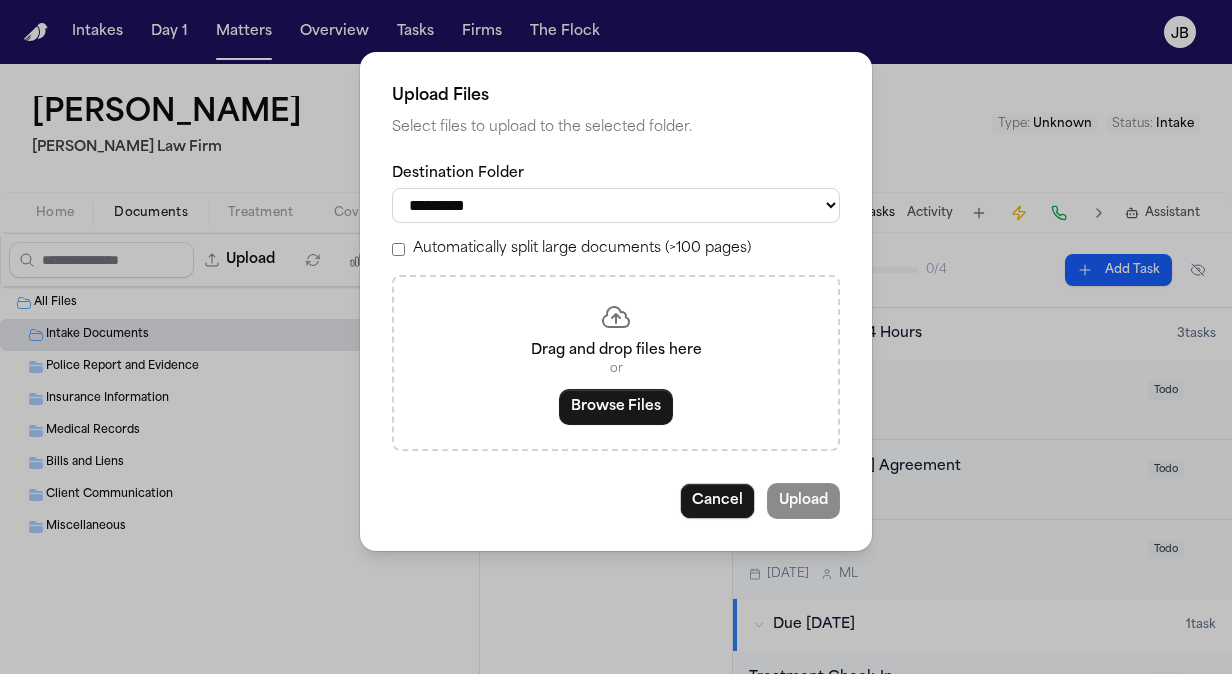click on "**********" at bounding box center [616, 205] 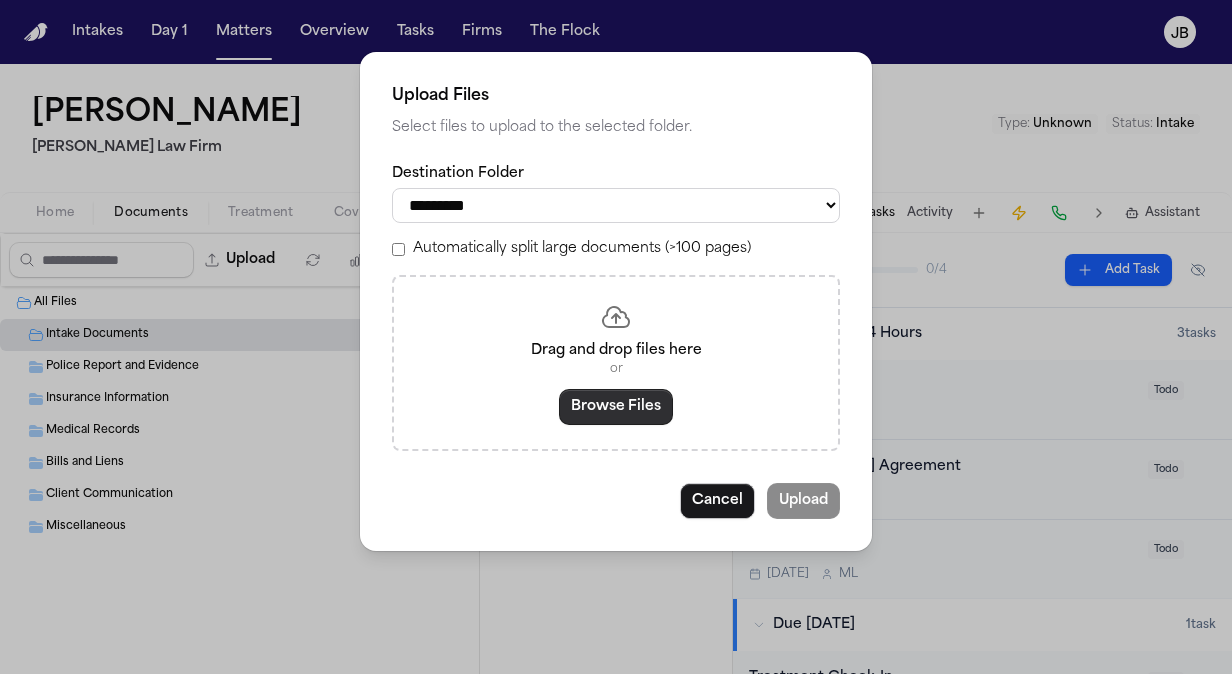 click on "Browse Files" at bounding box center [616, 407] 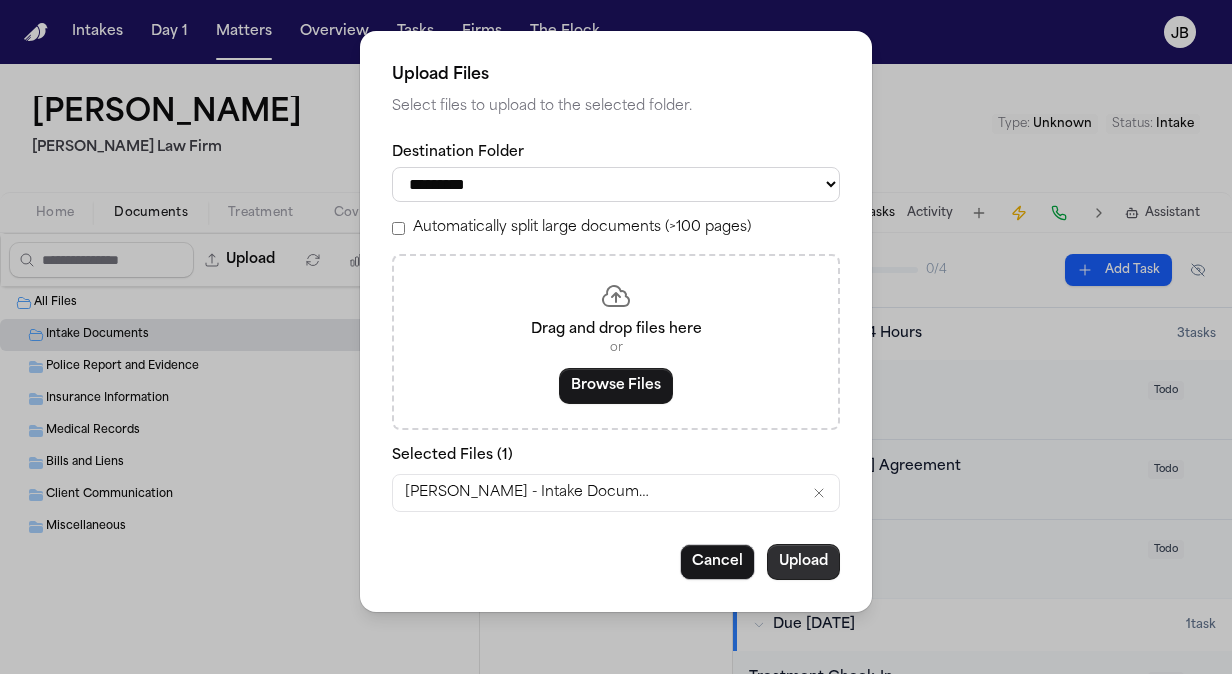 click on "Upload" at bounding box center (803, 562) 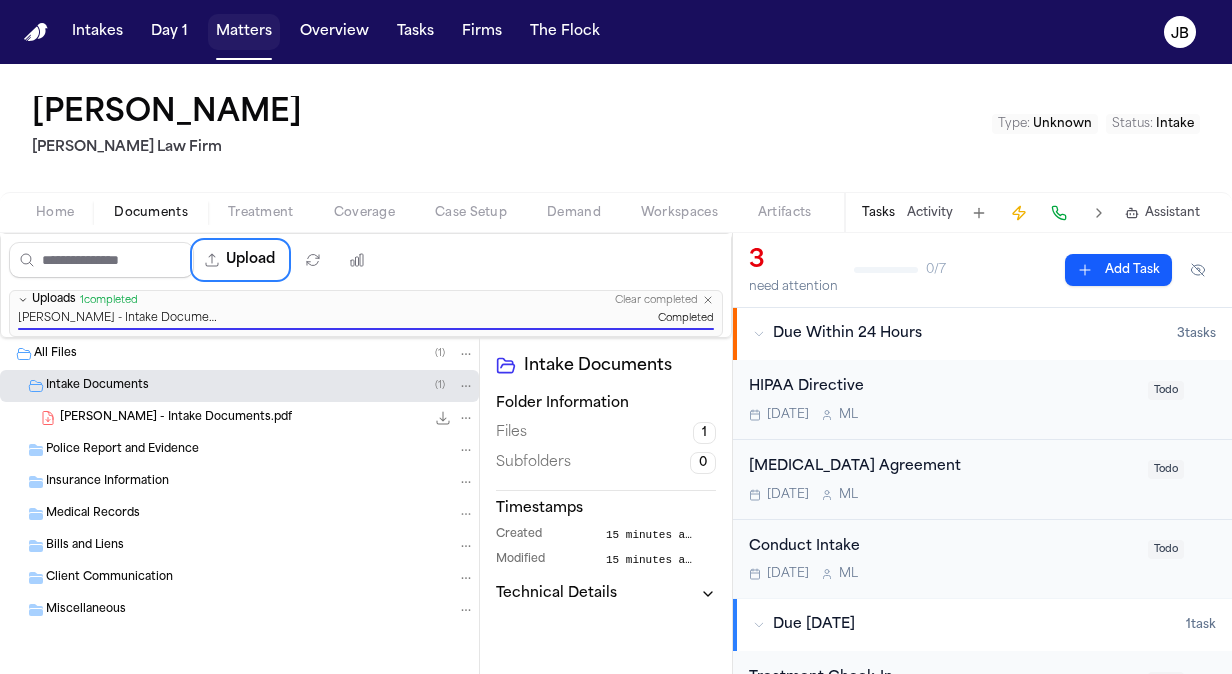 click on "Matters" at bounding box center [244, 32] 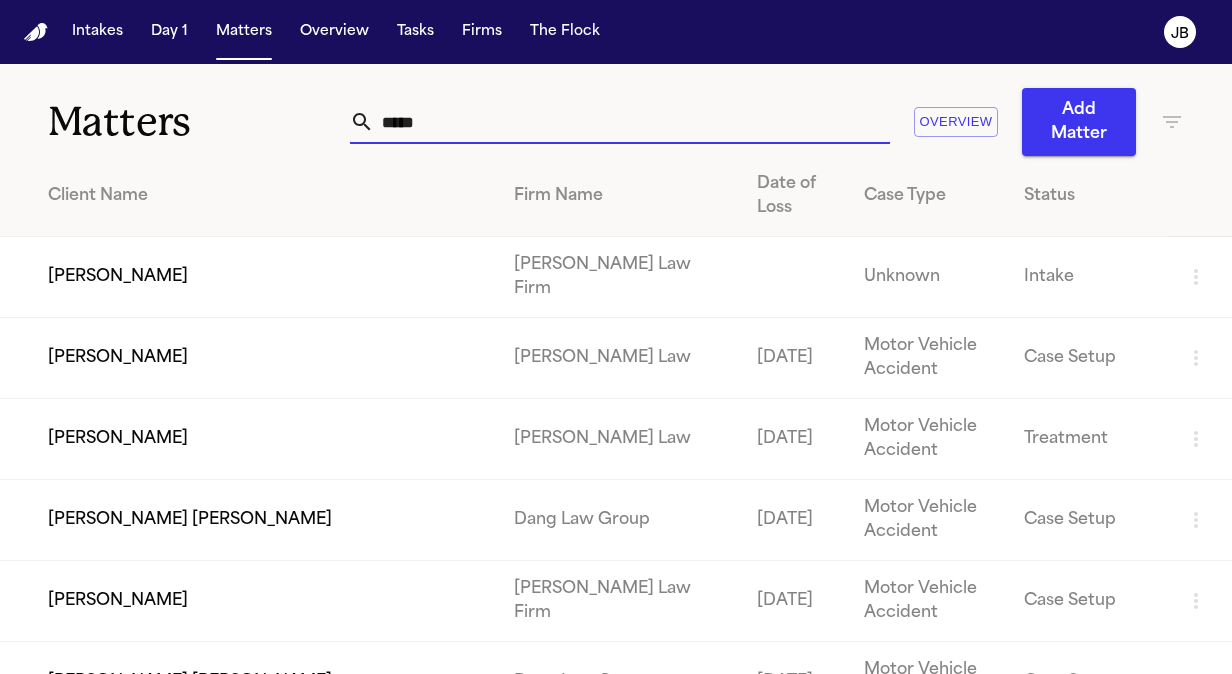 drag, startPoint x: 431, startPoint y: 135, endPoint x: 282, endPoint y: 128, distance: 149.16434 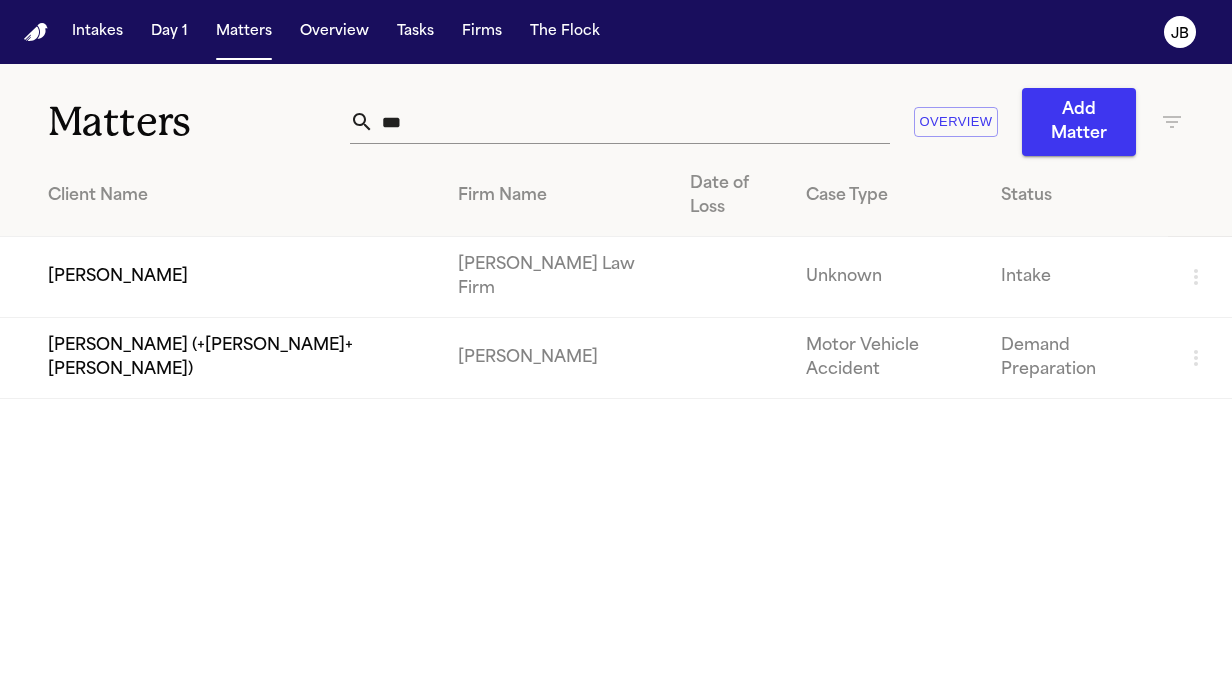 click on "***" at bounding box center [632, 122] 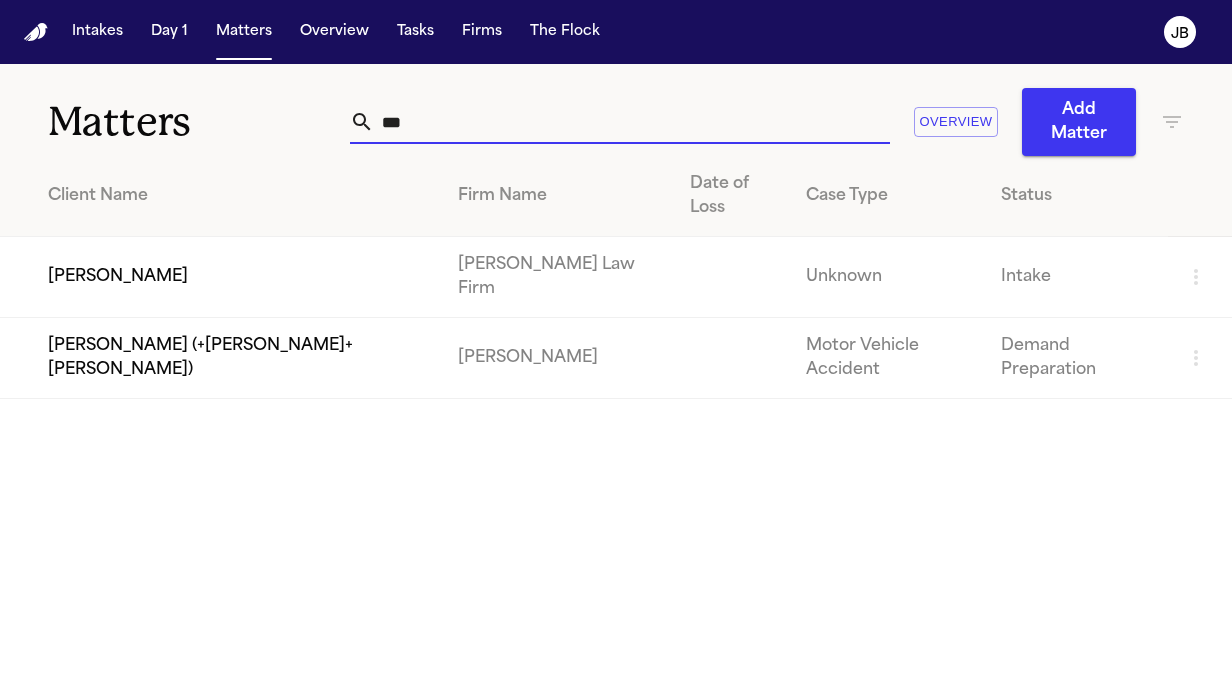 click on "[PERSON_NAME]" at bounding box center [221, 277] 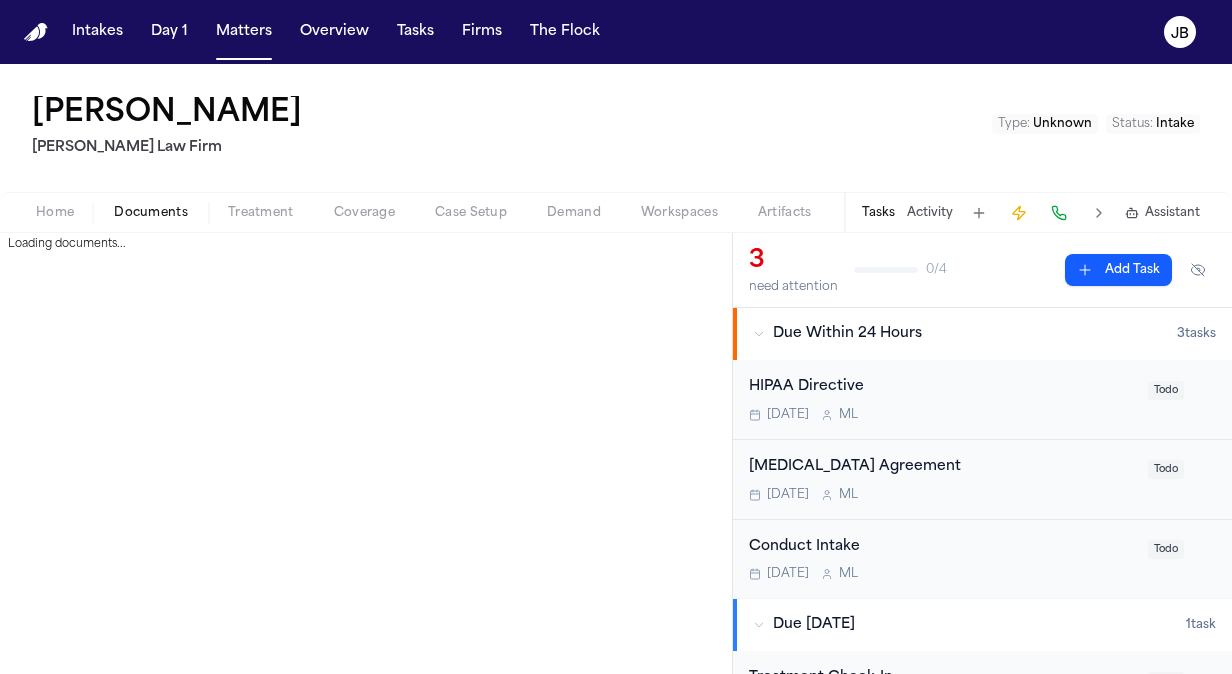 click on "Documents" at bounding box center [151, 213] 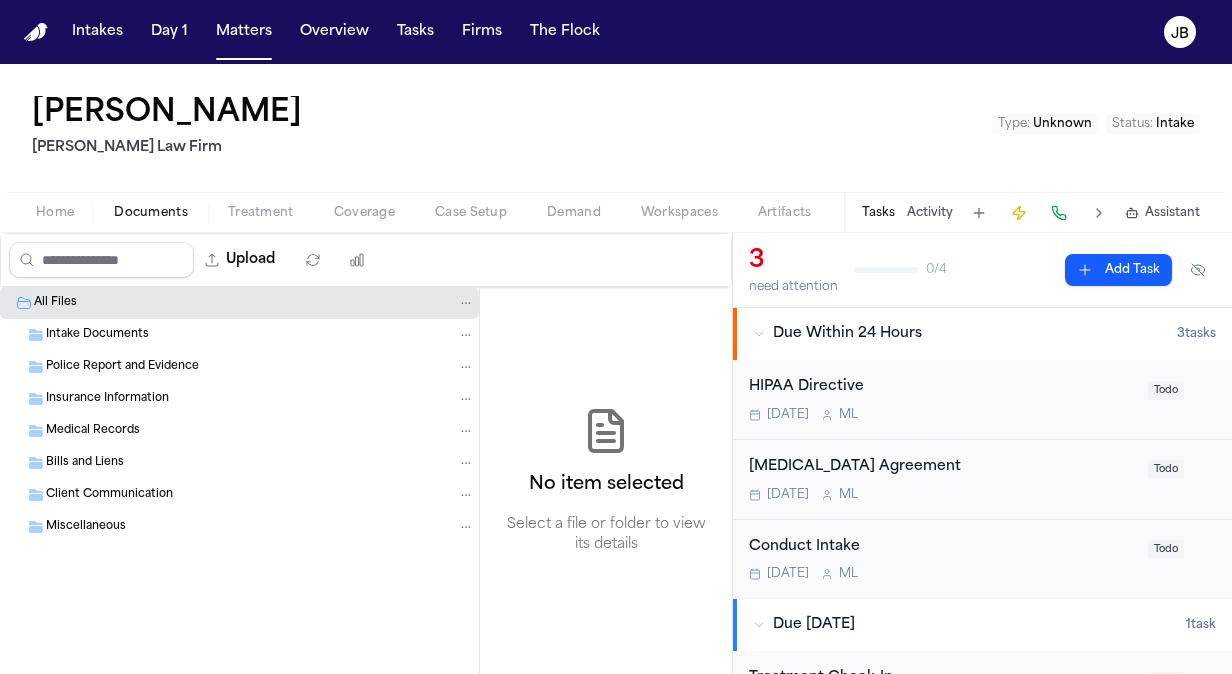 click on "Intake Documents" at bounding box center (97, 335) 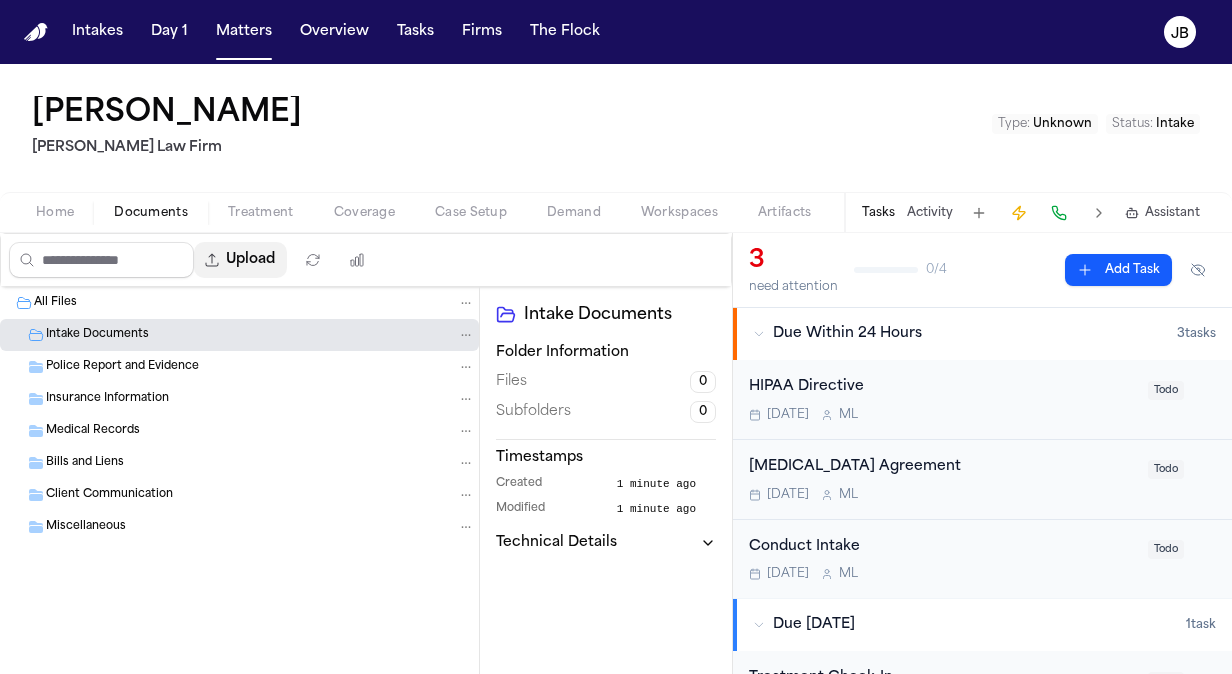 click on "Upload" at bounding box center [240, 260] 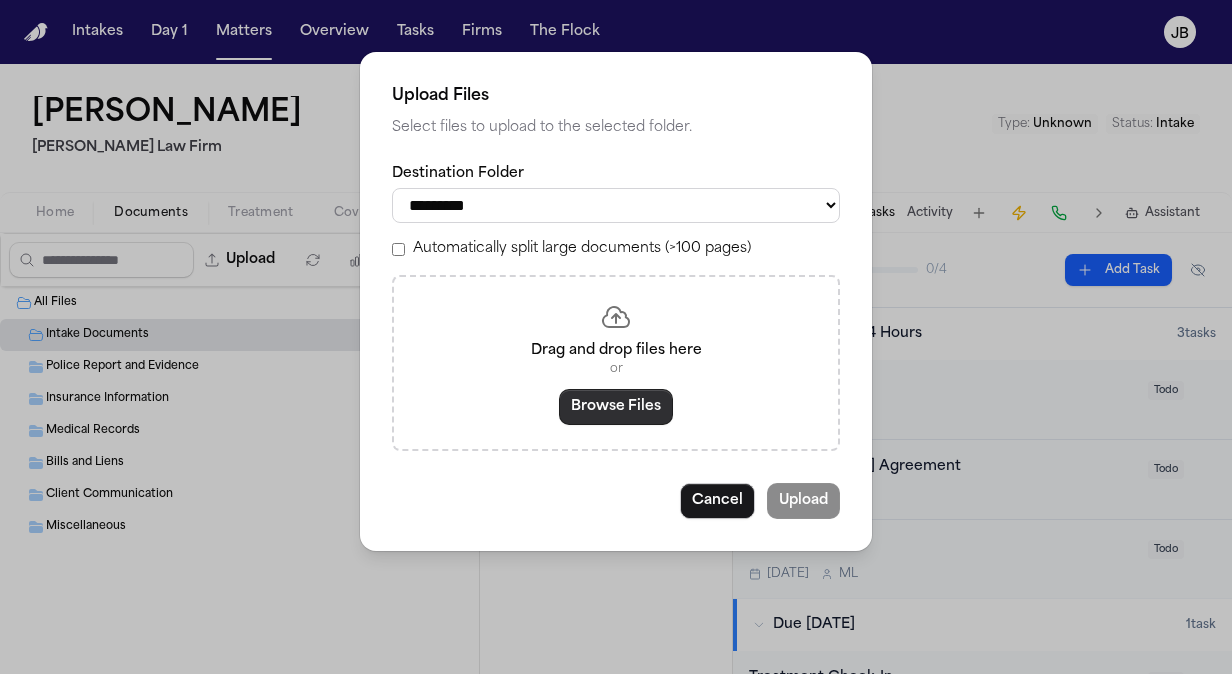 click on "Browse Files" at bounding box center (616, 407) 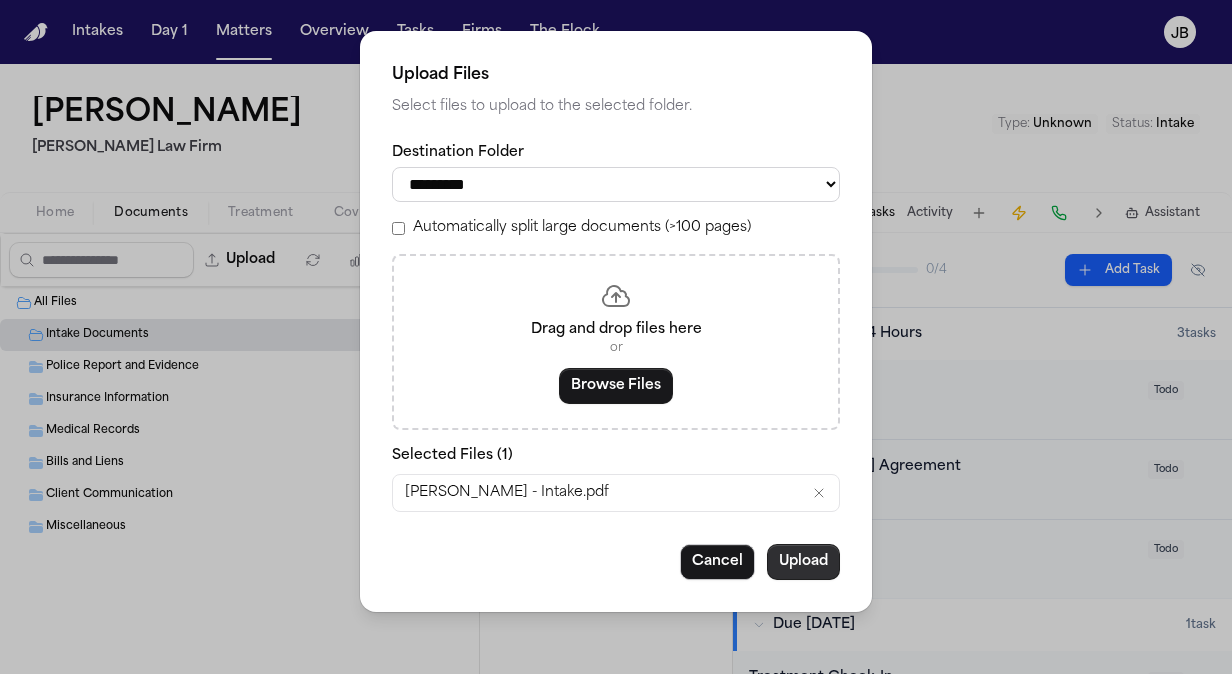 click on "Upload" at bounding box center (803, 562) 